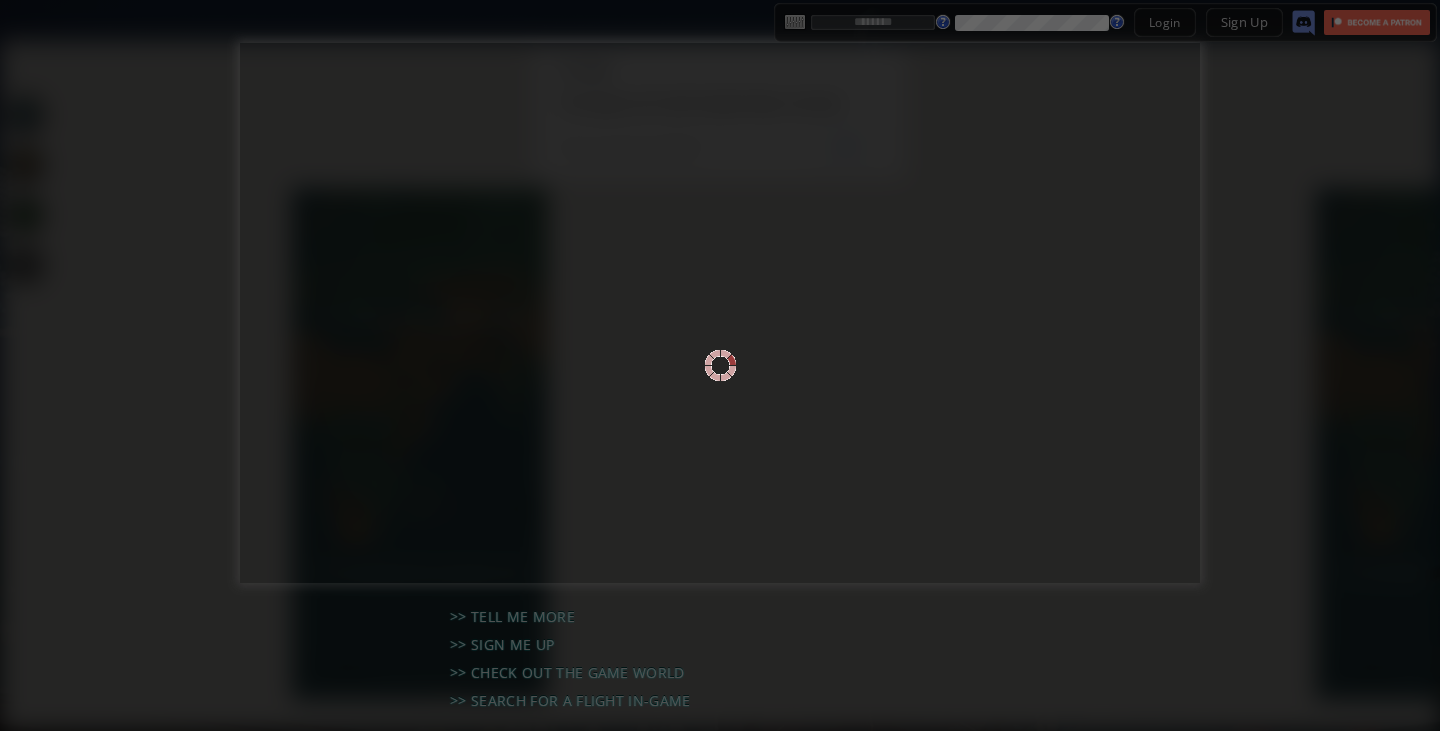 scroll, scrollTop: 0, scrollLeft: 0, axis: both 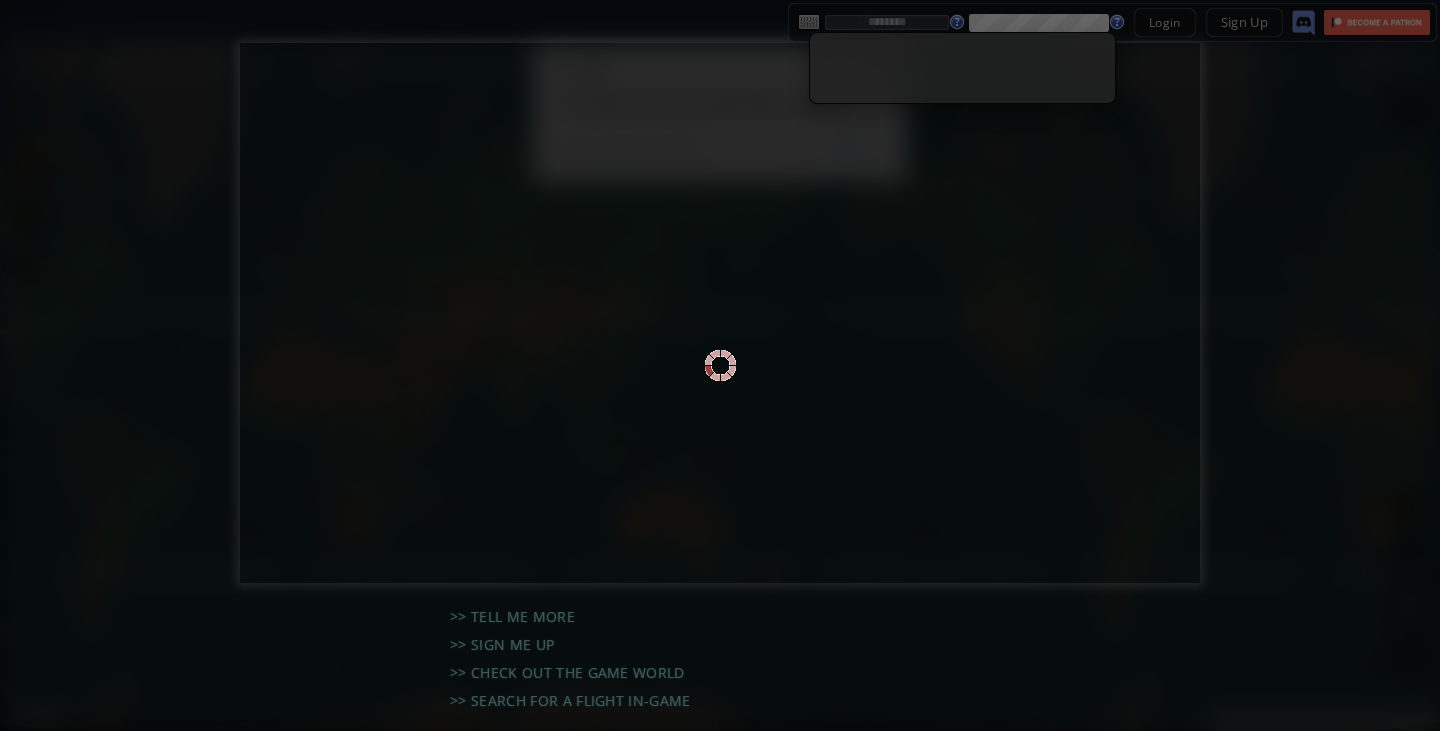 click at bounding box center (720, 365) 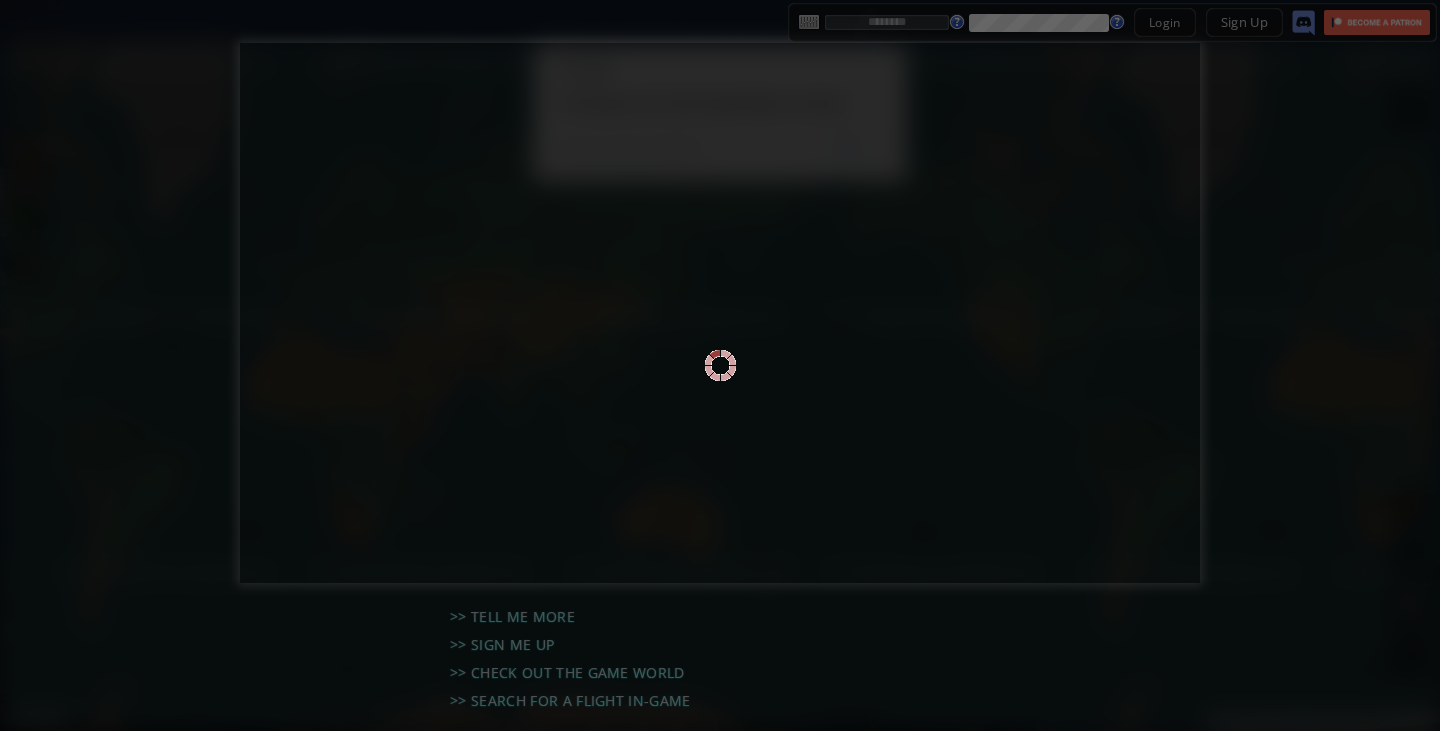 click at bounding box center [720, 365] 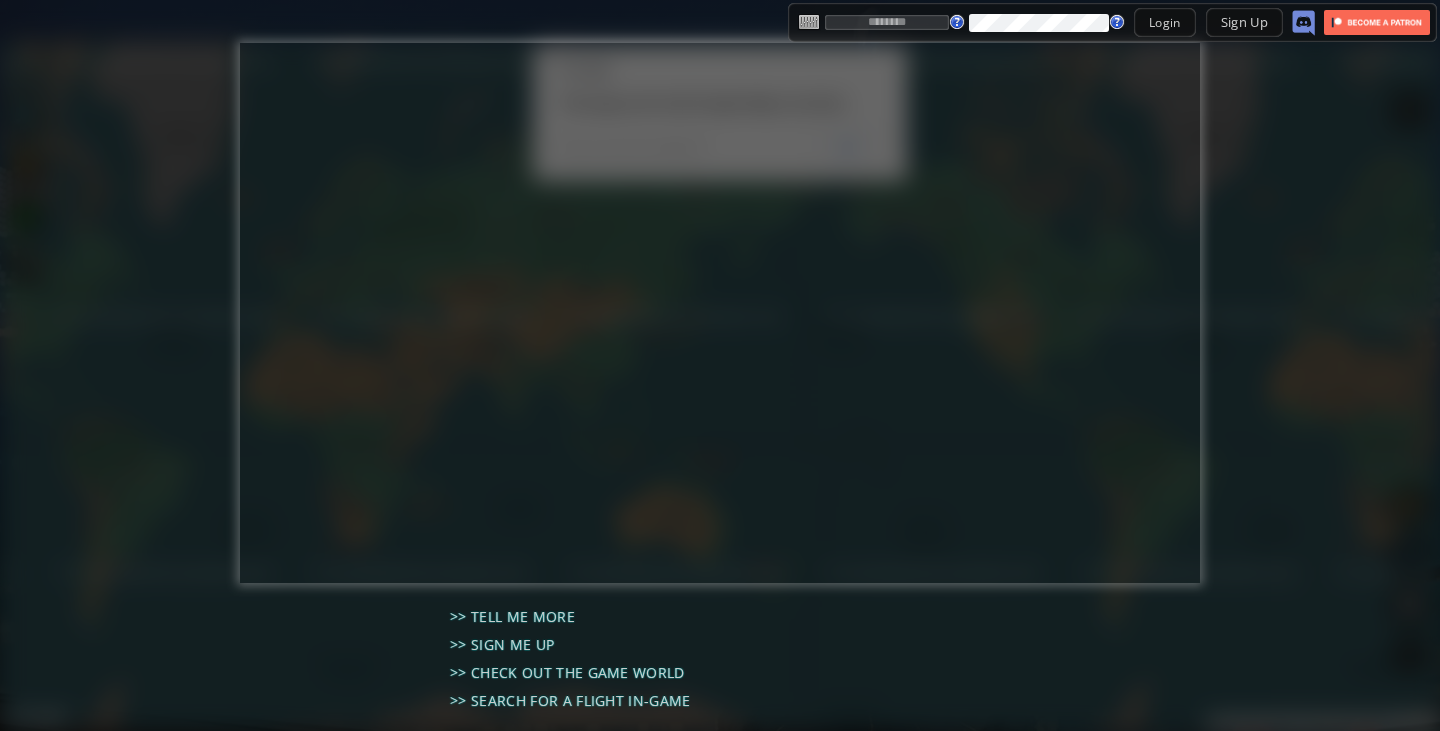 click at bounding box center [887, 22] 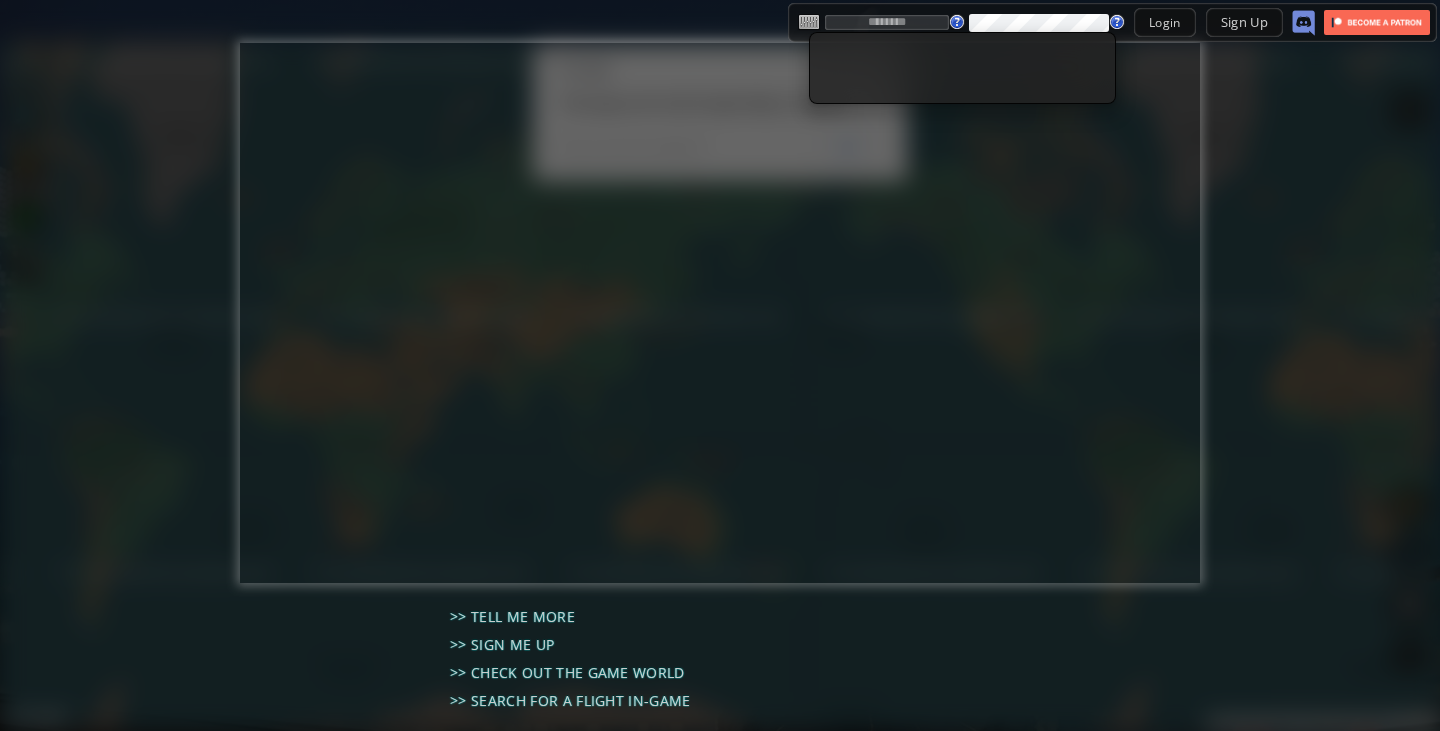 click at bounding box center [887, 22] 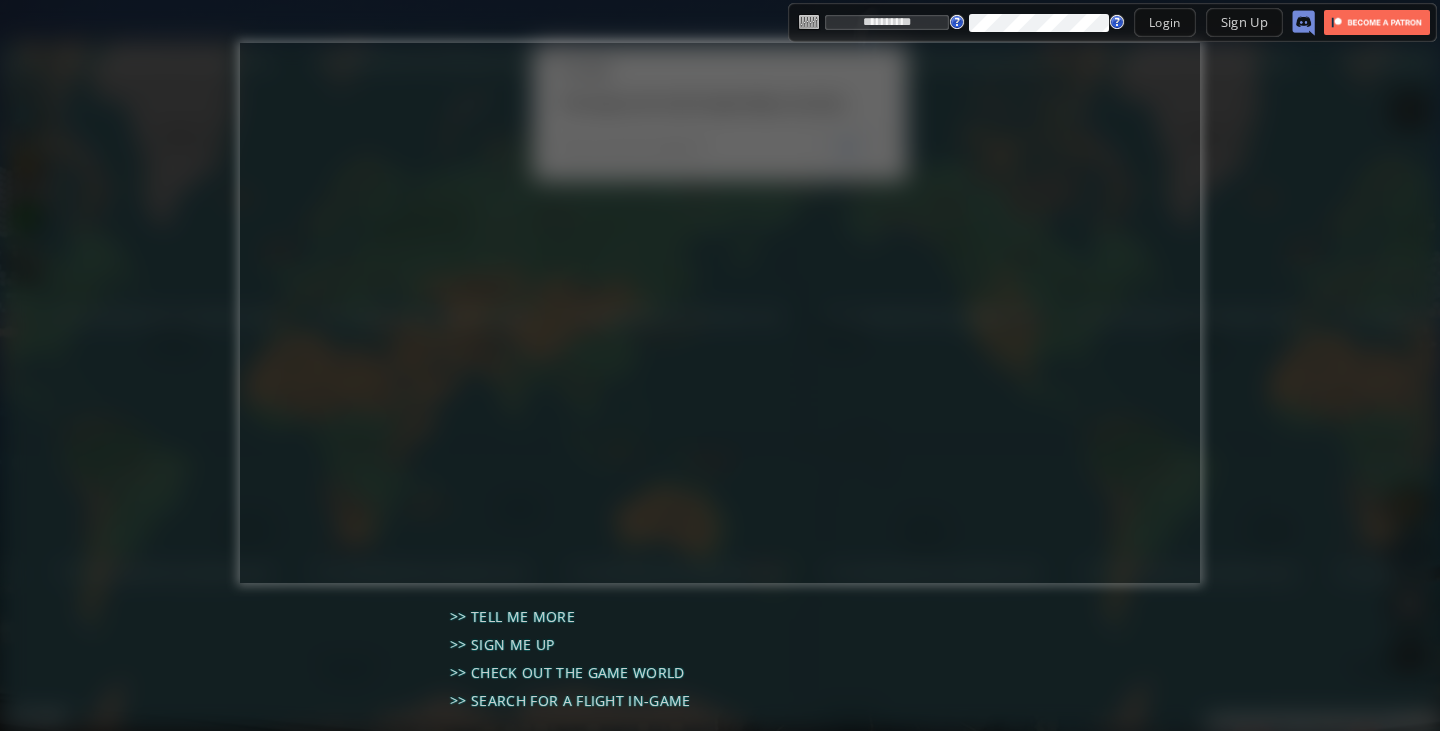 type on "**********" 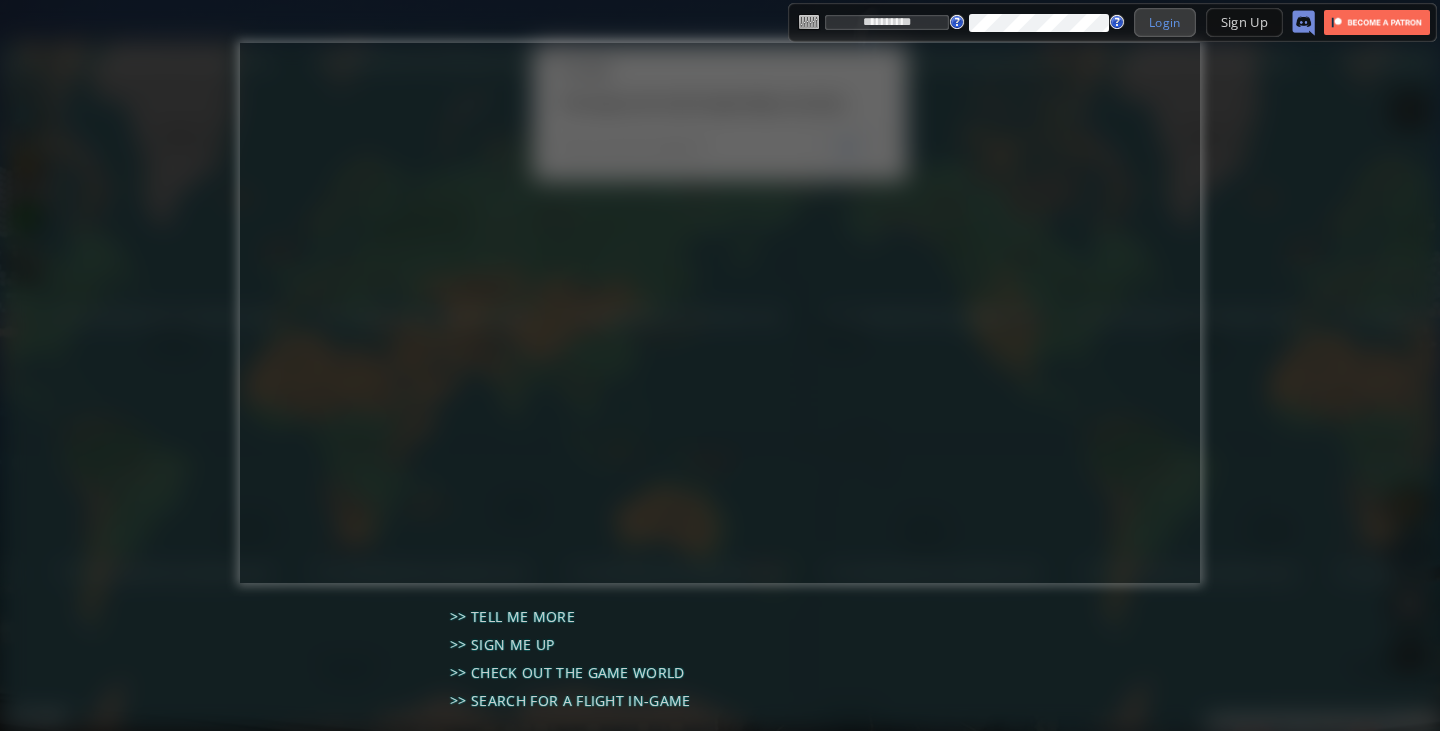 click on "Login" at bounding box center (1165, 22) 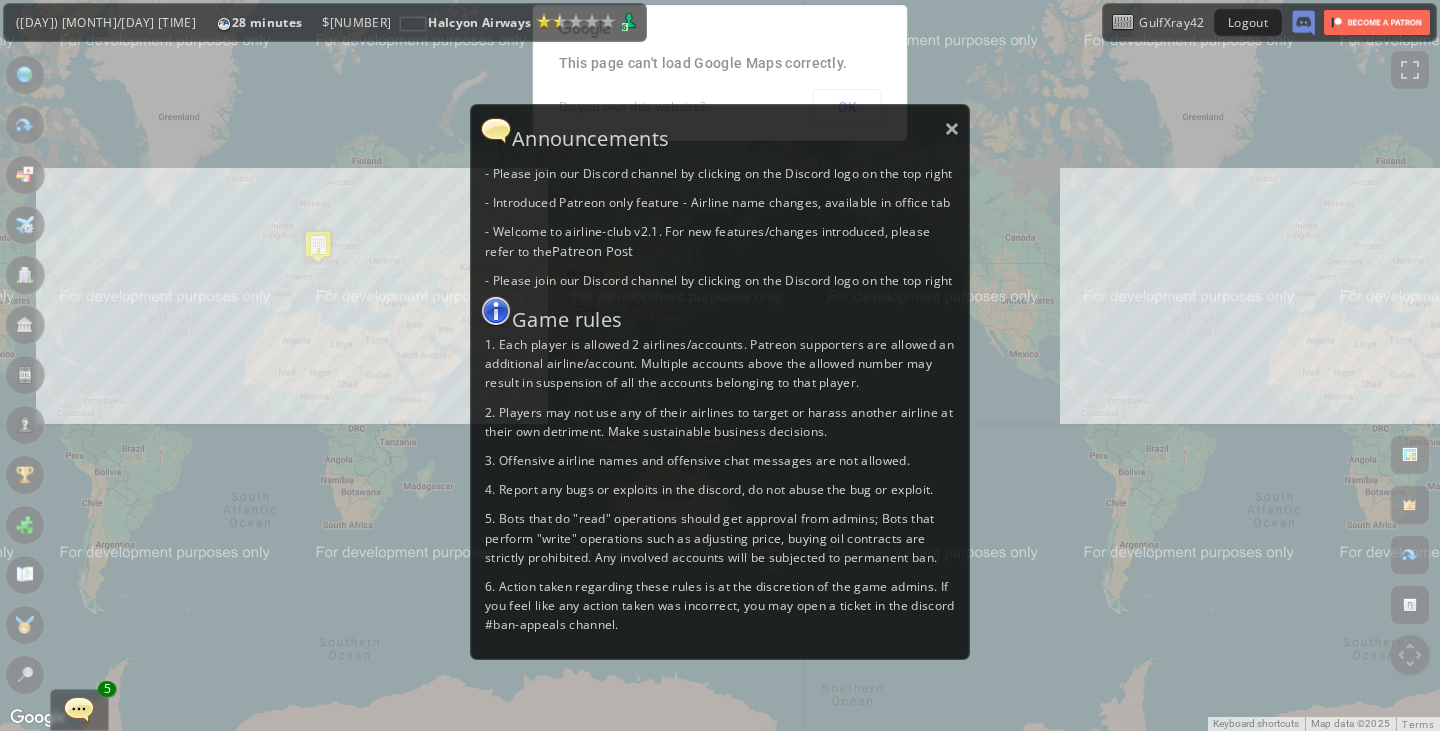 scroll, scrollTop: 113, scrollLeft: 0, axis: vertical 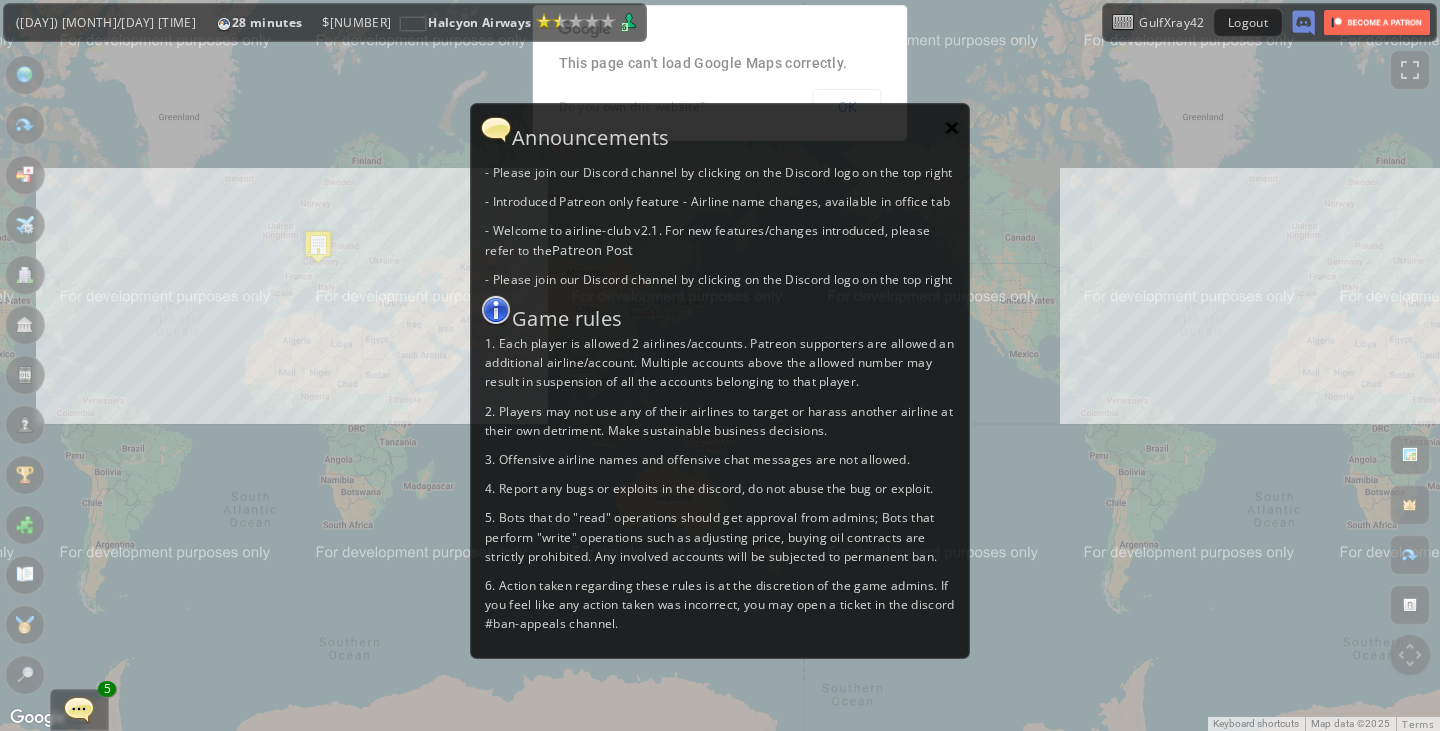 click on "×" at bounding box center (952, 127) 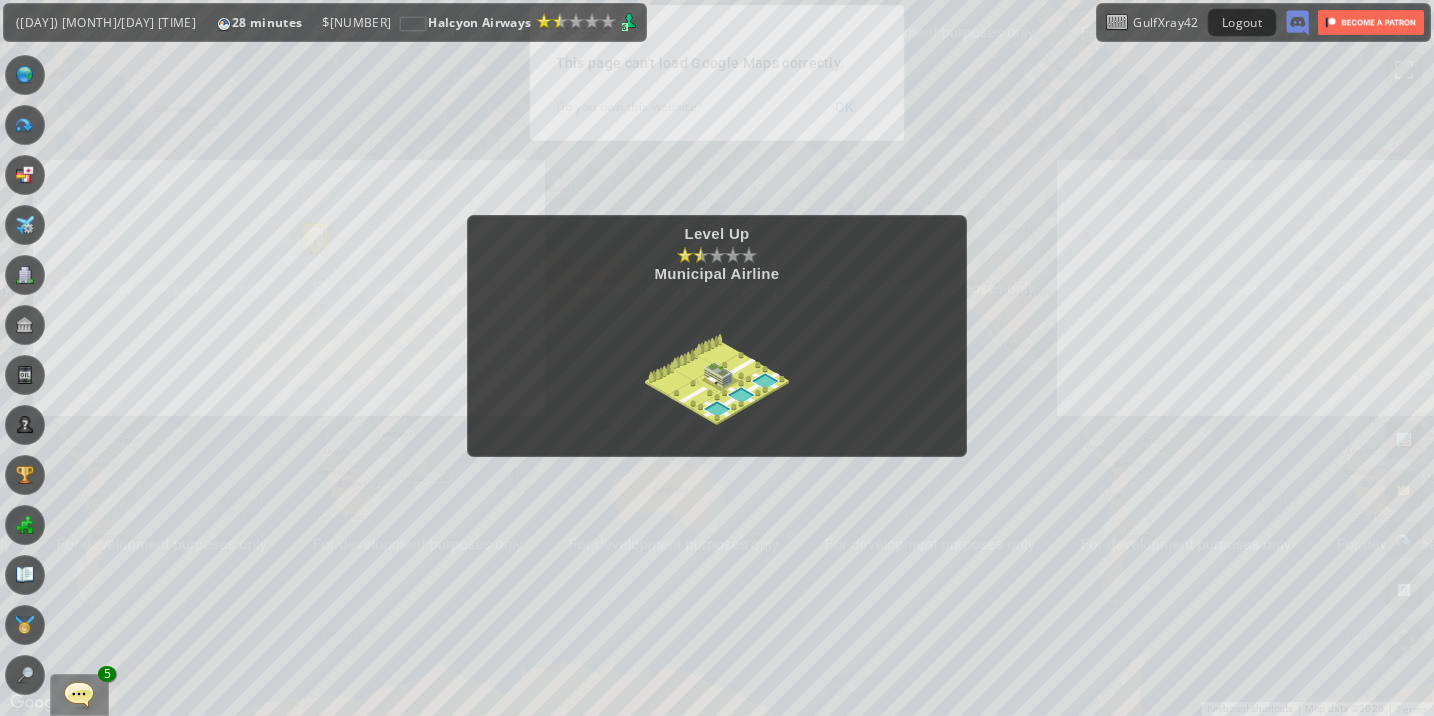 click on "Level Up
Municipal Airline" at bounding box center [717, 358] 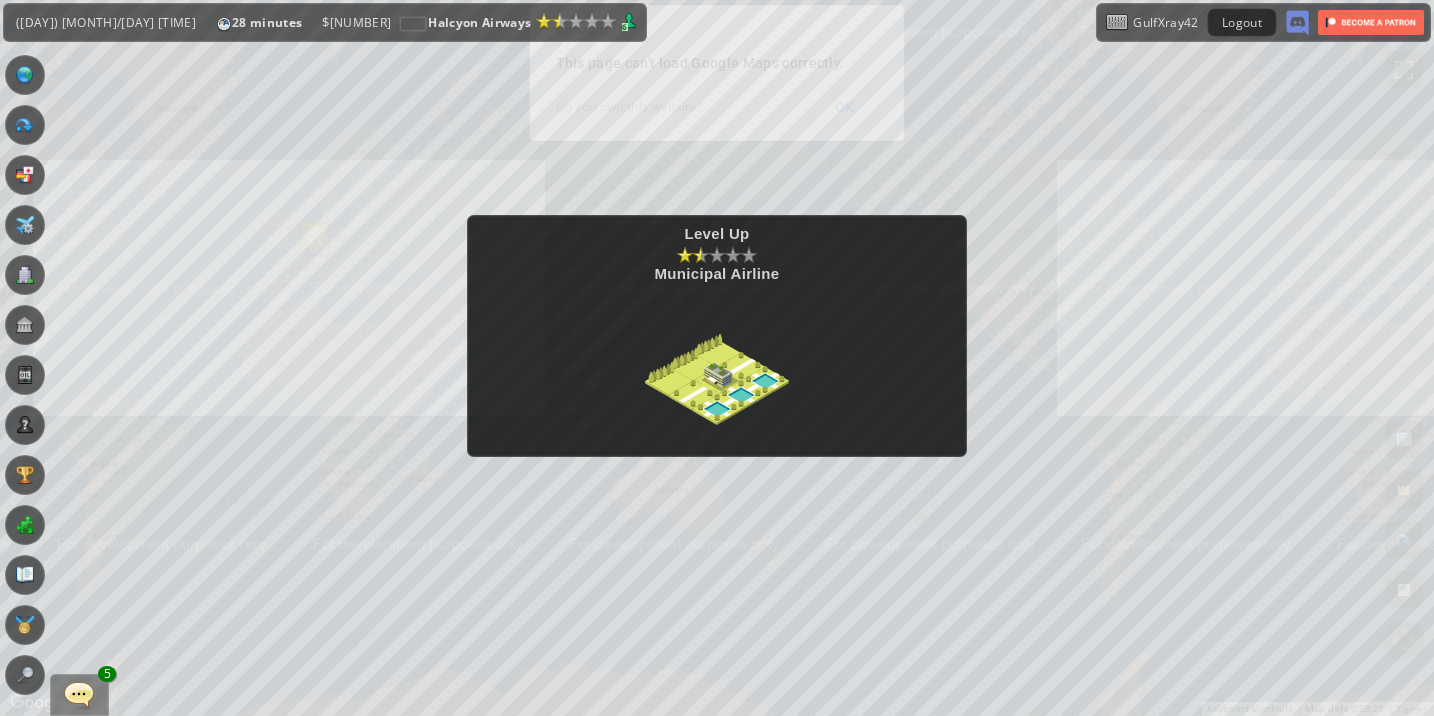 click at bounding box center [693, 395] 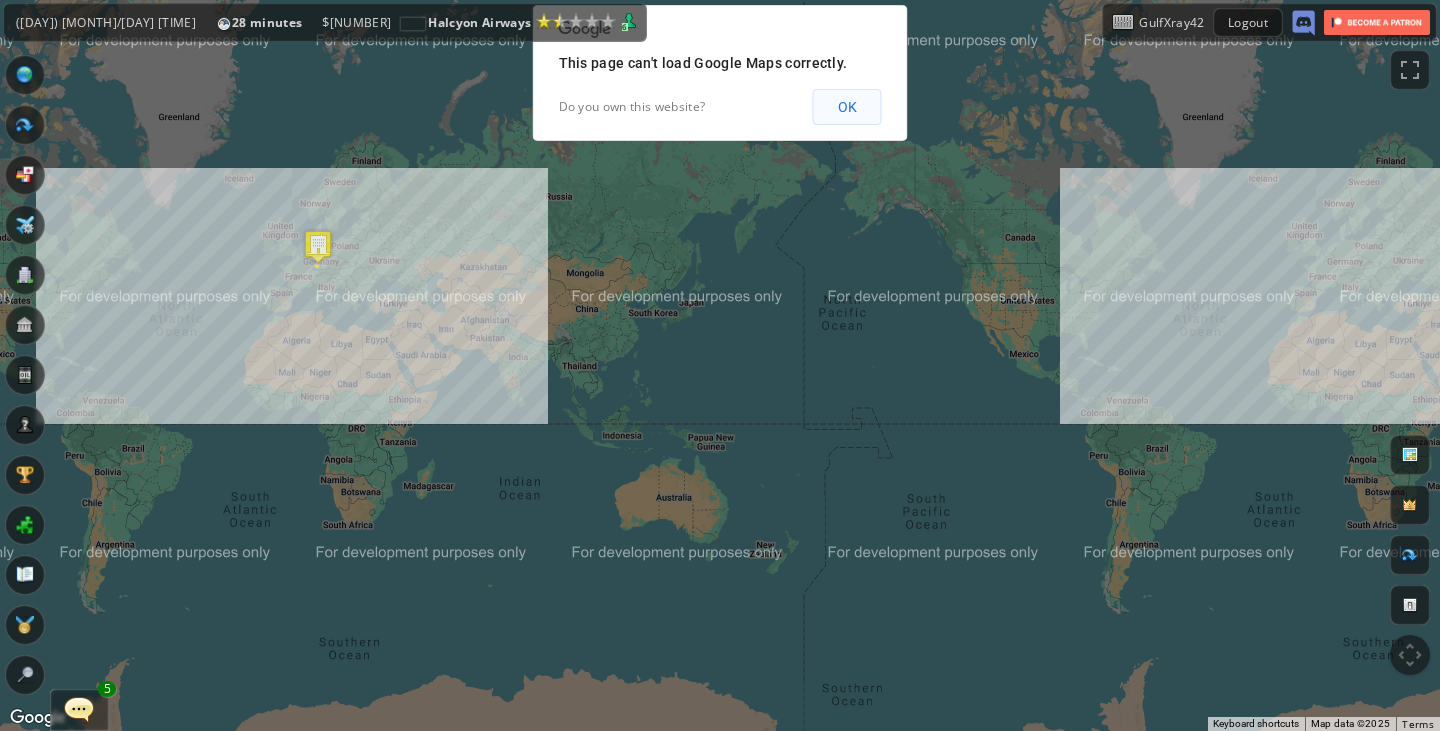 click on "OK" at bounding box center (847, 107) 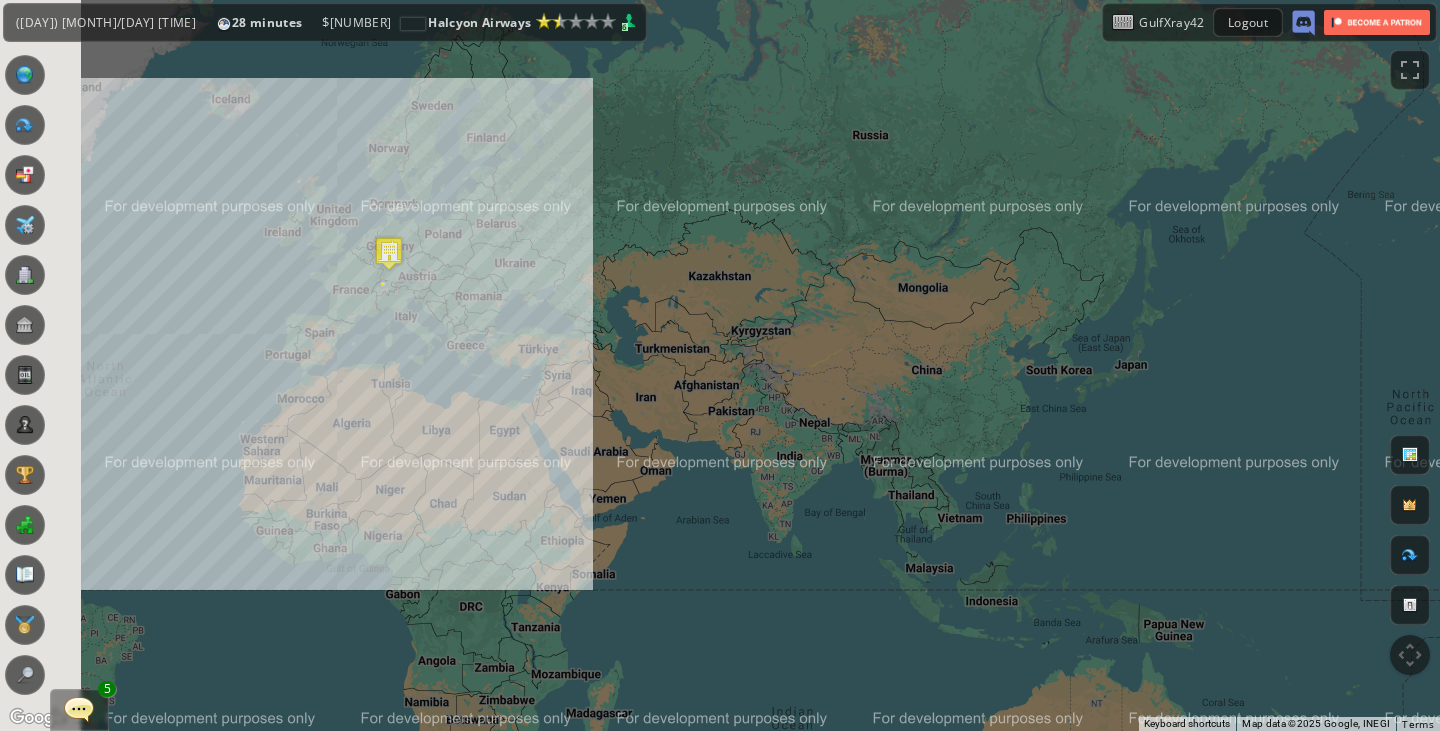 drag, startPoint x: 211, startPoint y: 326, endPoint x: 563, endPoint y: 361, distance: 353.73578 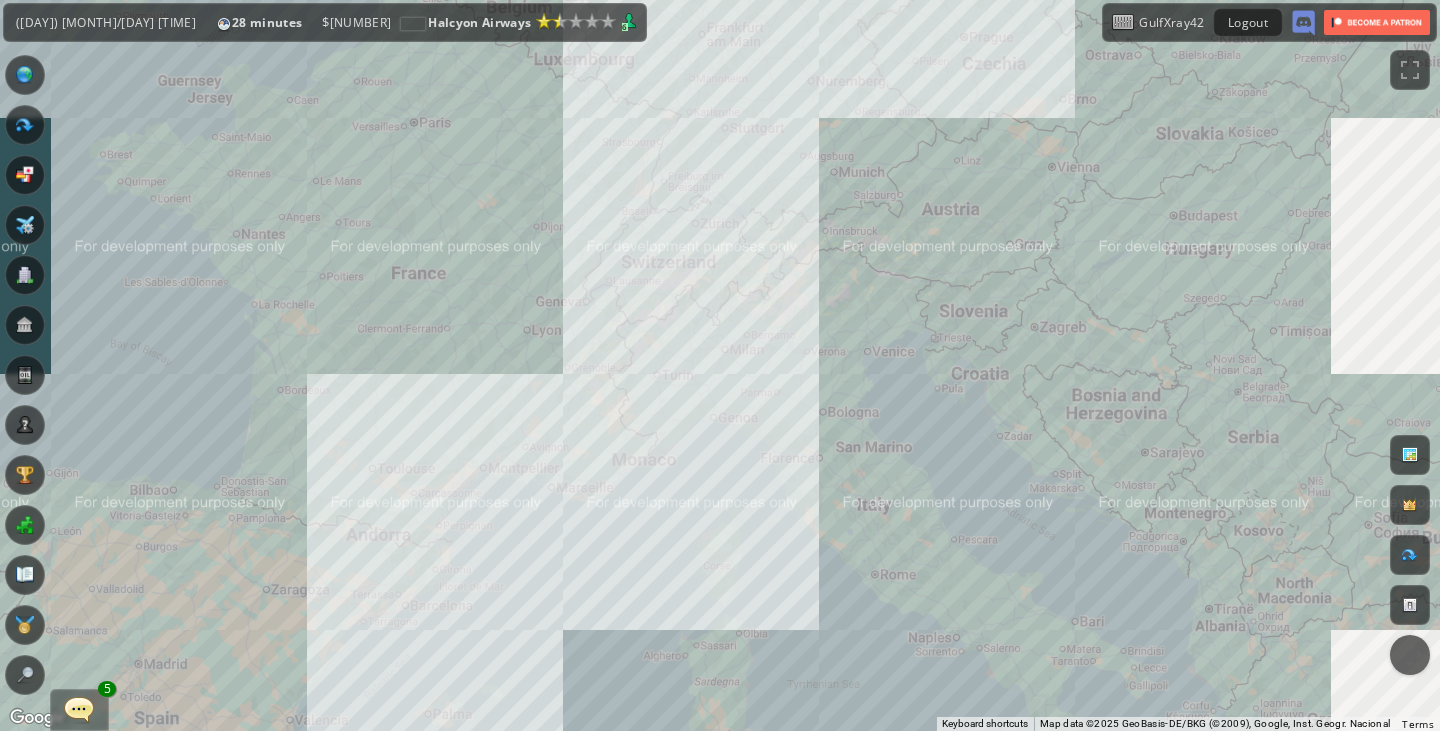 drag, startPoint x: 697, startPoint y: 327, endPoint x: 275, endPoint y: 391, distance: 426.8255 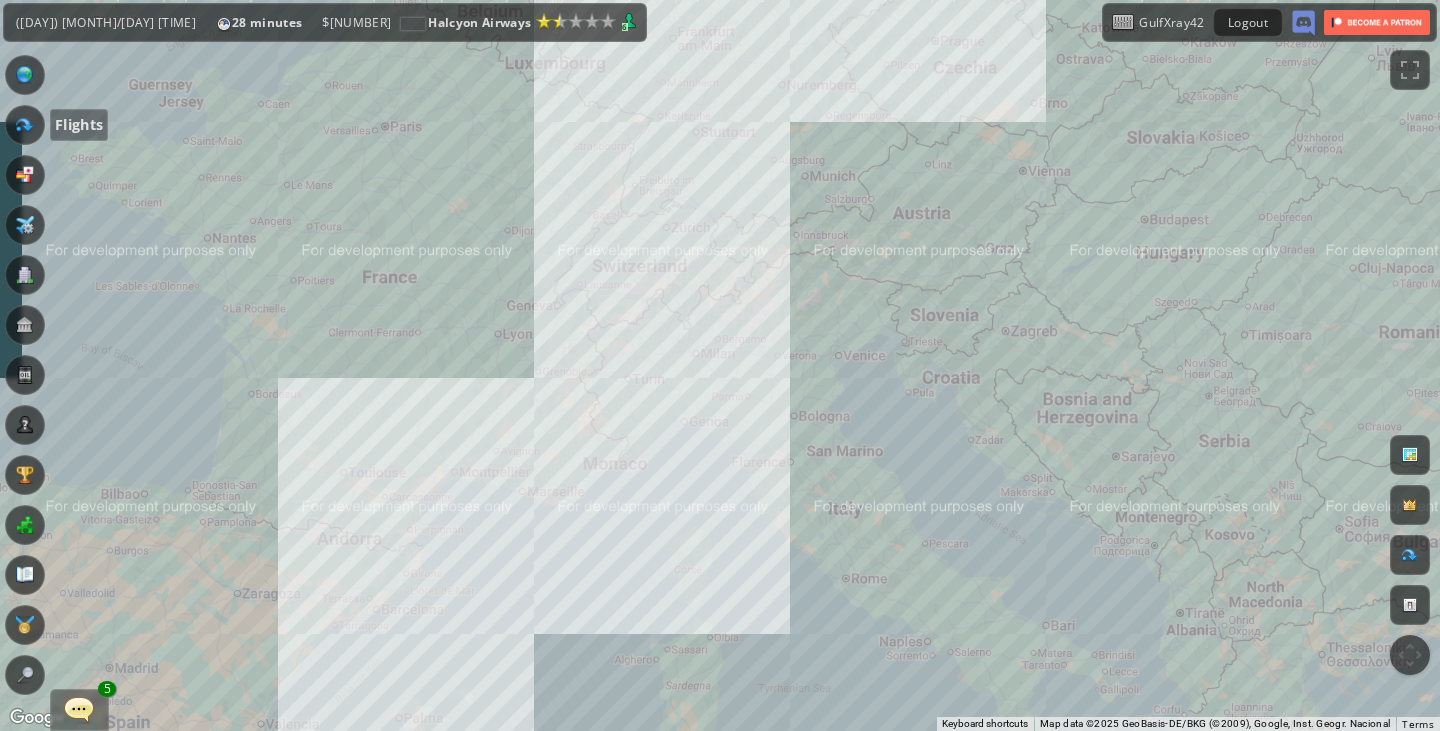 click at bounding box center (25, 125) 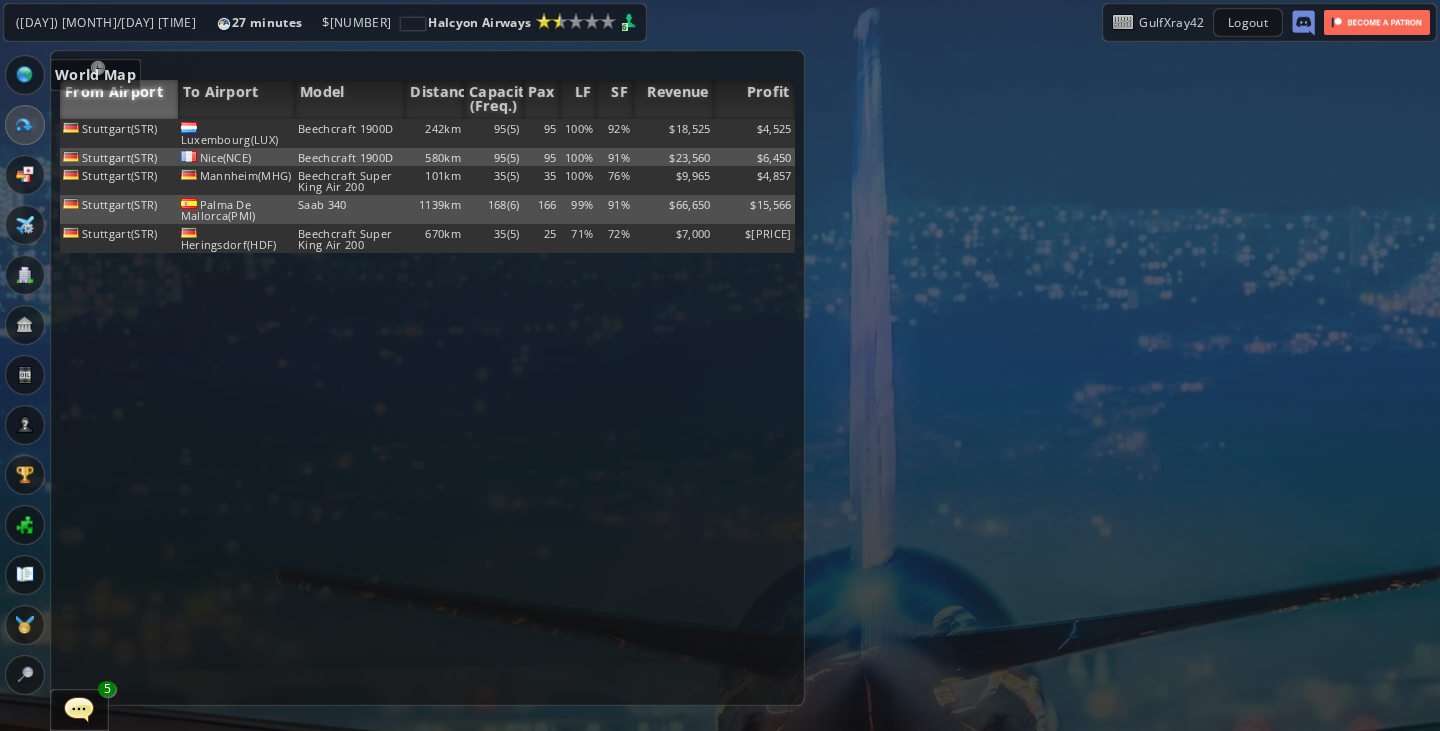 click at bounding box center [25, 75] 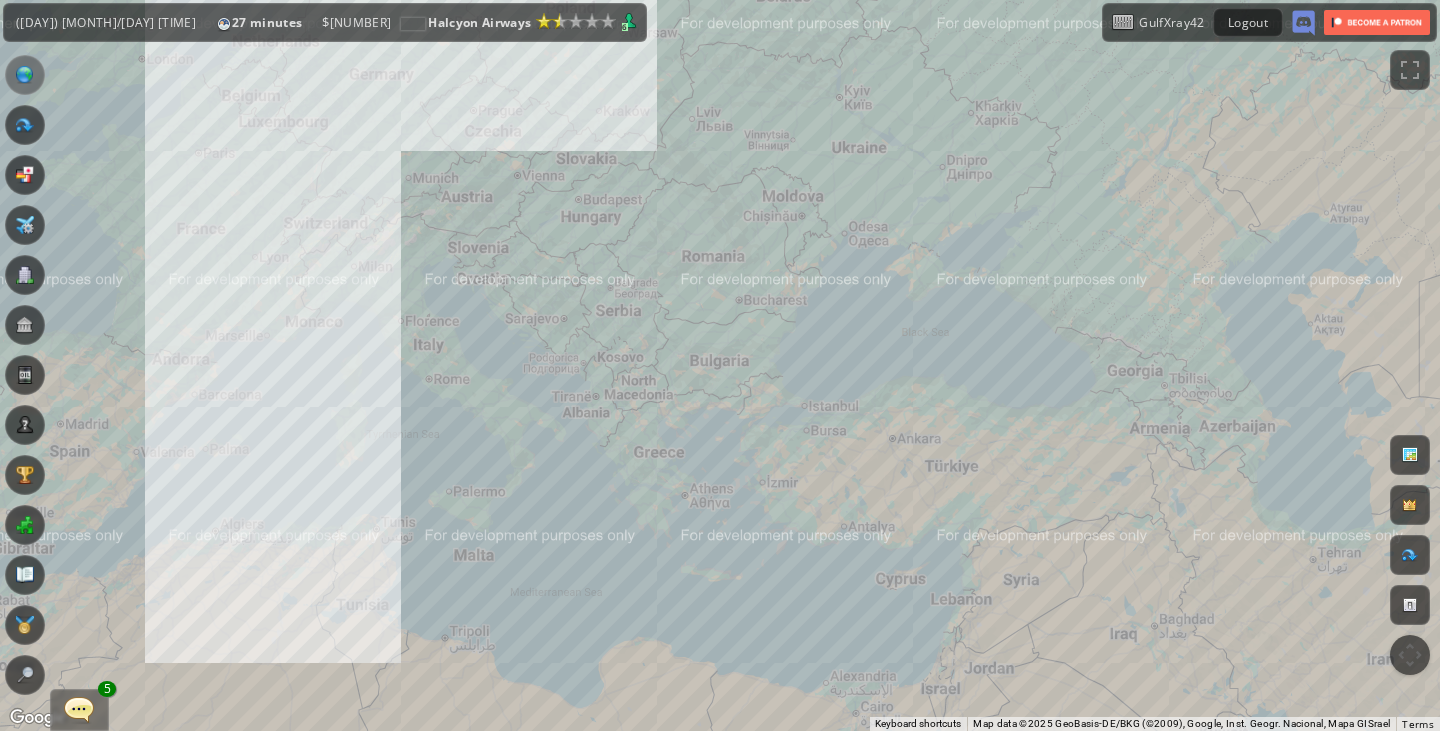 click on "To navigate, press the arrow keys." at bounding box center (720, 365) 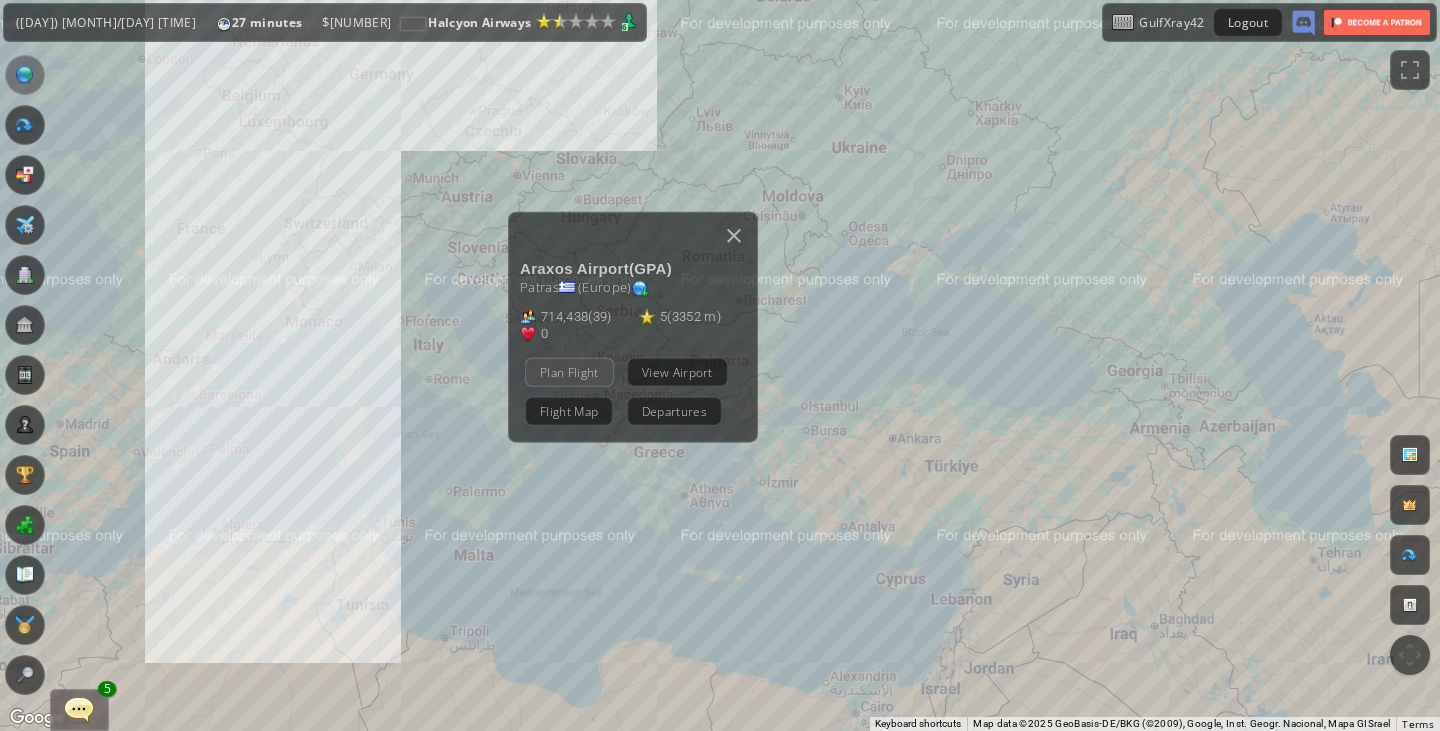 click on "Plan Flight" at bounding box center (569, 371) 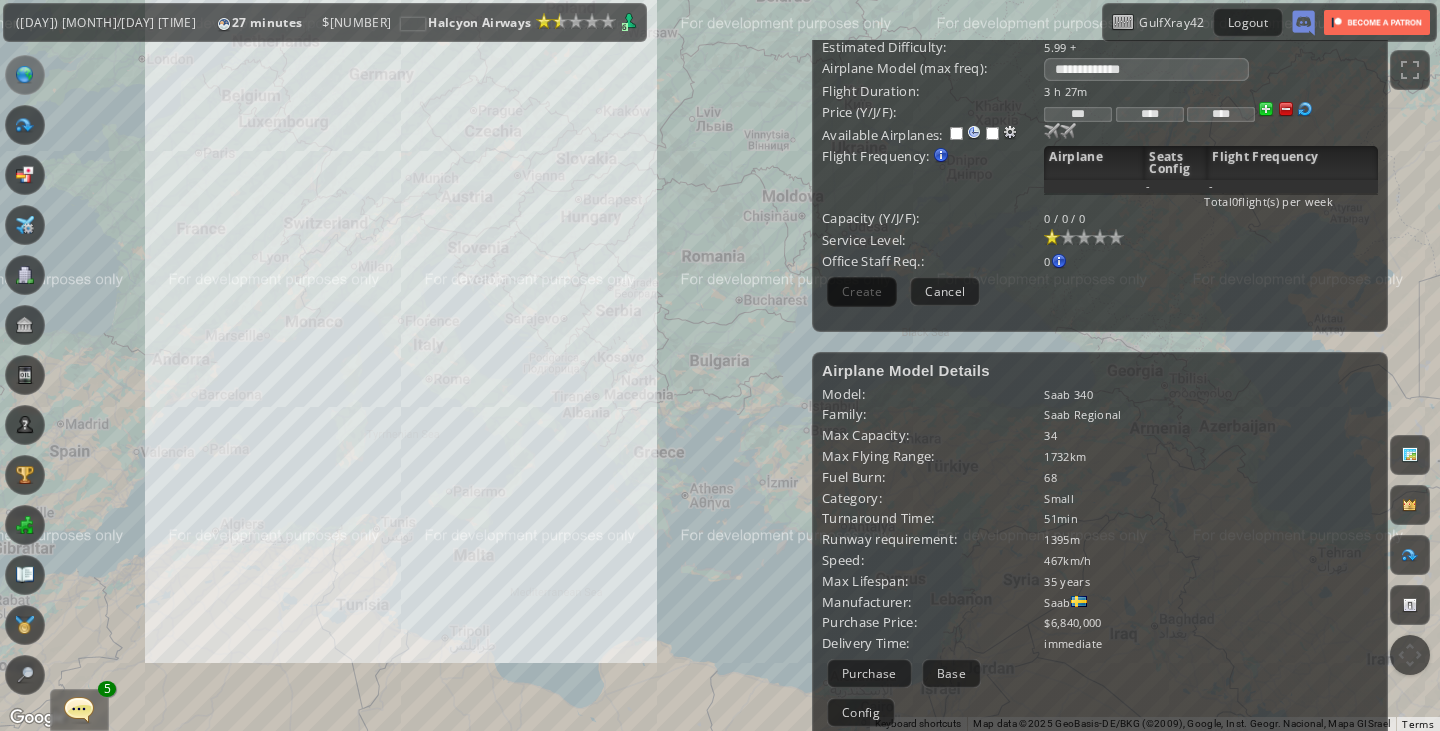 scroll, scrollTop: 305, scrollLeft: 0, axis: vertical 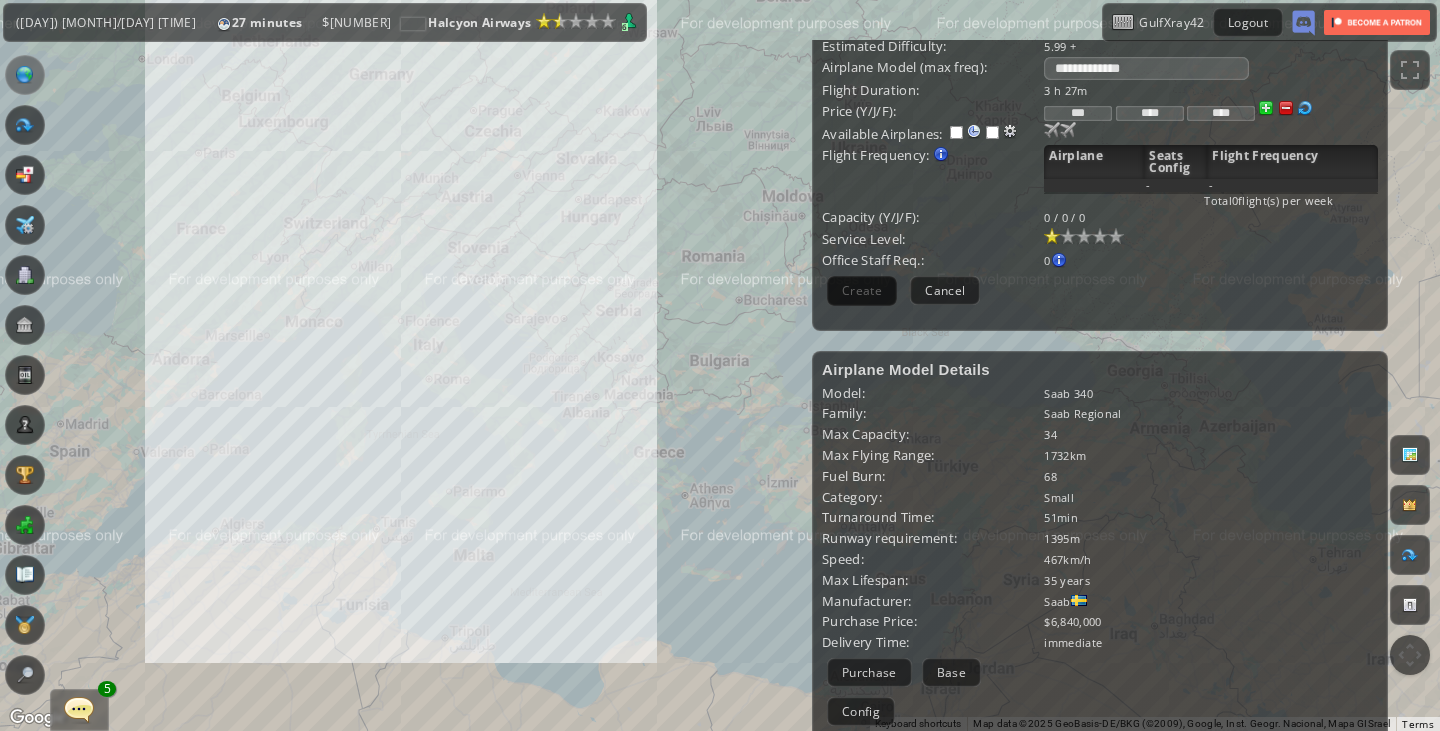 click on "5.99 +" at bounding box center [1210, 46] 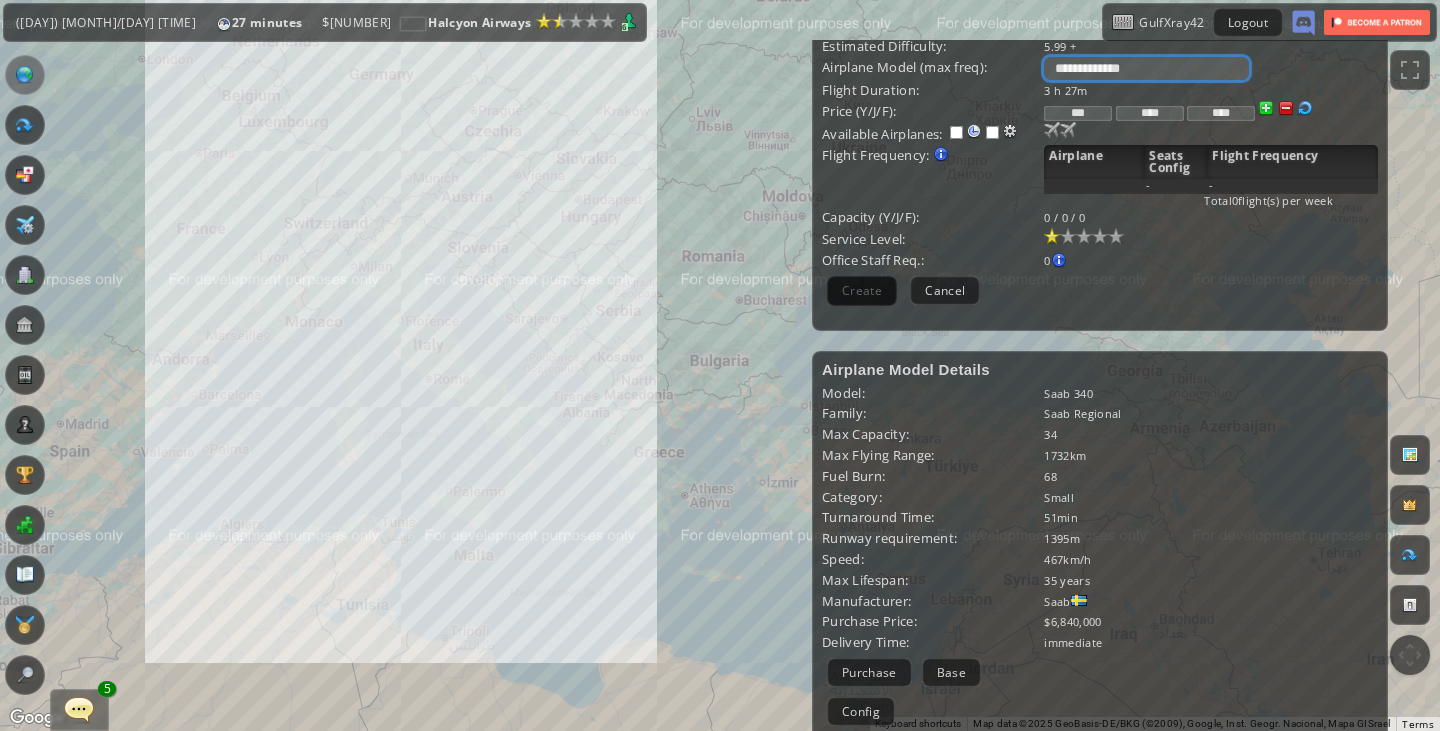 click on "**********" at bounding box center [1146, 68] 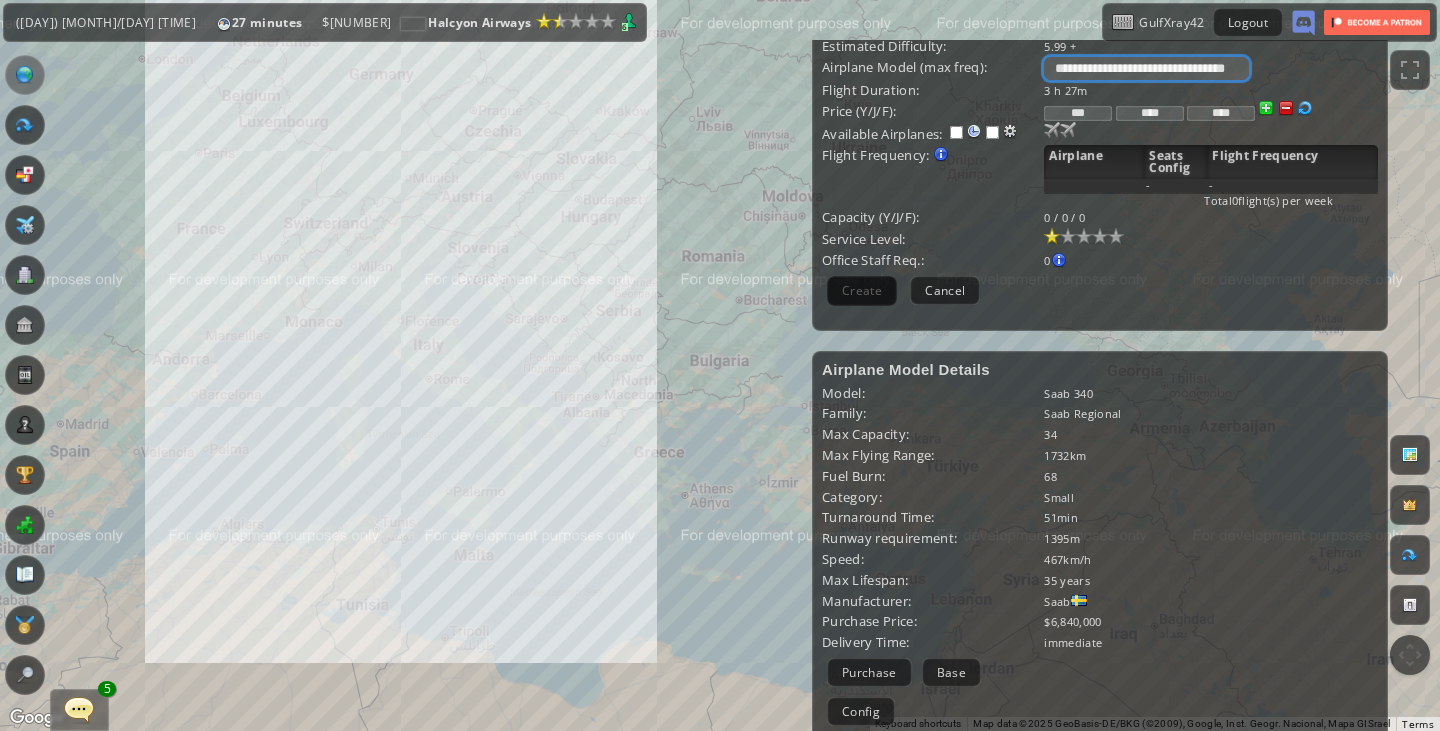 click on "**********" at bounding box center (1146, 68) 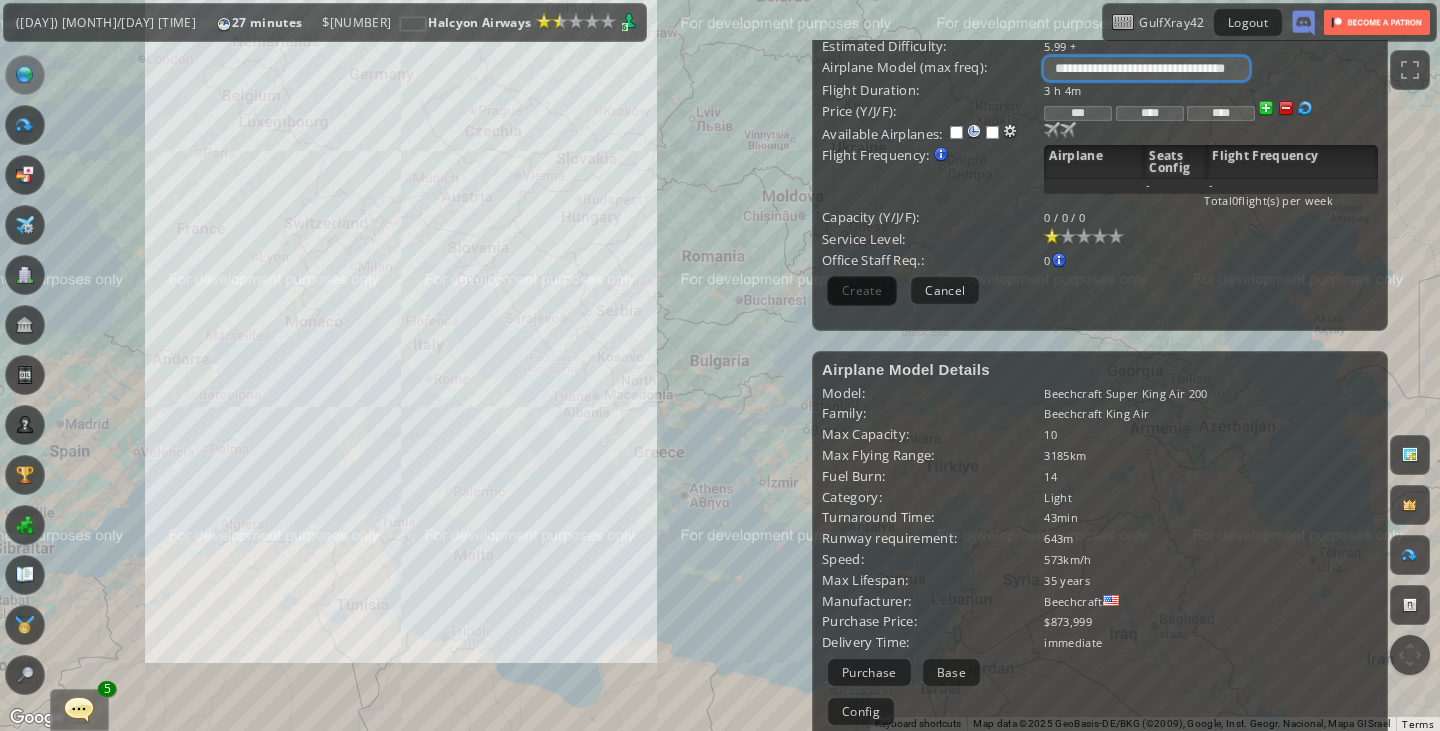 click on "**********" at bounding box center [1146, 68] 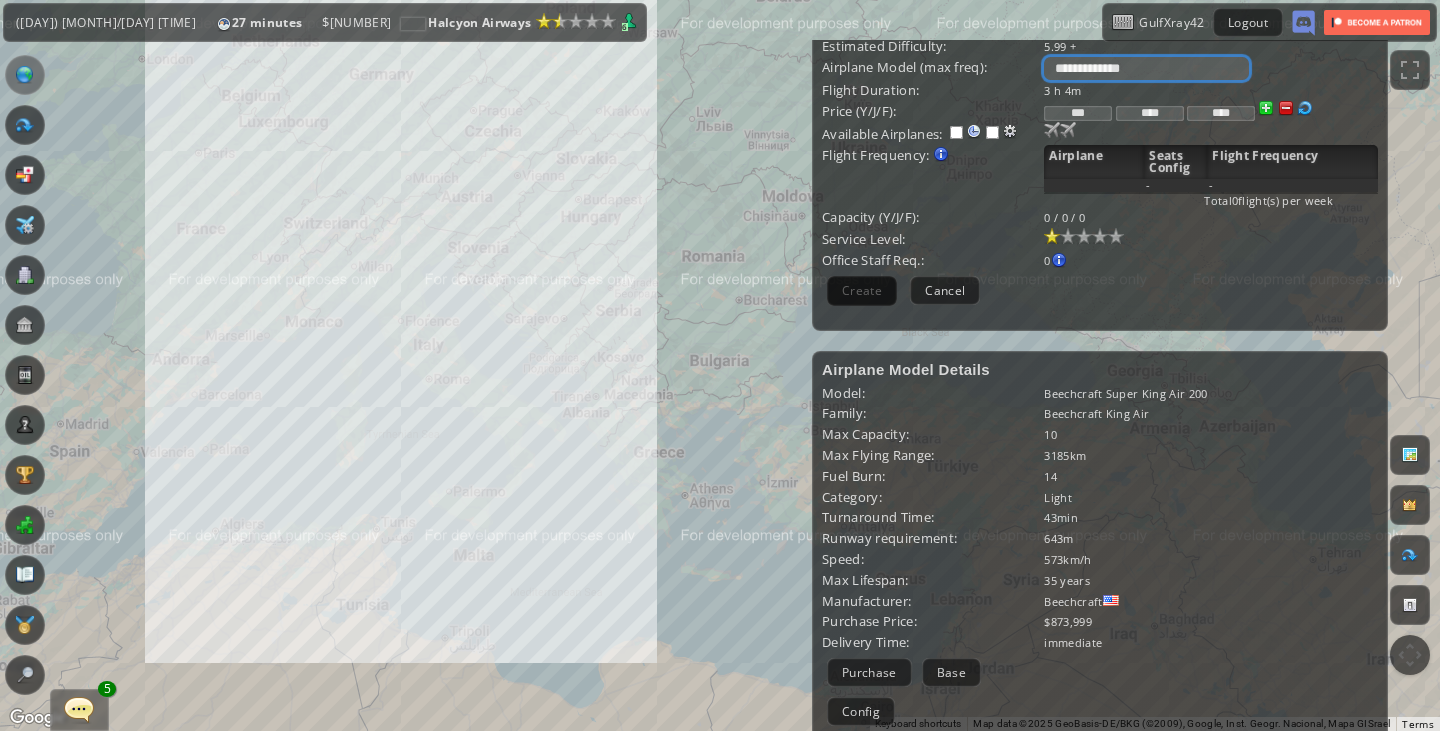 click on "**********" at bounding box center (1146, 68) 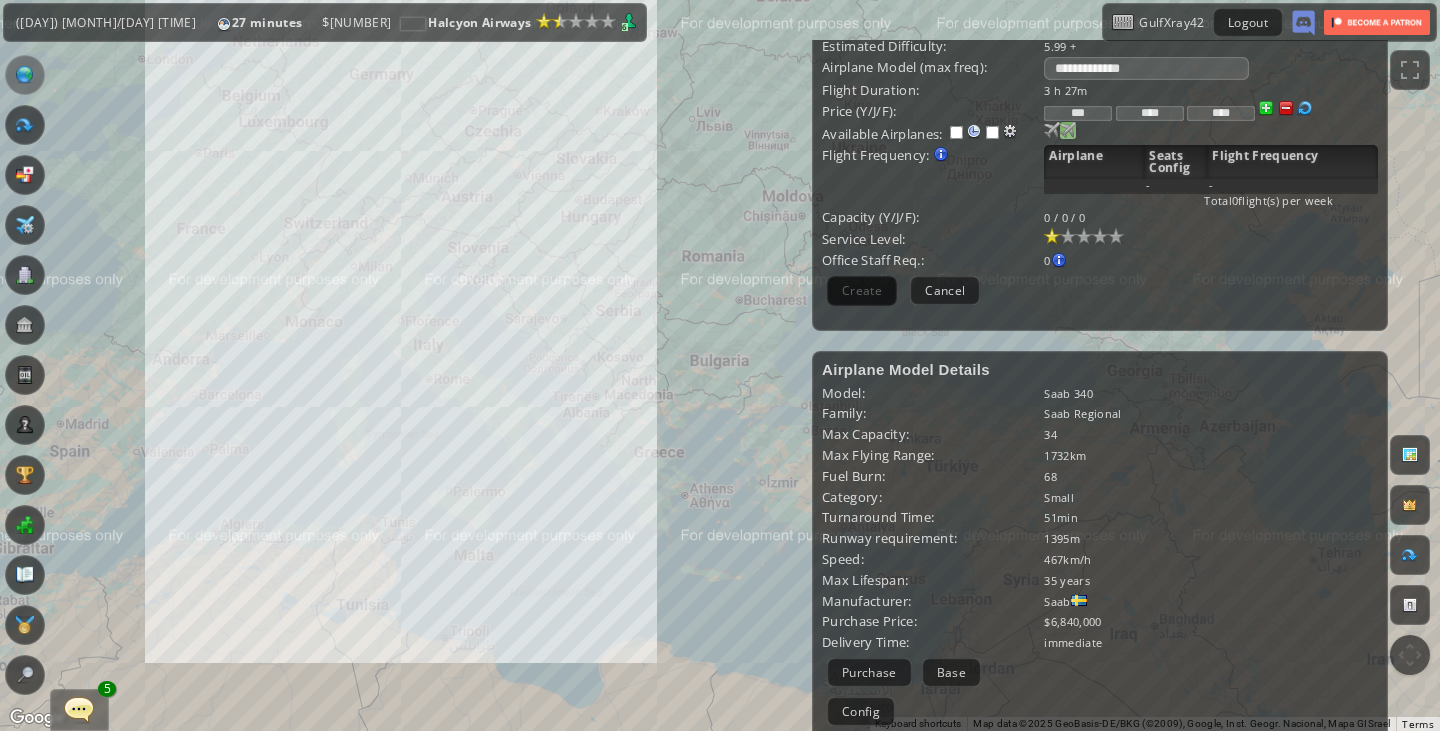 click at bounding box center [1052, 130] 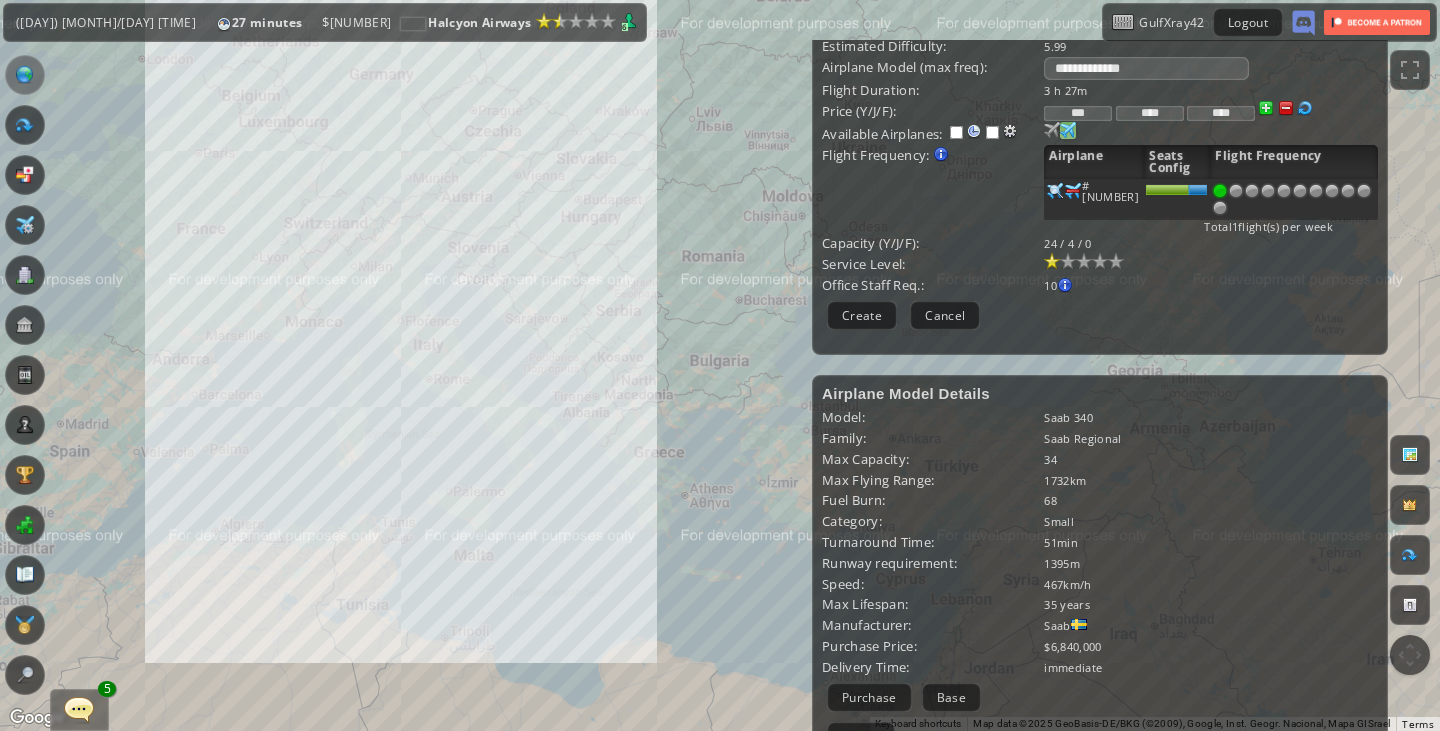 click at bounding box center (1055, 191) 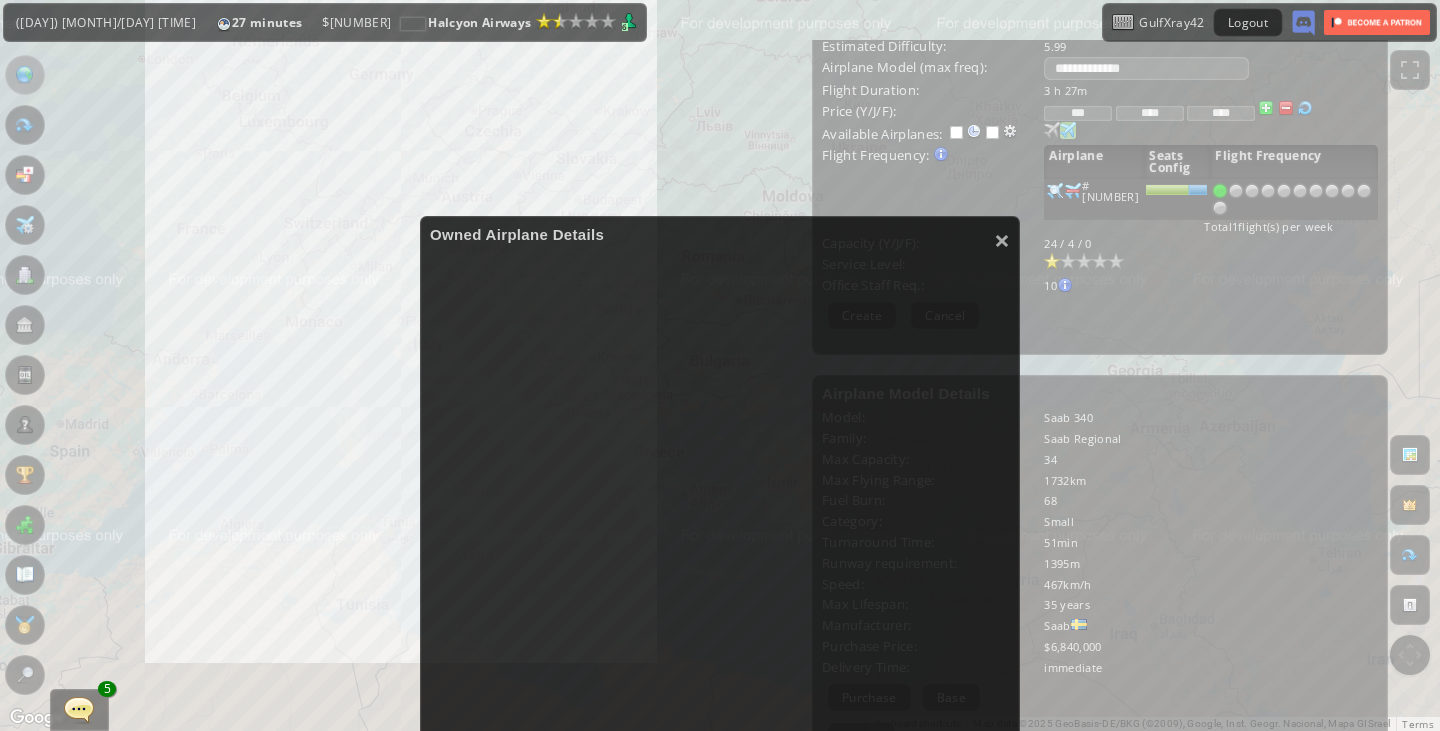 click on "Owned Airplane Details" at bounding box center (720, 234) 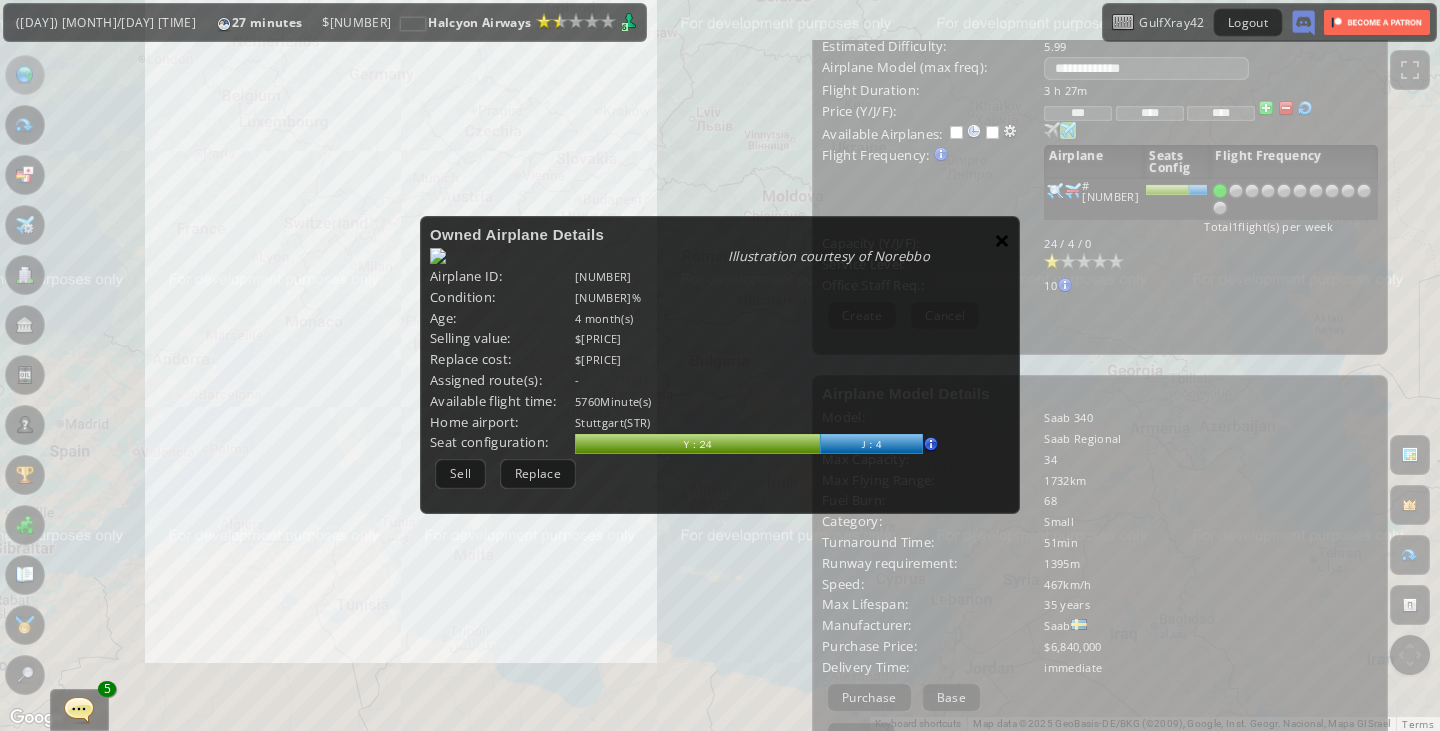 click on "×" at bounding box center (1002, 240) 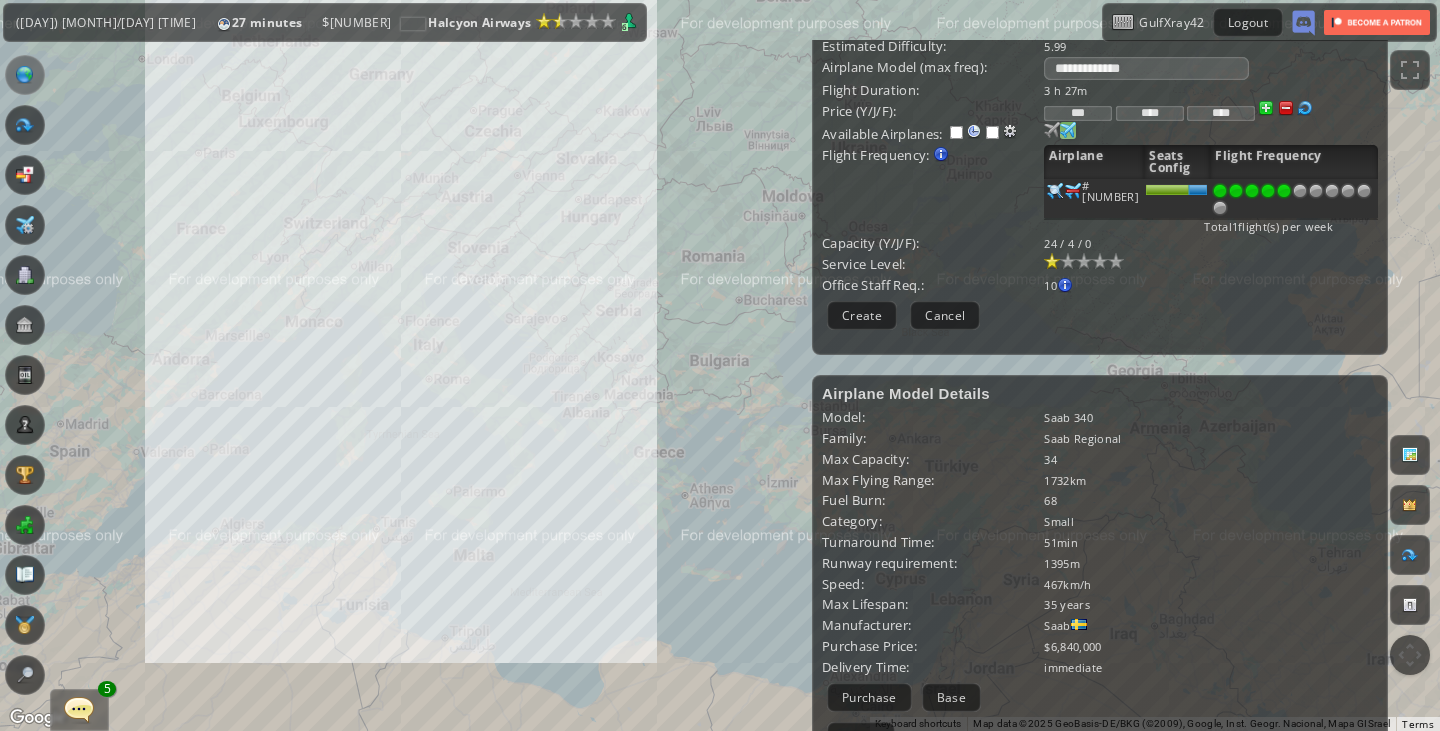 click at bounding box center (1284, 191) 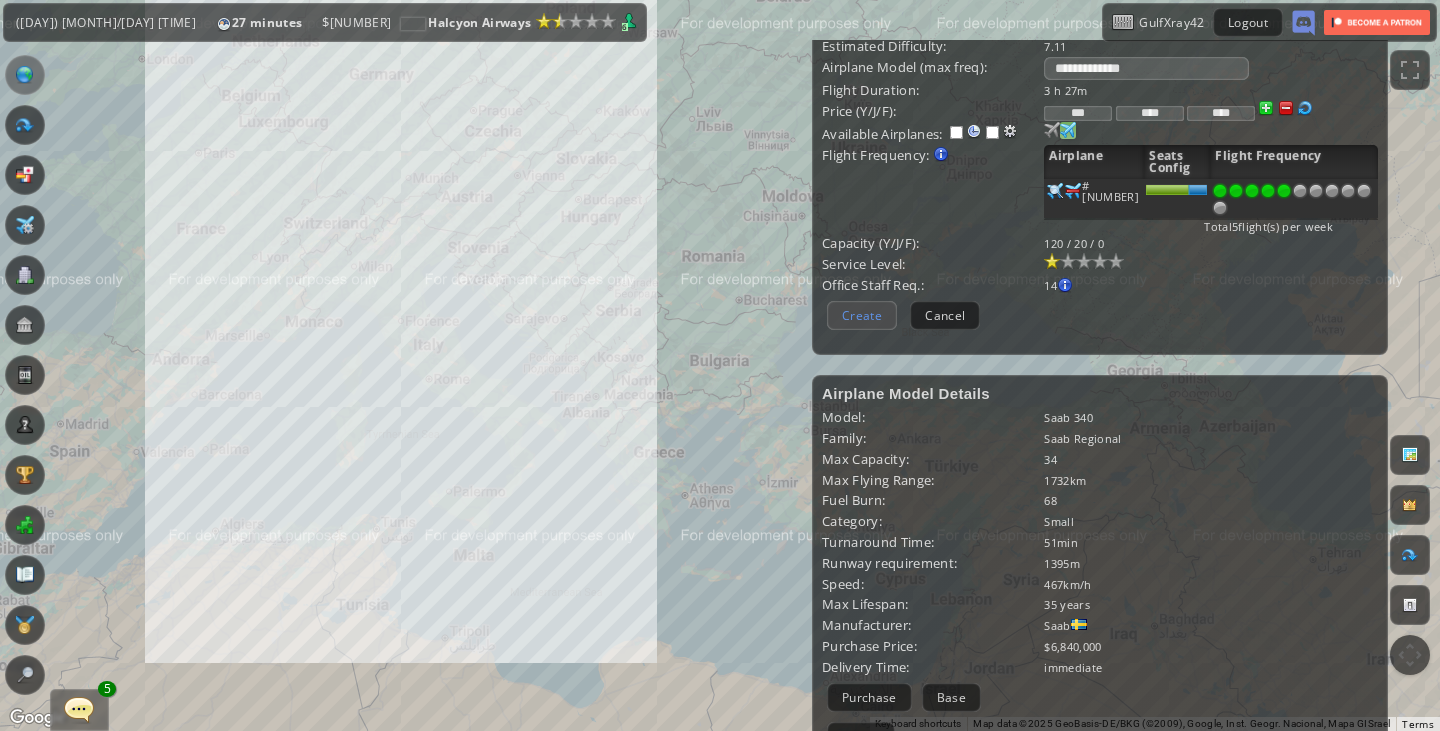 scroll, scrollTop: 370, scrollLeft: 0, axis: vertical 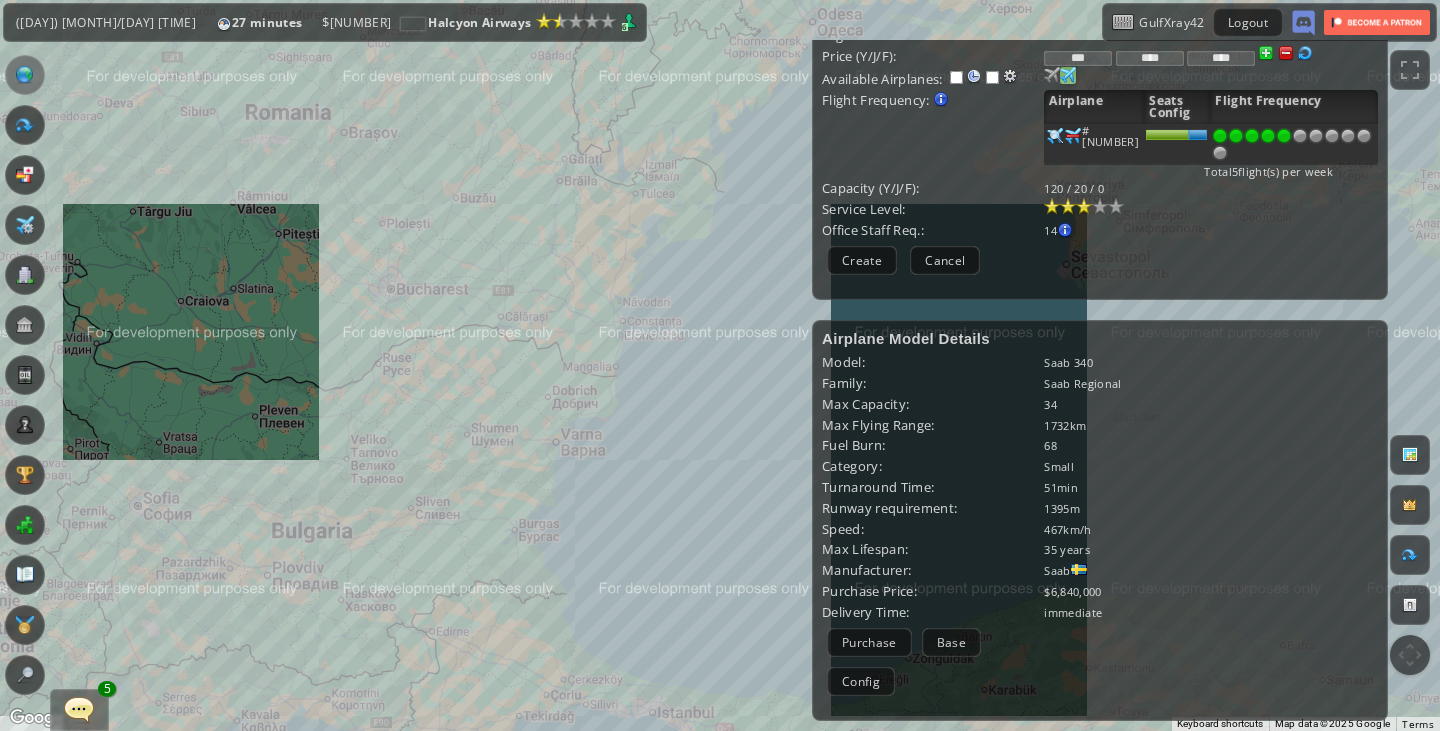 click at bounding box center [1084, 206] 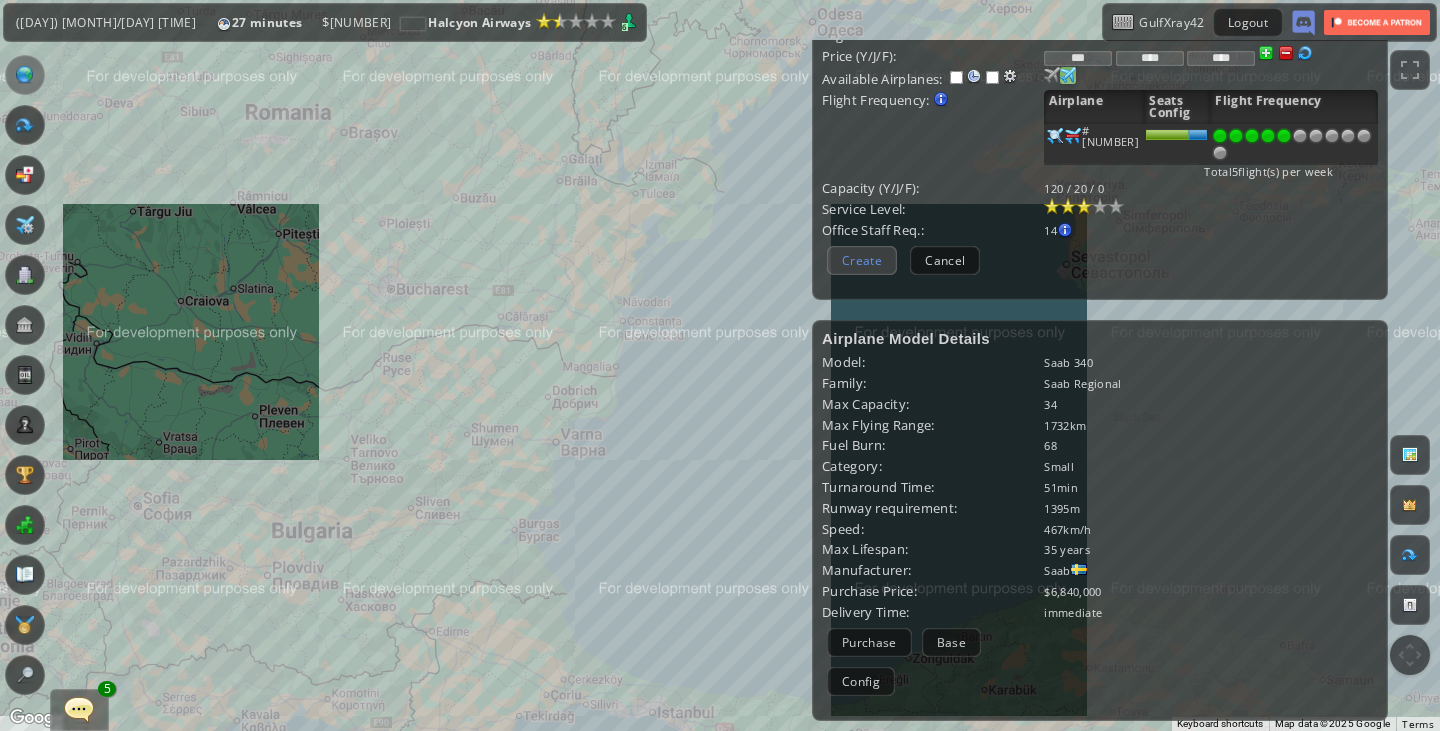 click on "Create" at bounding box center [862, 260] 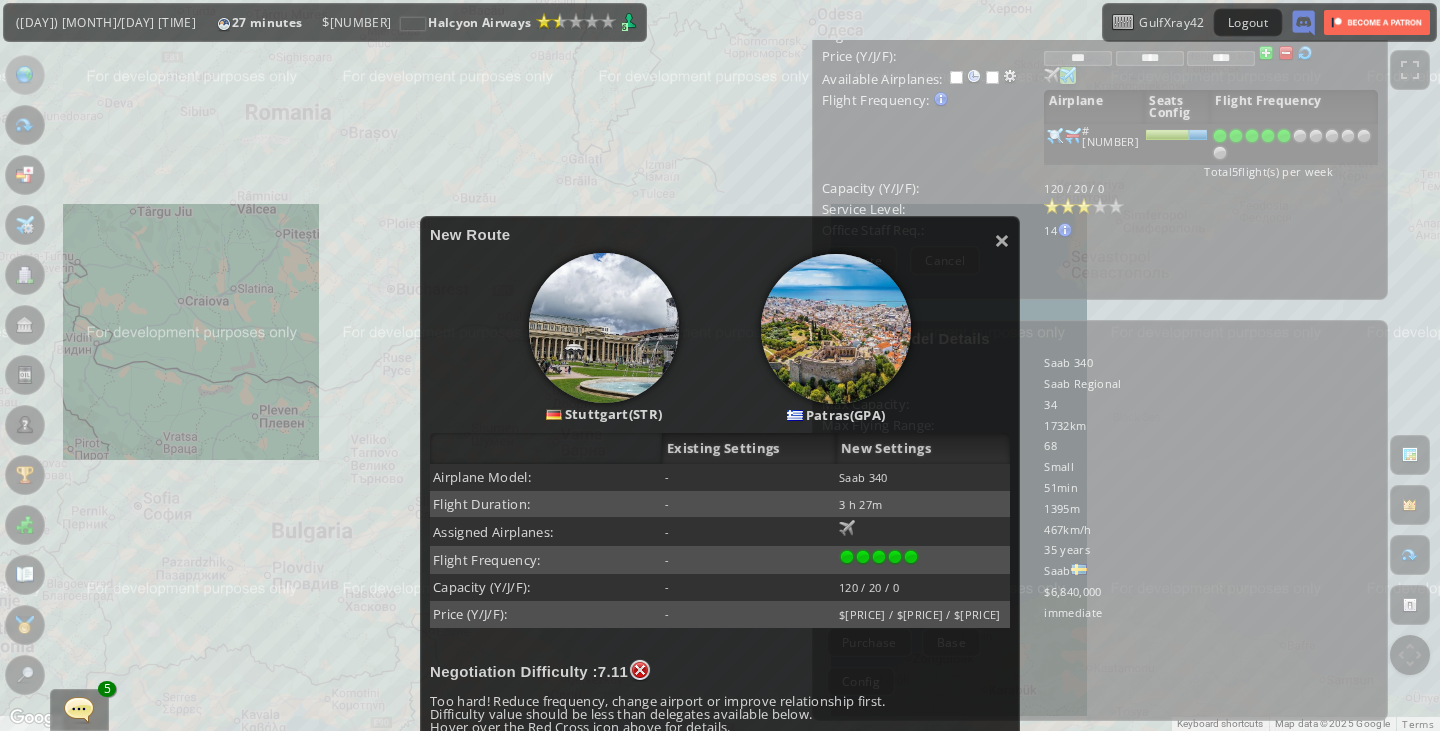 scroll, scrollTop: 487, scrollLeft: 0, axis: vertical 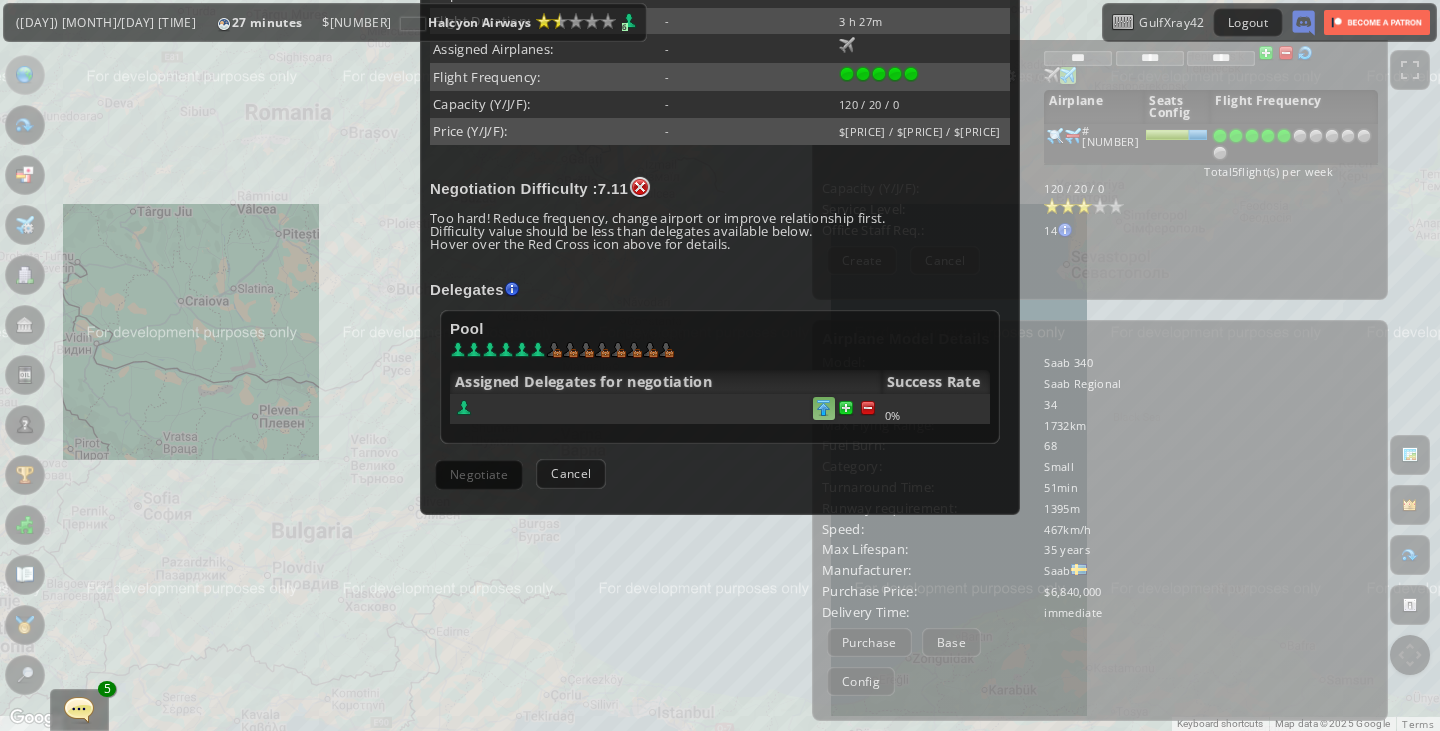 click at bounding box center [868, 408] 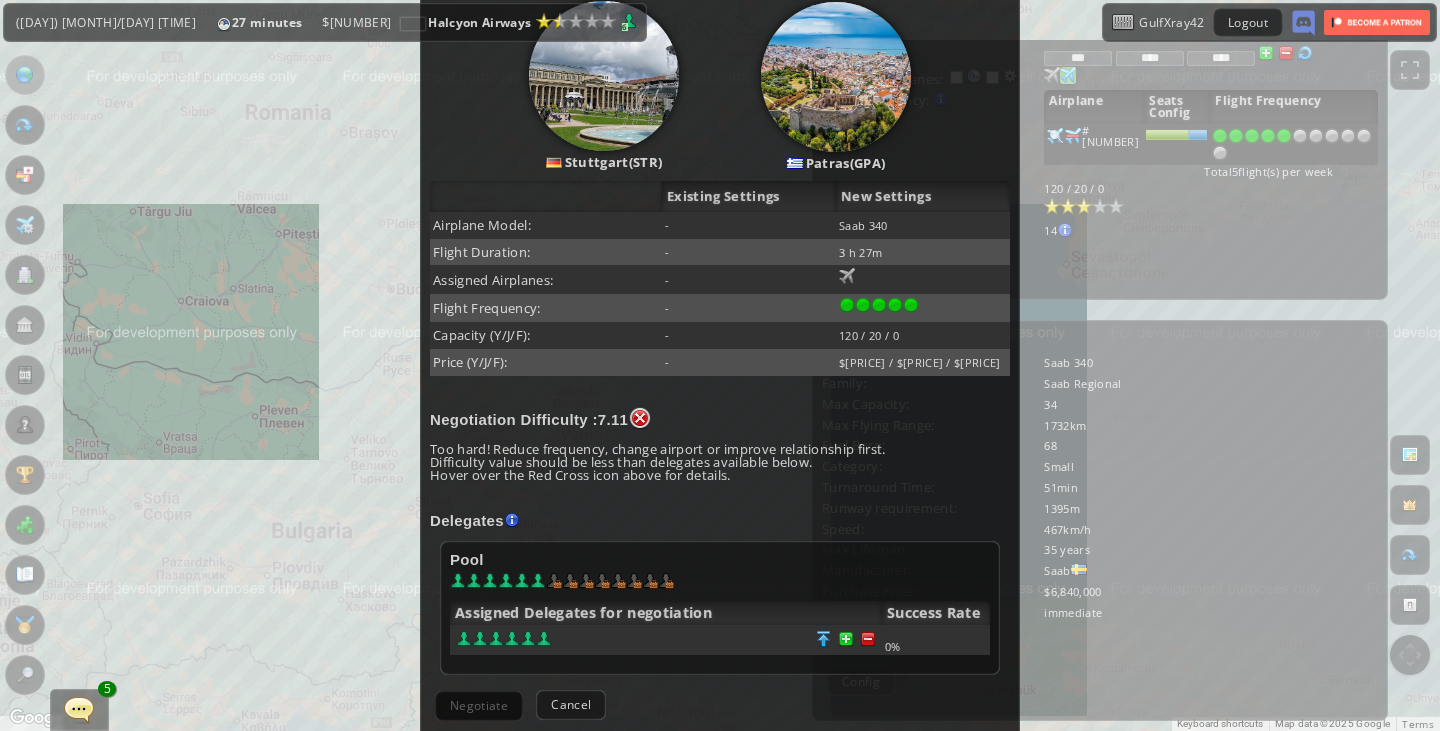 scroll, scrollTop: 0, scrollLeft: 0, axis: both 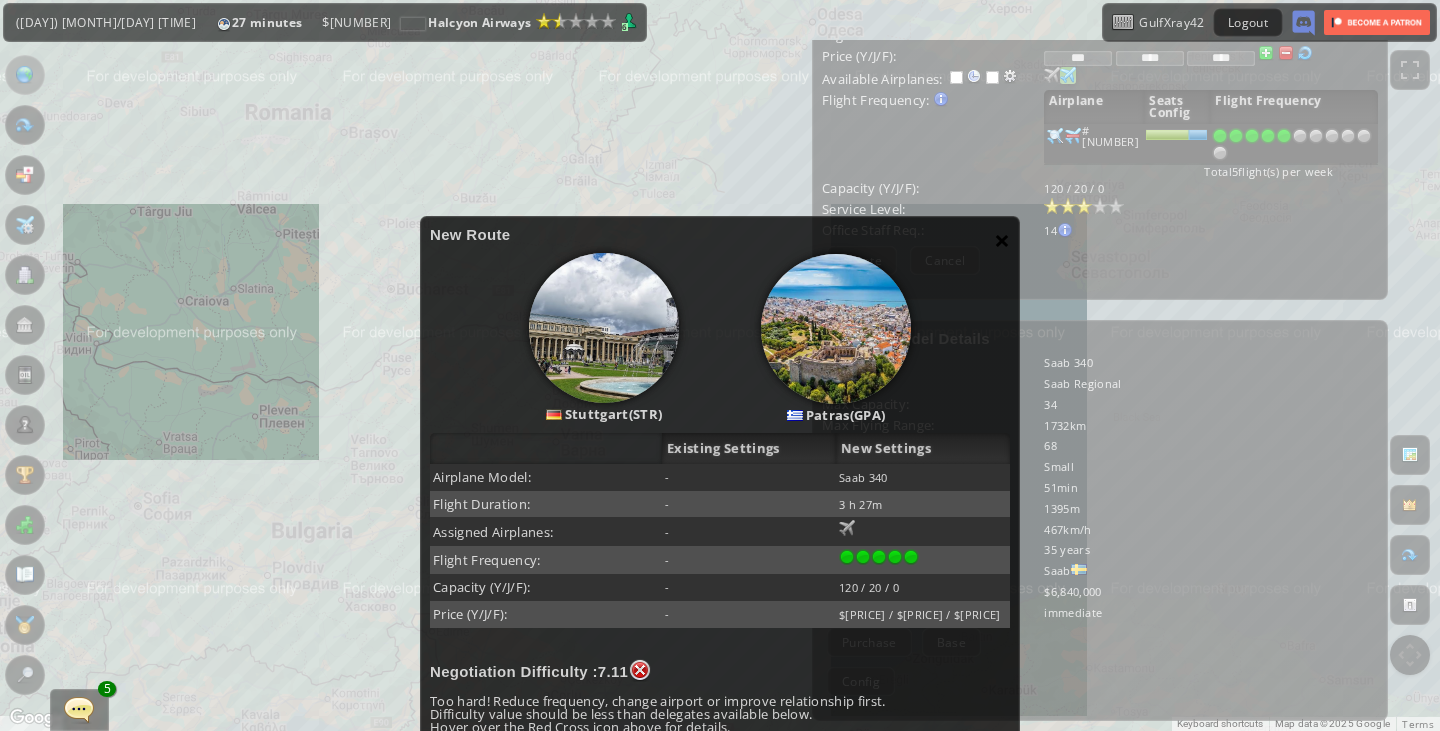 click on "×" at bounding box center [1002, 240] 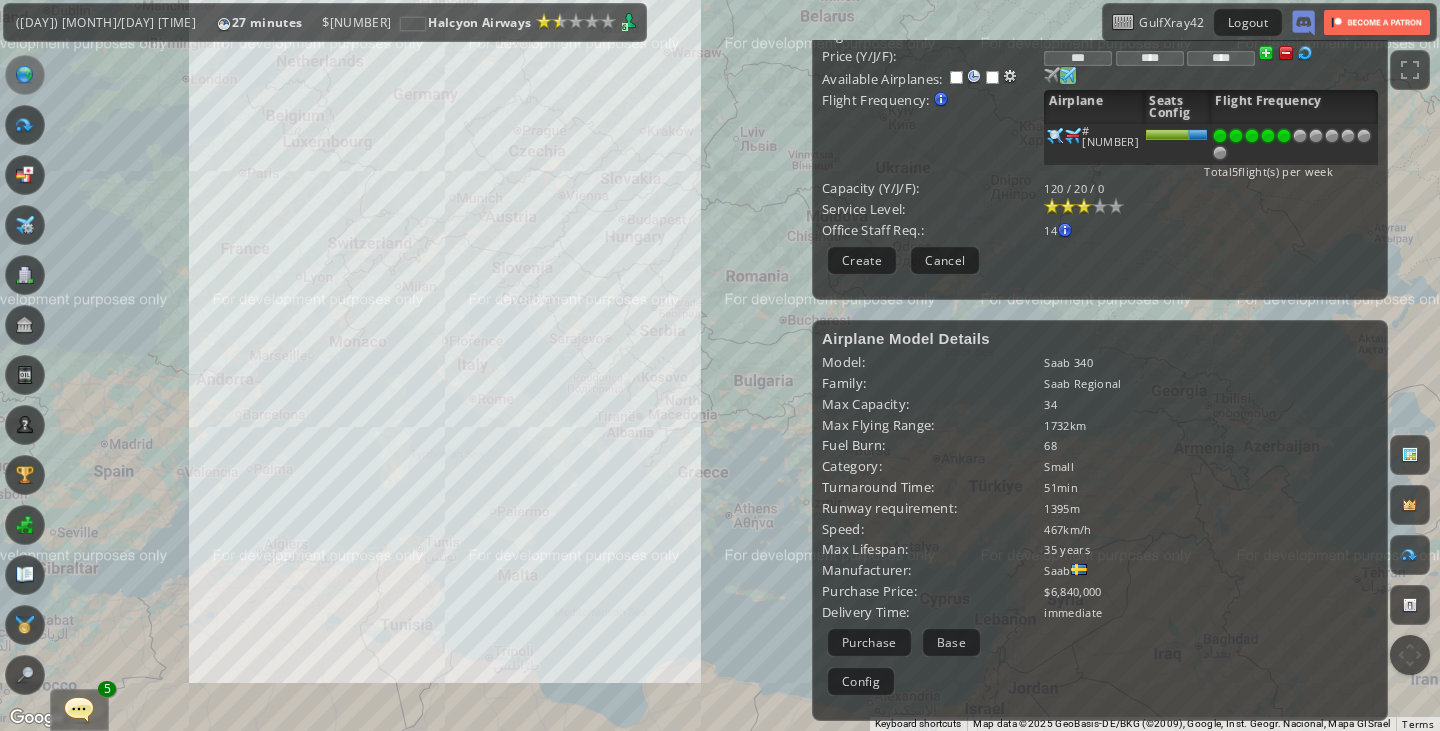 drag, startPoint x: 529, startPoint y: 334, endPoint x: 619, endPoint y: 347, distance: 90.934044 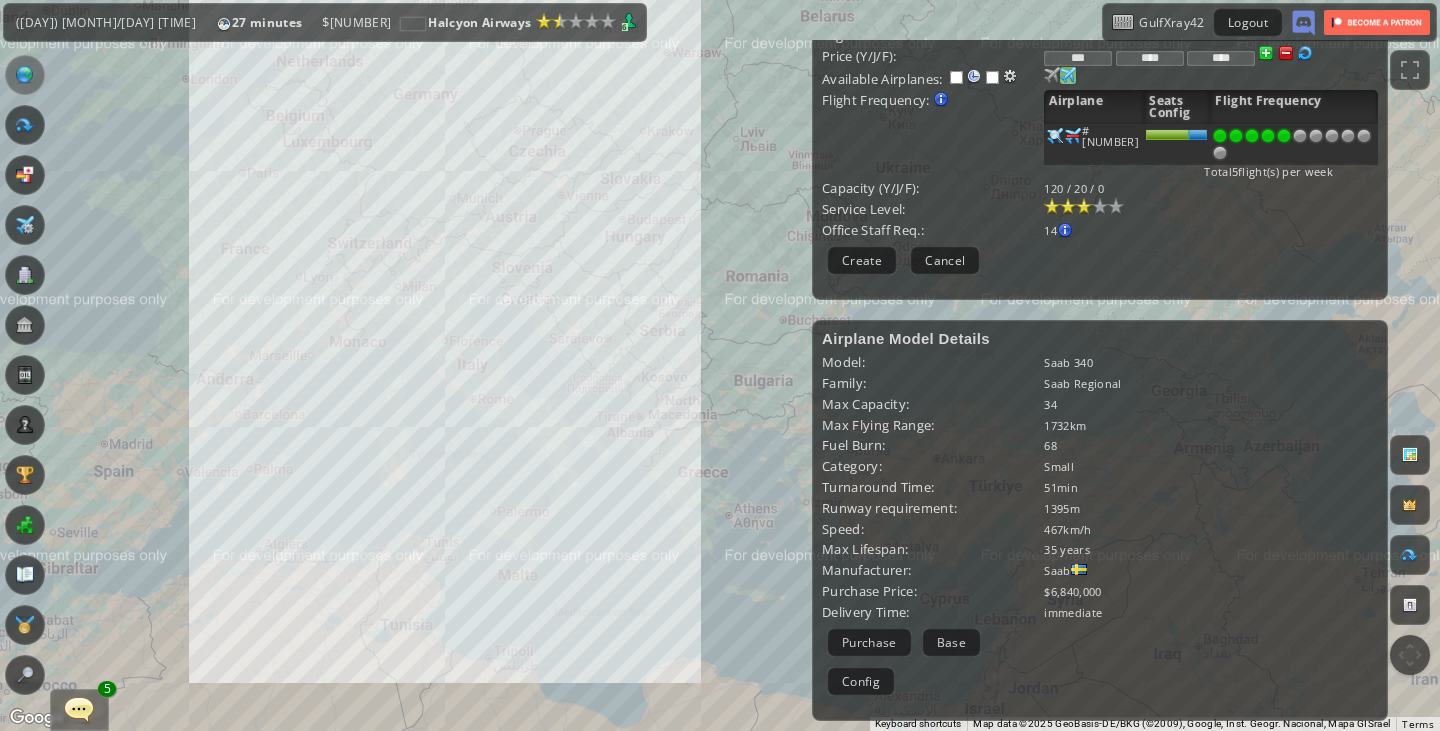 click on "To navigate, press the arrow keys." at bounding box center (720, 365) 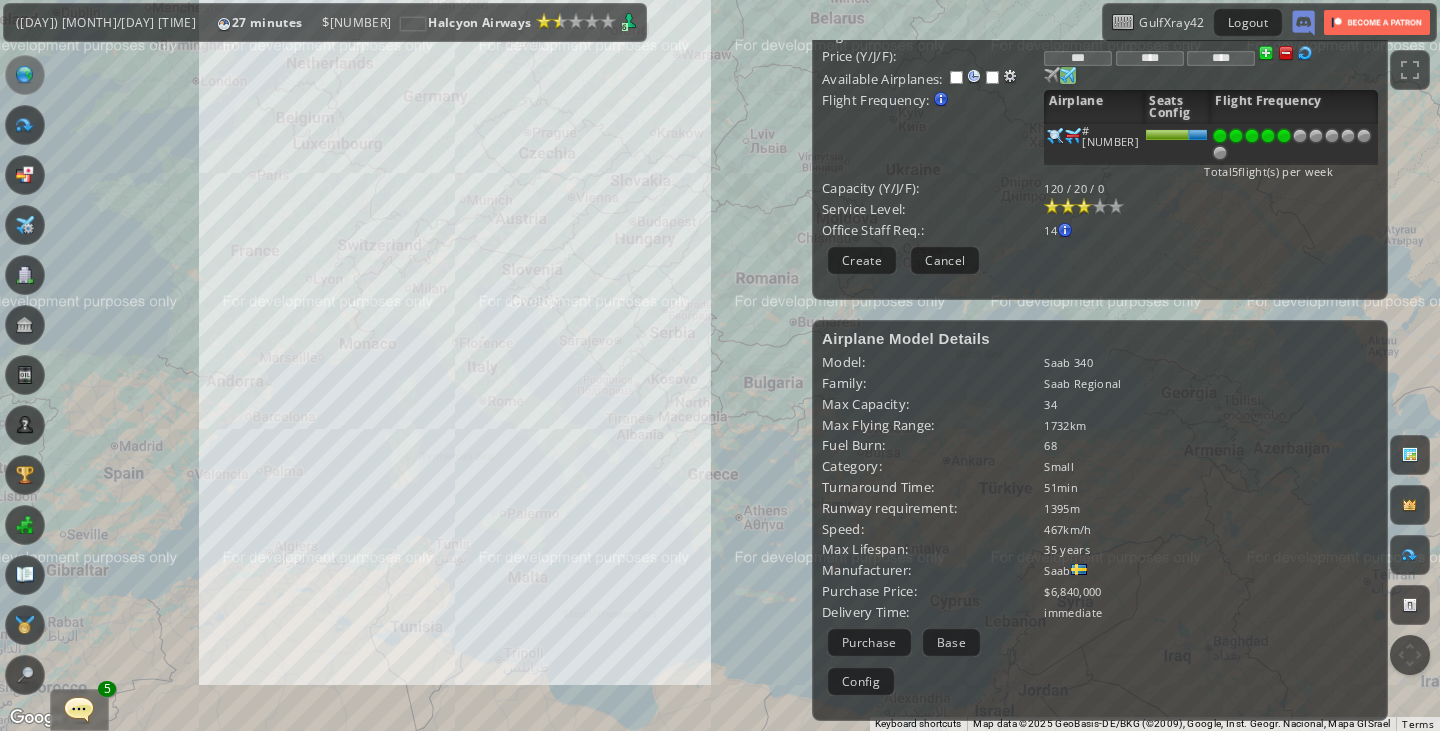 click on "To navigate, press the arrow keys." at bounding box center [720, 365] 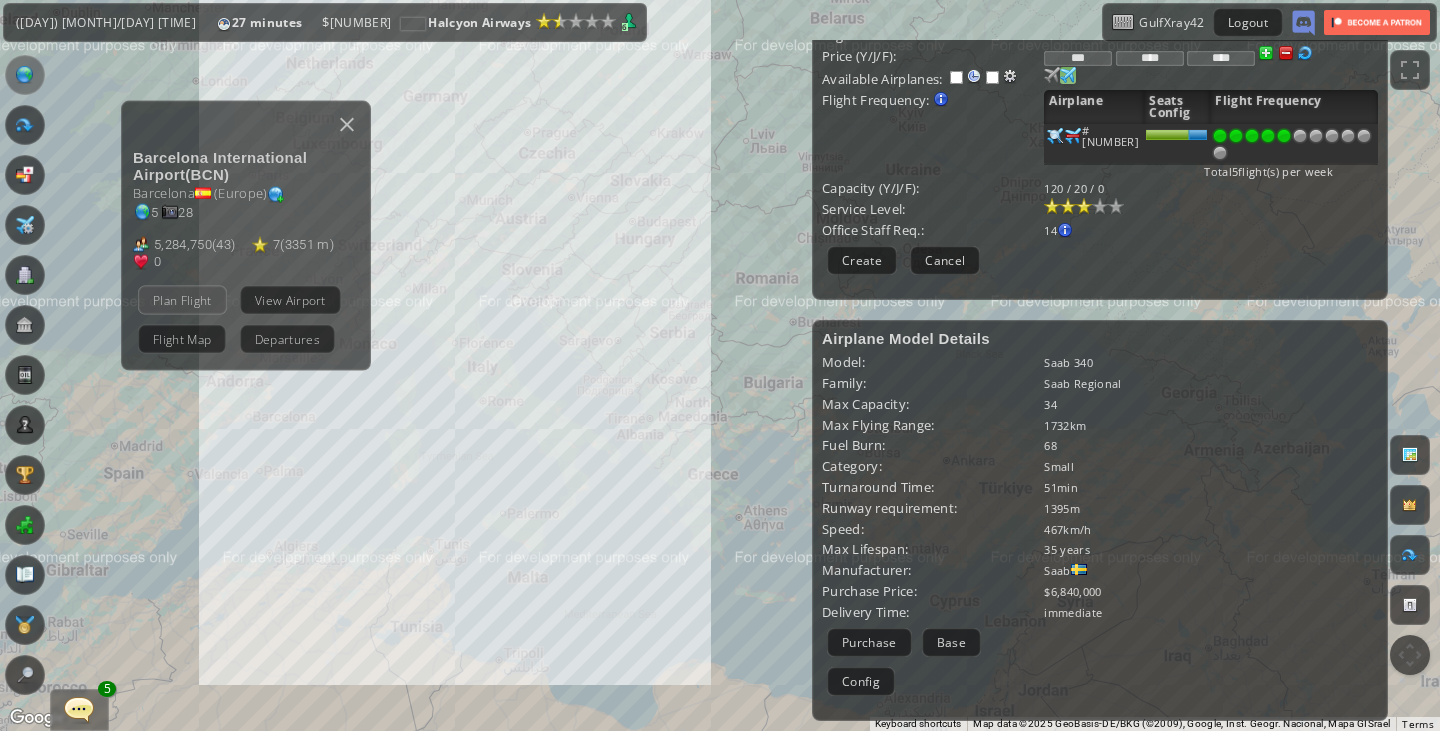 click on "Plan Flight" at bounding box center [182, 299] 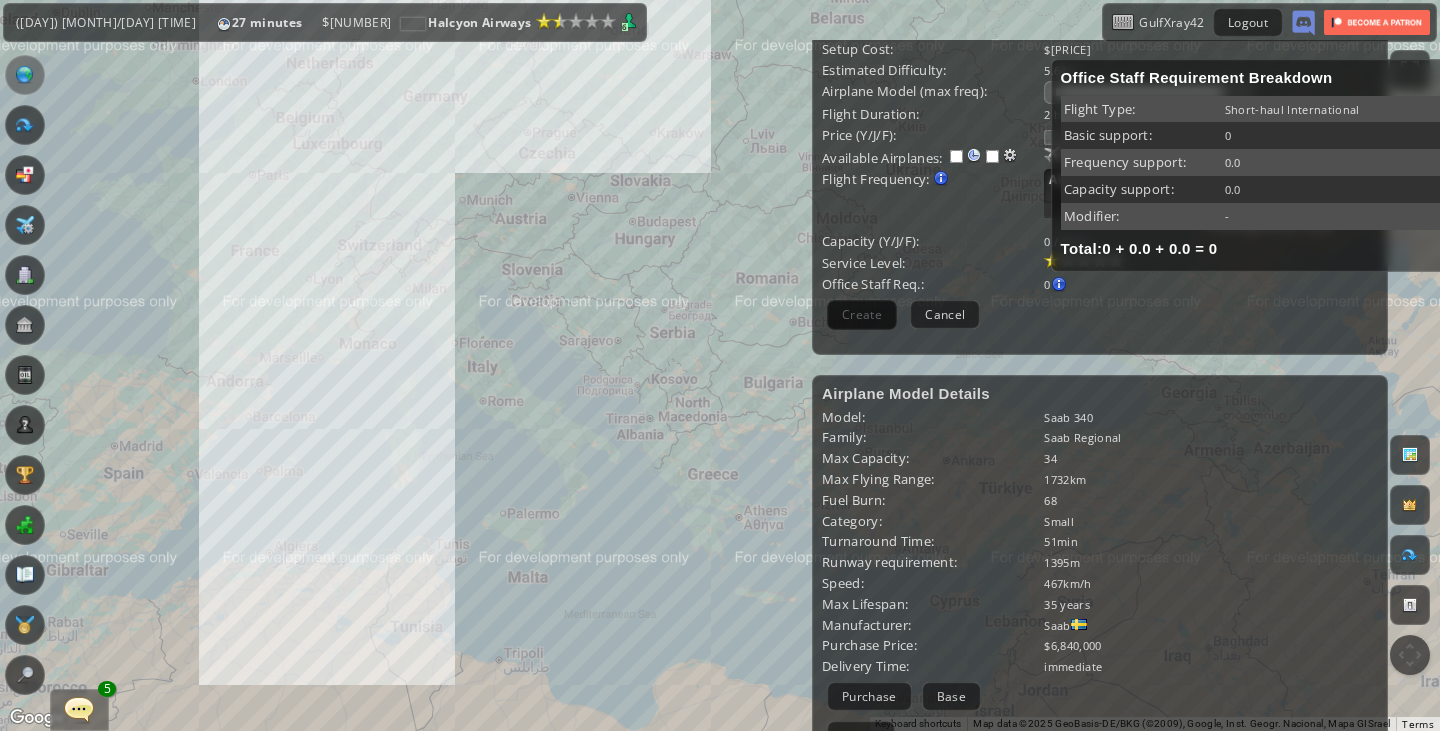 scroll, scrollTop: 352, scrollLeft: 0, axis: vertical 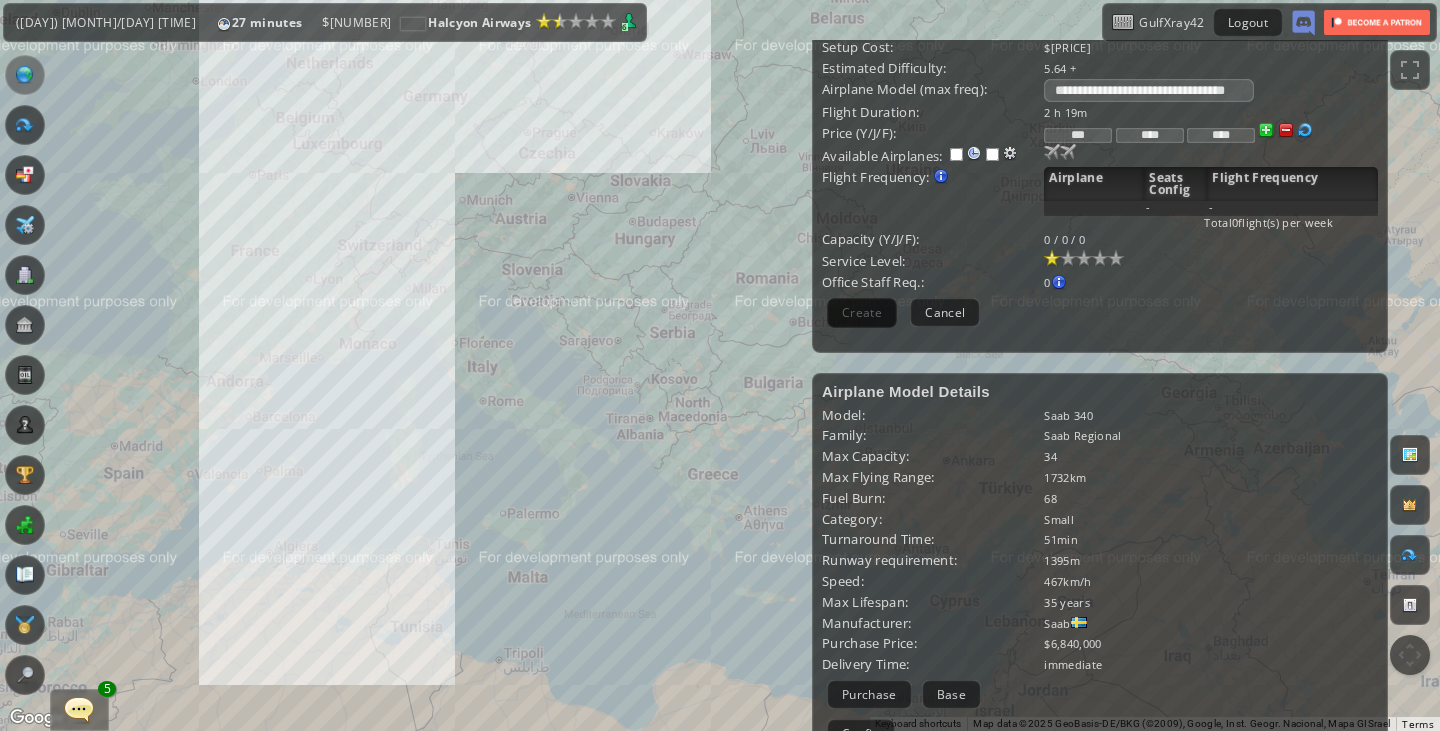 click on "To navigate, press the arrow keys." at bounding box center [720, 365] 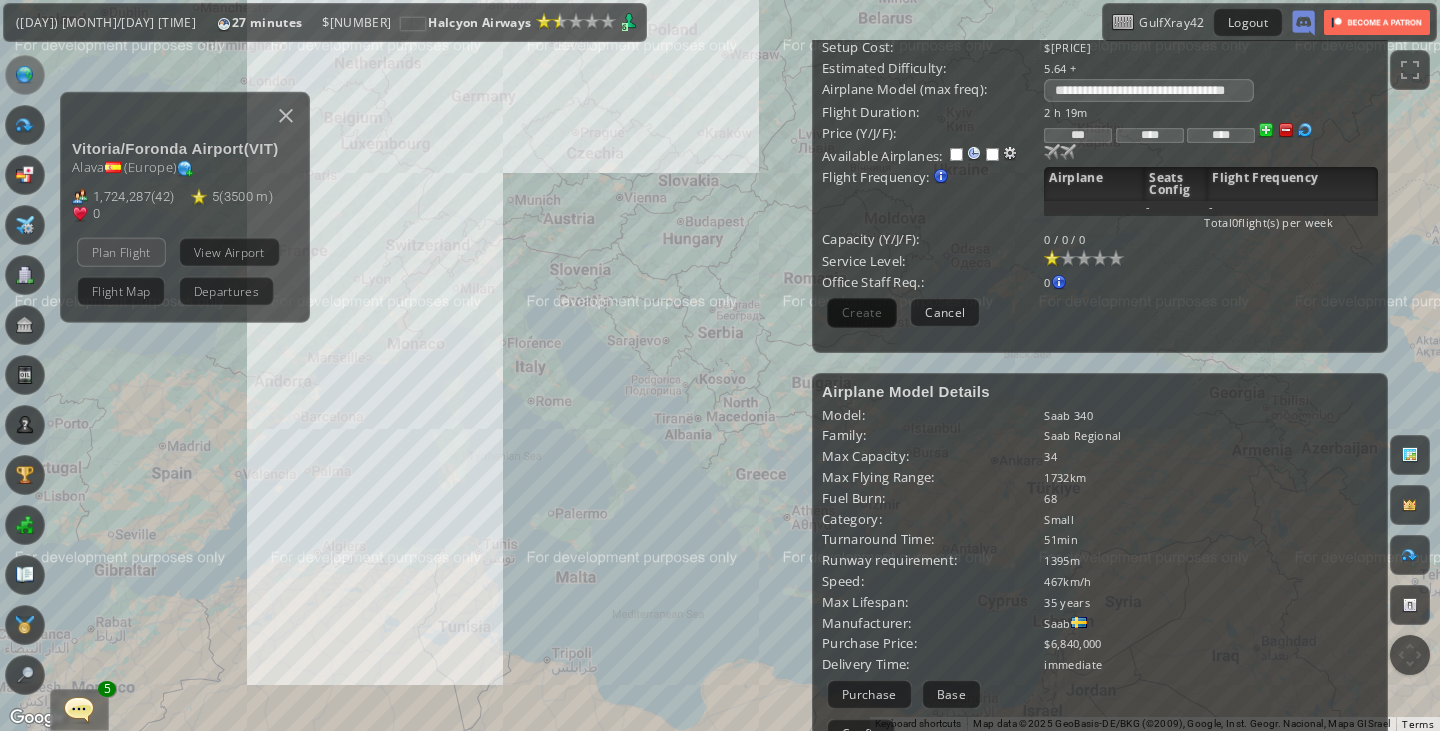 click on "Plan Flight" at bounding box center (121, 251) 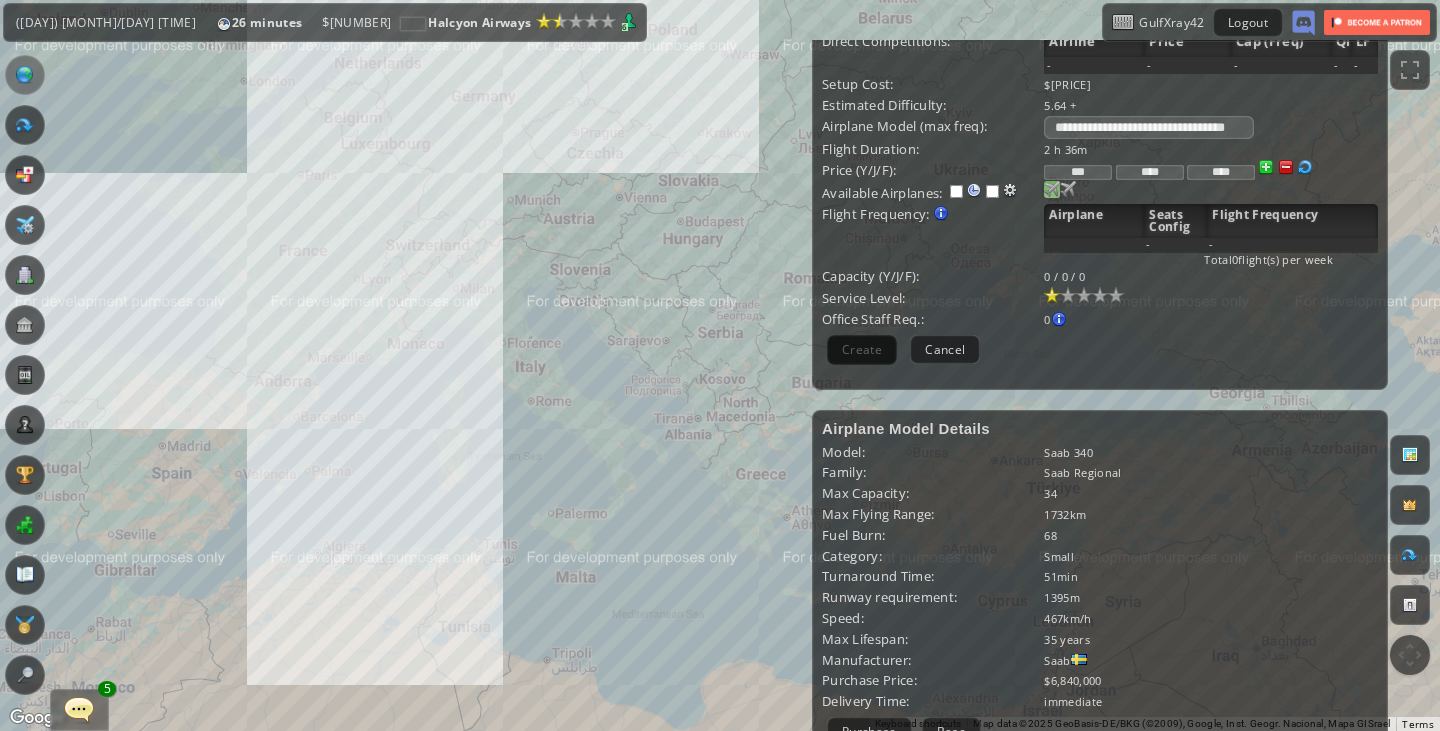scroll, scrollTop: 247, scrollLeft: 0, axis: vertical 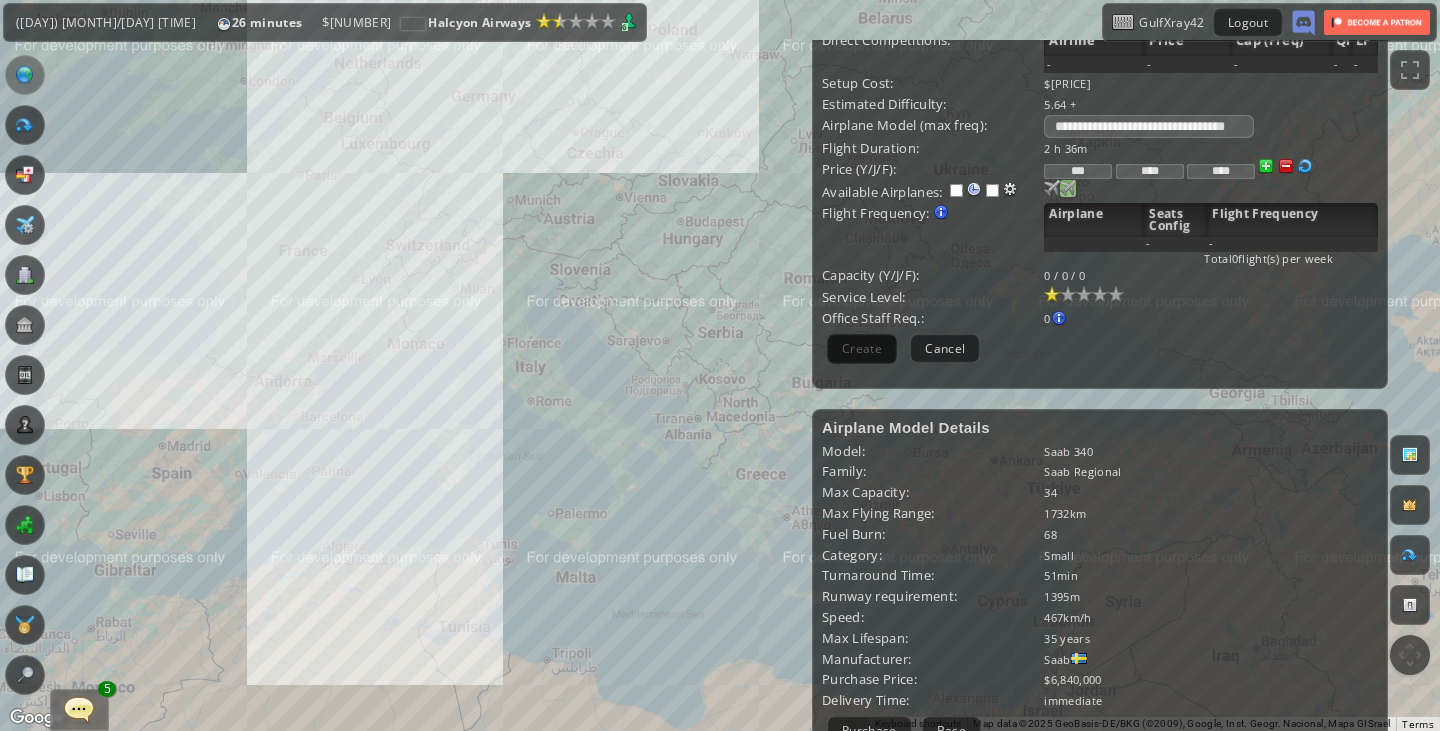 click at bounding box center [1052, 188] 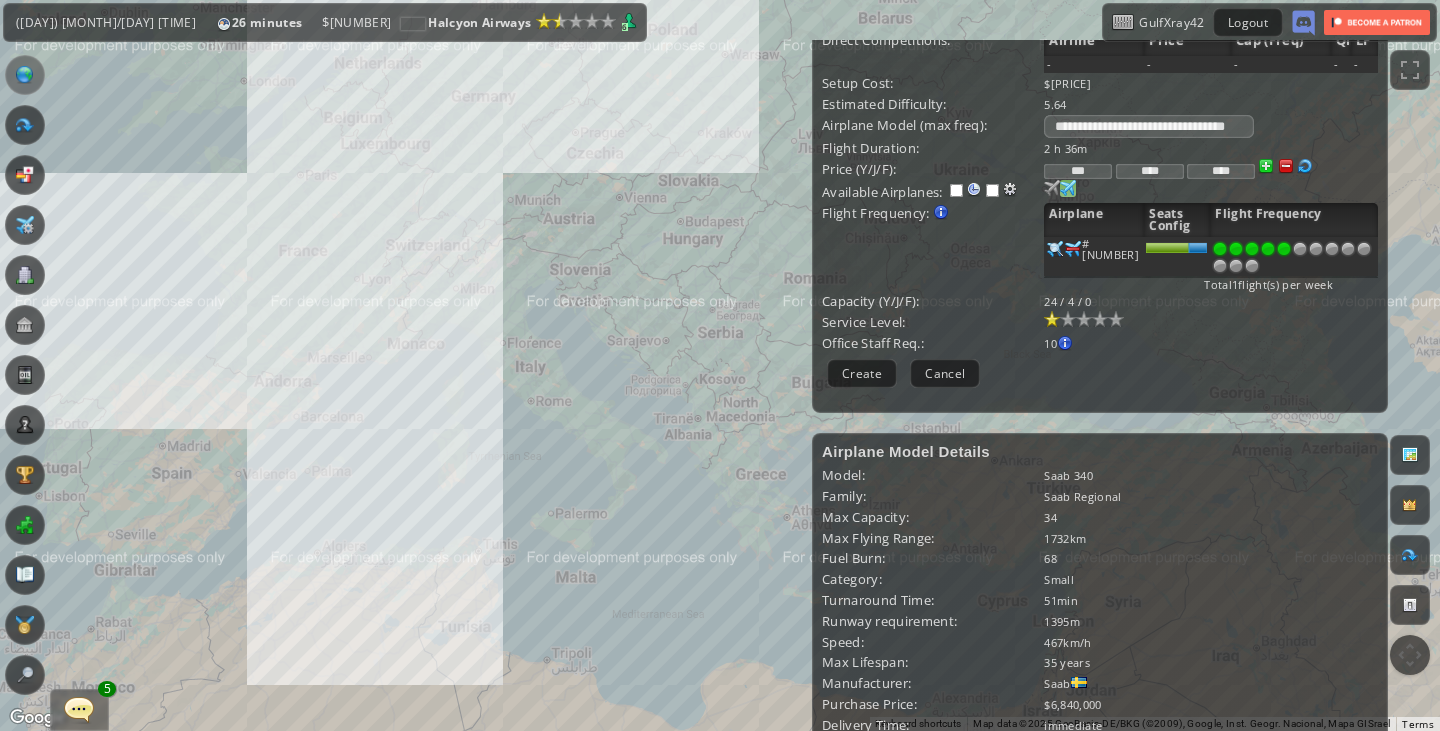 click at bounding box center (1284, 249) 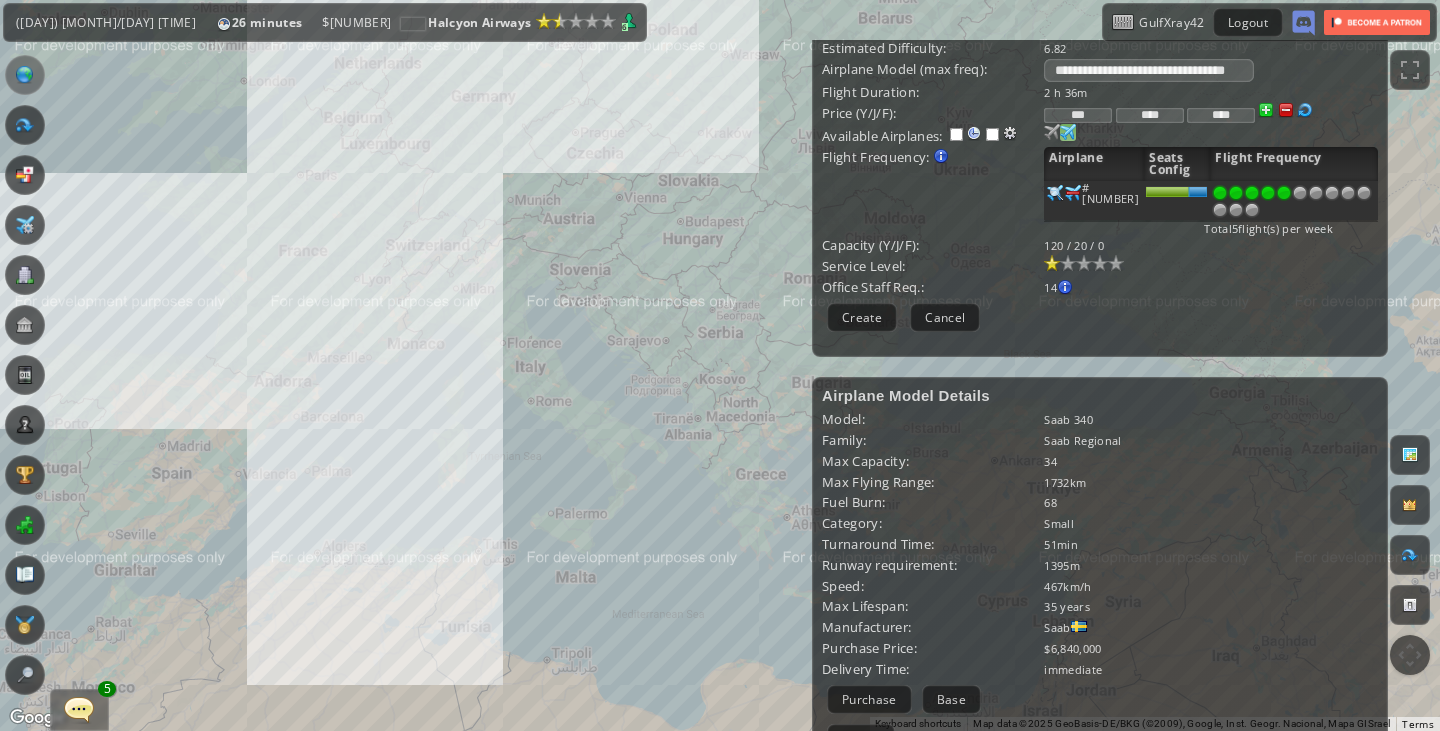 scroll, scrollTop: 305, scrollLeft: 0, axis: vertical 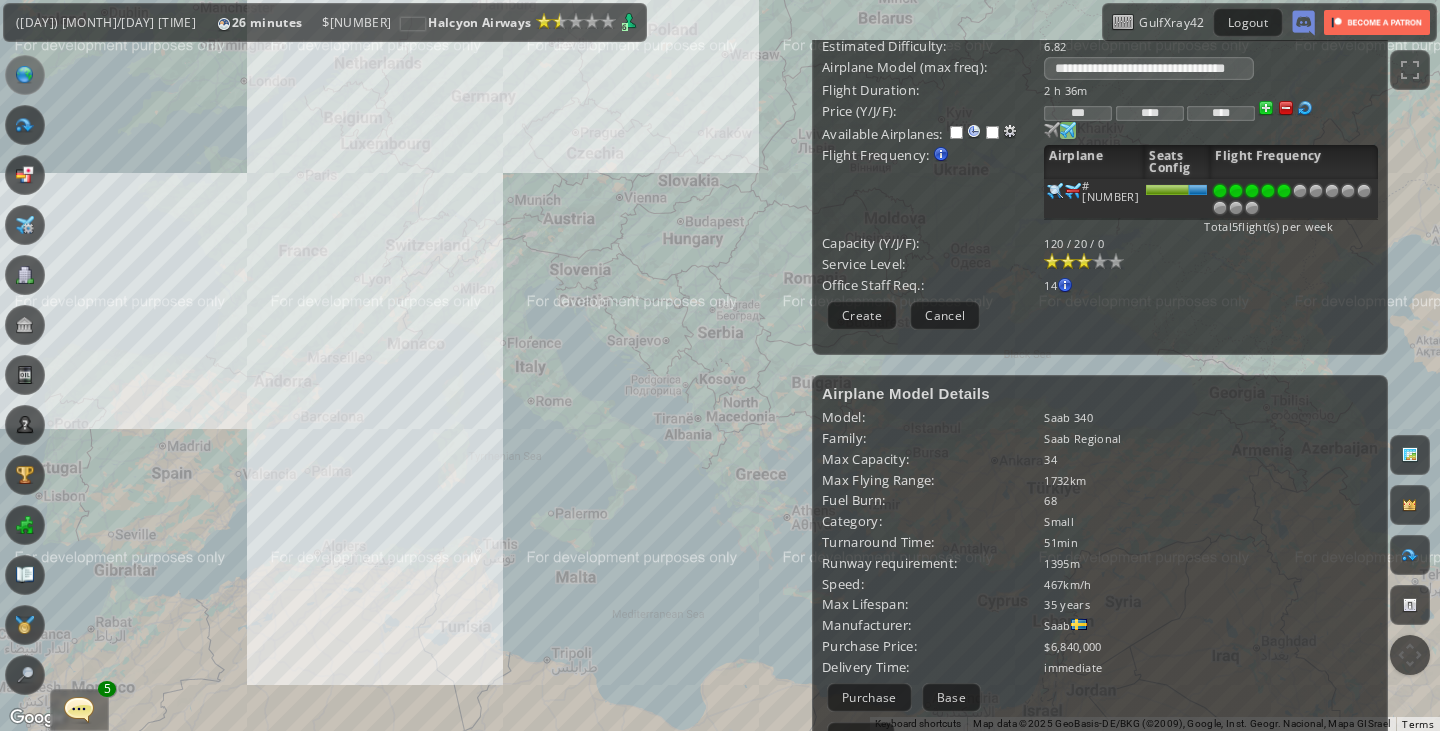 click at bounding box center (1084, 261) 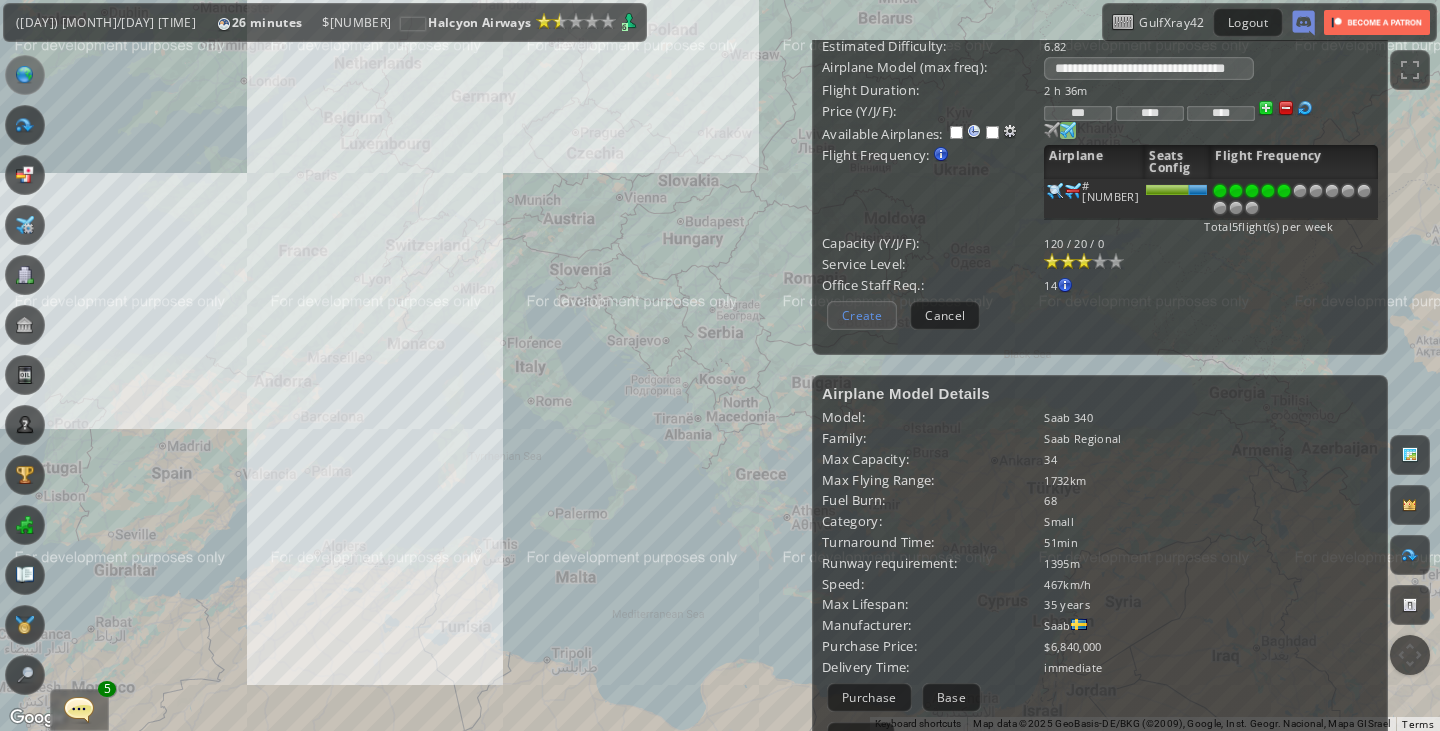 click on "Create" at bounding box center (862, 315) 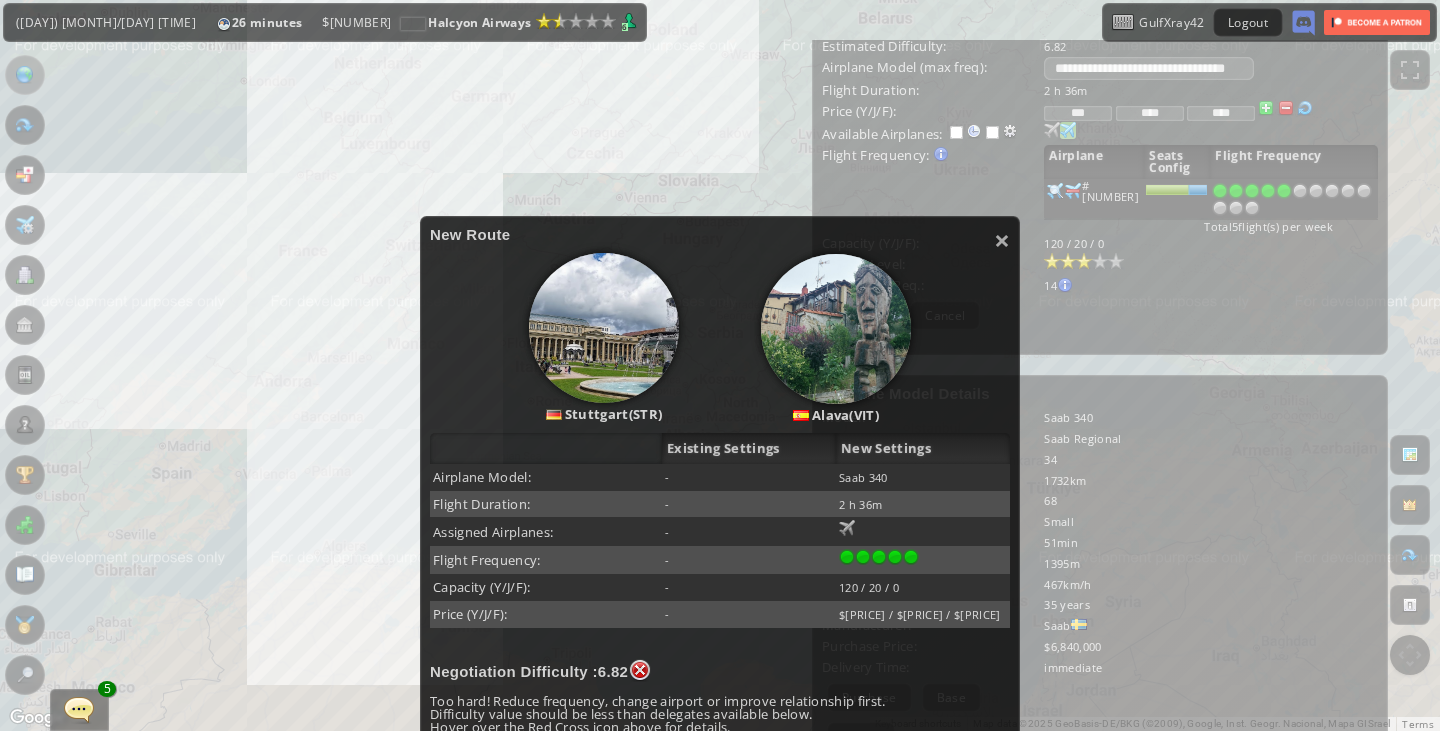 scroll, scrollTop: 487, scrollLeft: 0, axis: vertical 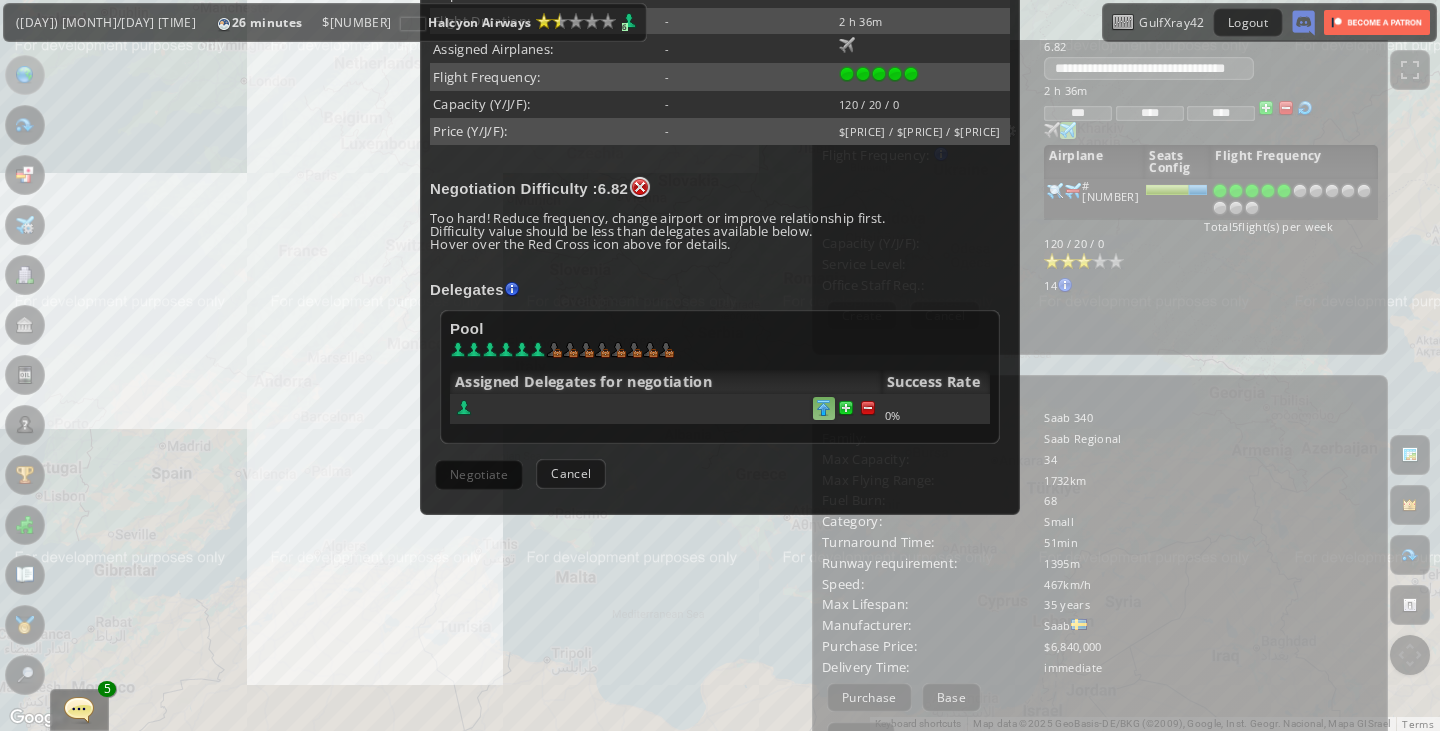 click at bounding box center [868, 408] 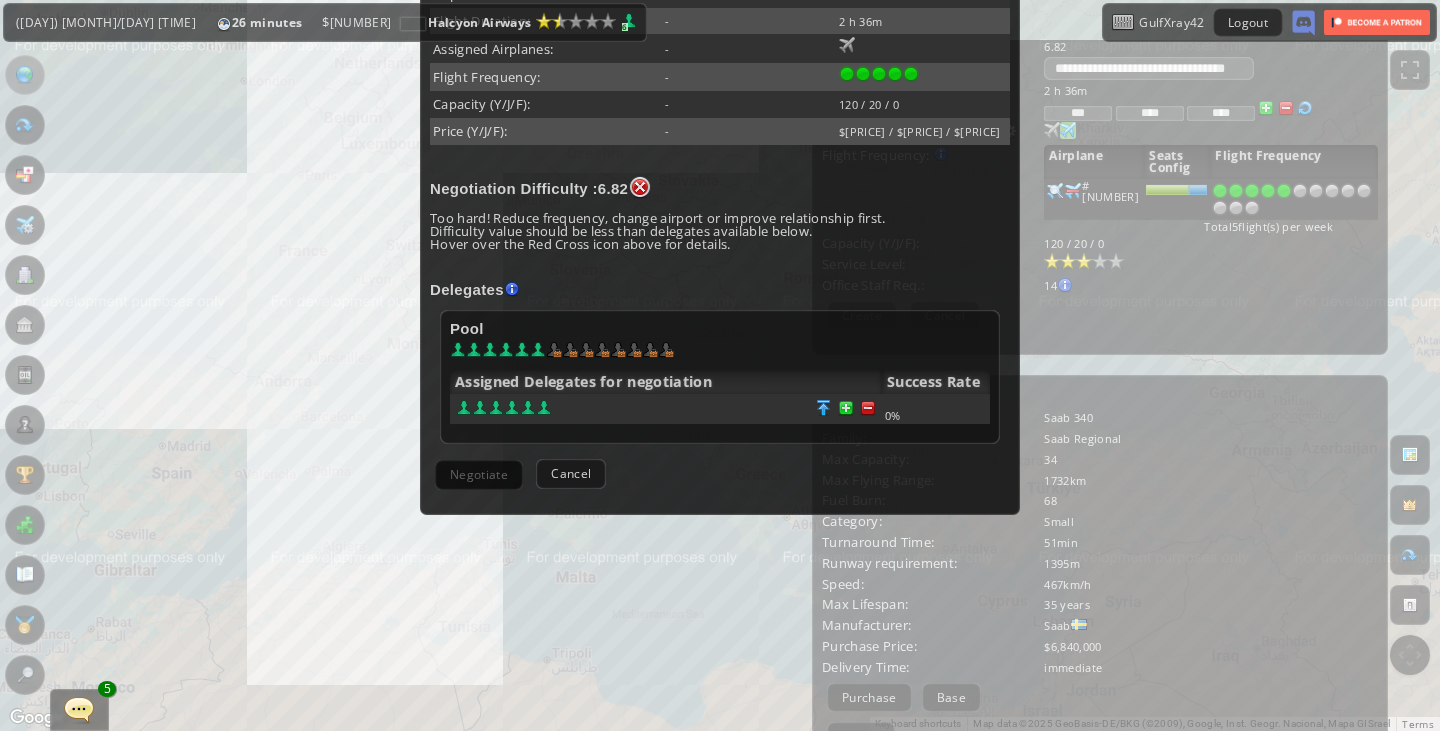 click on "×
New Route
Stuttgart(STR)
Alava(VIT)
Existing Settings
New Settings
Airplane Model:
-
Saab 340
Flight Duration:
-
2 h 36m
Assigned Airplanes:
-
0 99
Flight Frequency:
-
Capacity (Y/J/F):
-
[NUMBER] / [NUMBER] / [NUMBER]
Price (Y/J/F):
-
$[PRICE] / $[PRICE] / $[PRICE]
Negotiation Difficulty :
[NUMBER]
Too hard! Reduce frequency, change airport or improve relationship first.
Difficulty value should be less than delegates available below.
Hover over the Red Cross icon above for details.
Delegates
Pool
Success Rate [NUMBER]%" at bounding box center [720, 365] 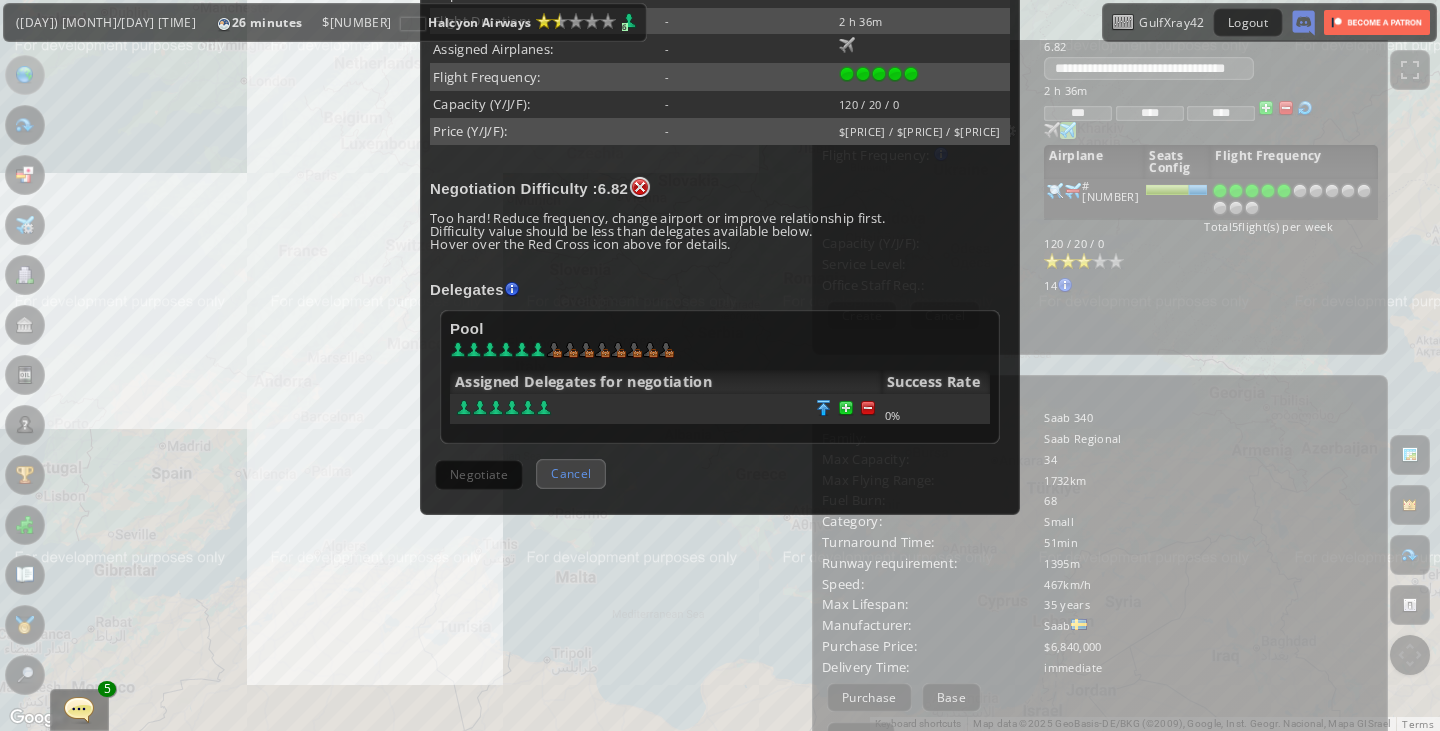 click on "Cancel" at bounding box center [571, 473] 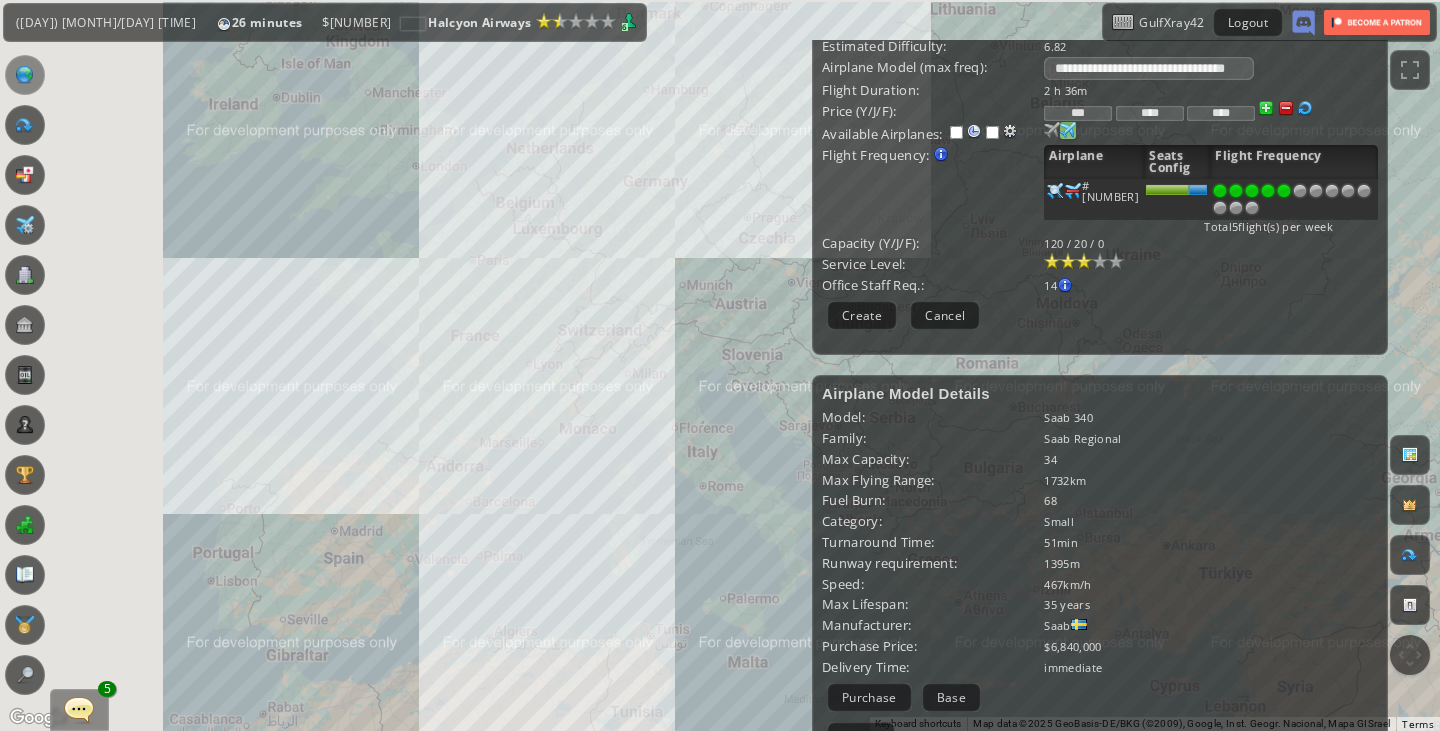 click on "To navigate, press the arrow keys." at bounding box center (720, 365) 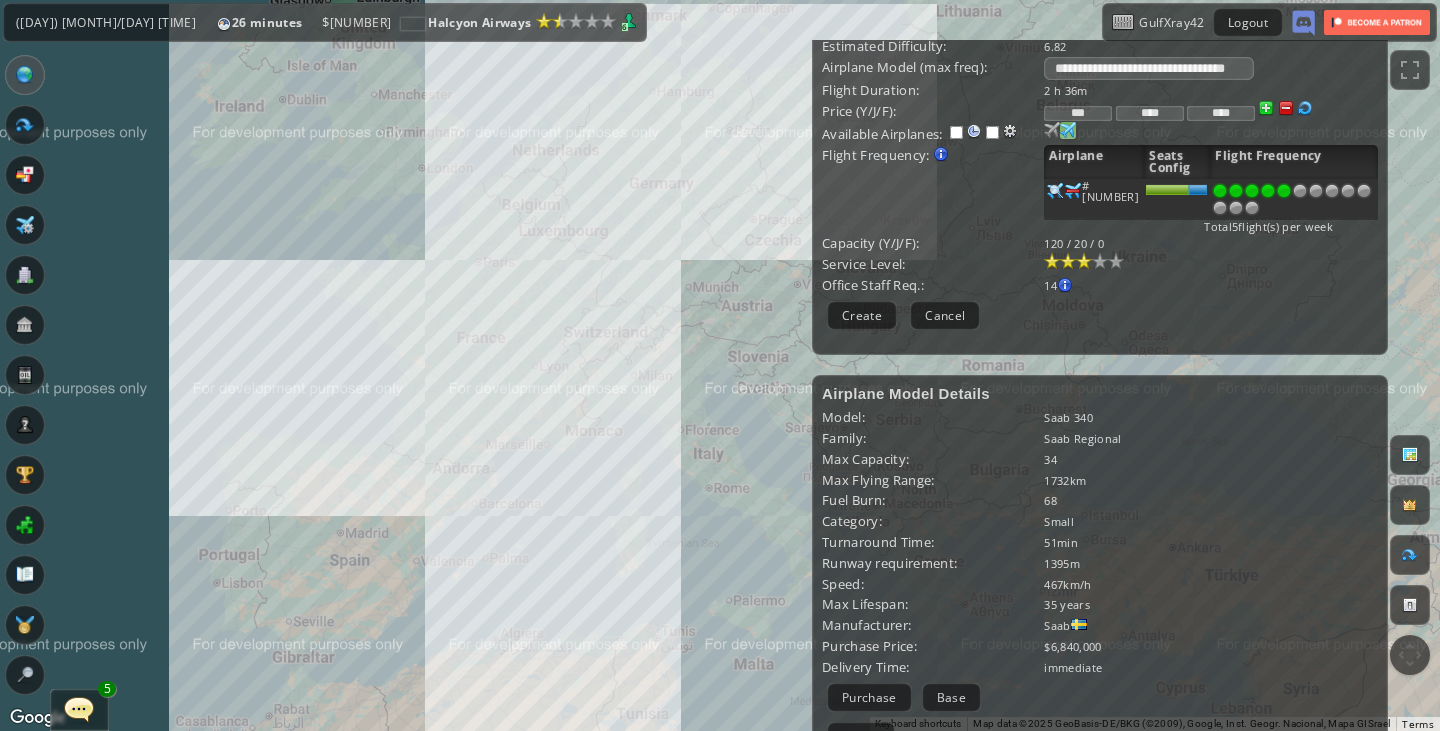 click on "To navigate, press the arrow keys." at bounding box center (720, 365) 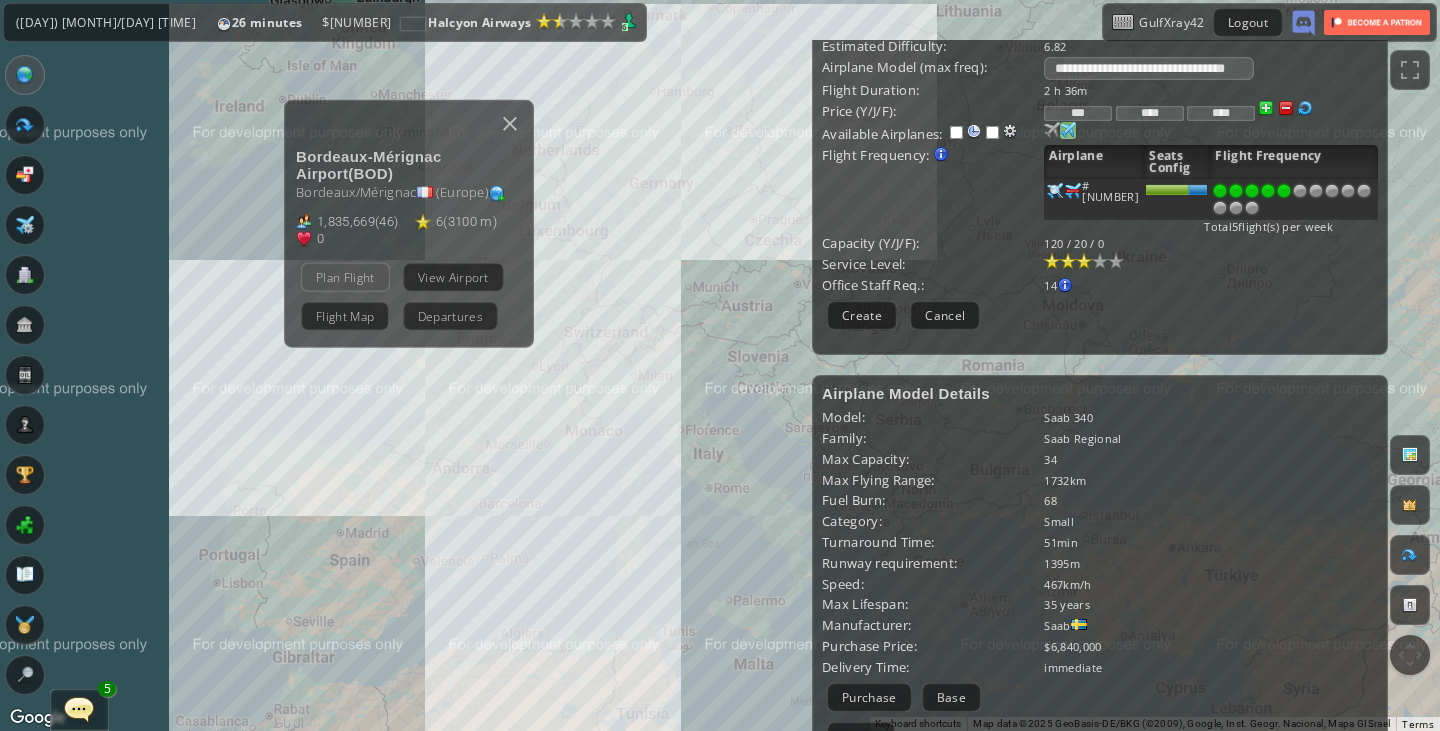 click on "Plan Flight" at bounding box center (345, 276) 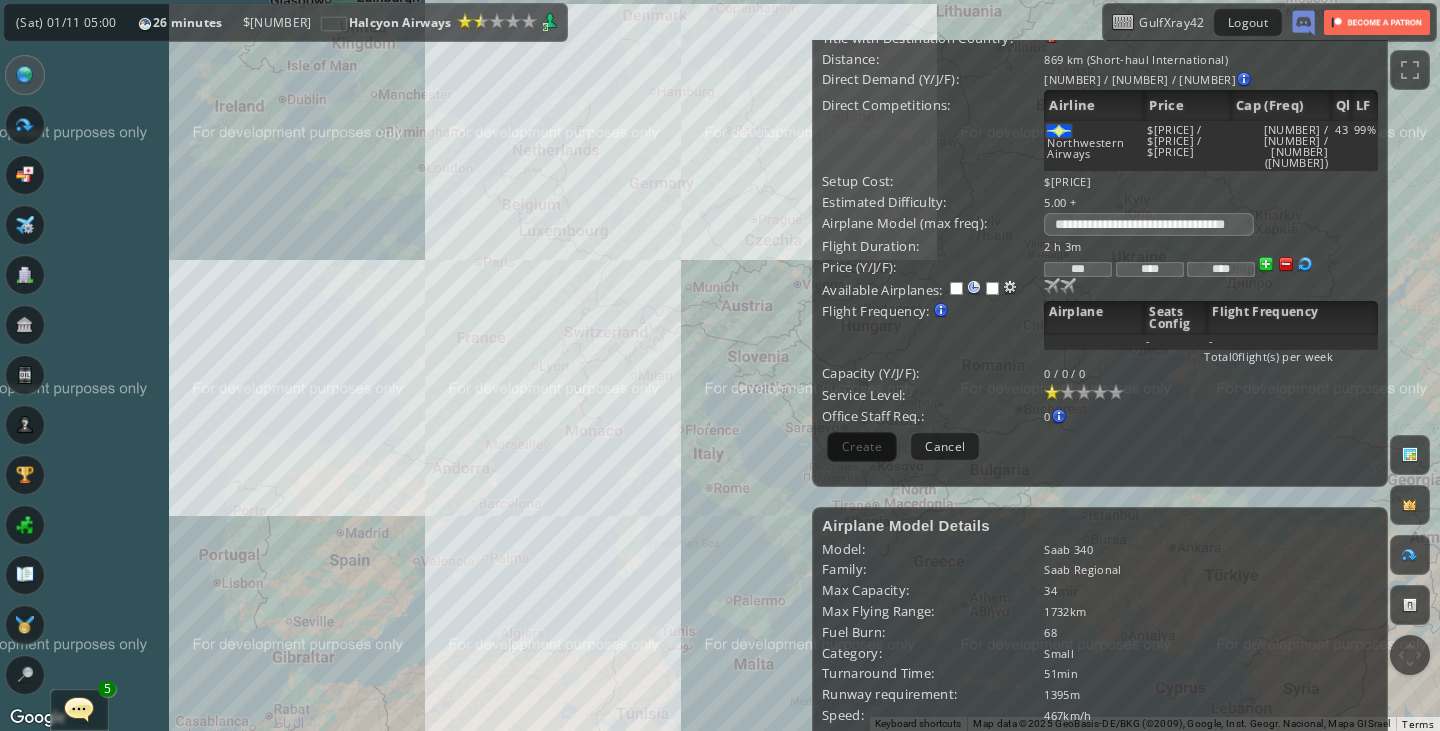 scroll, scrollTop: 184, scrollLeft: 0, axis: vertical 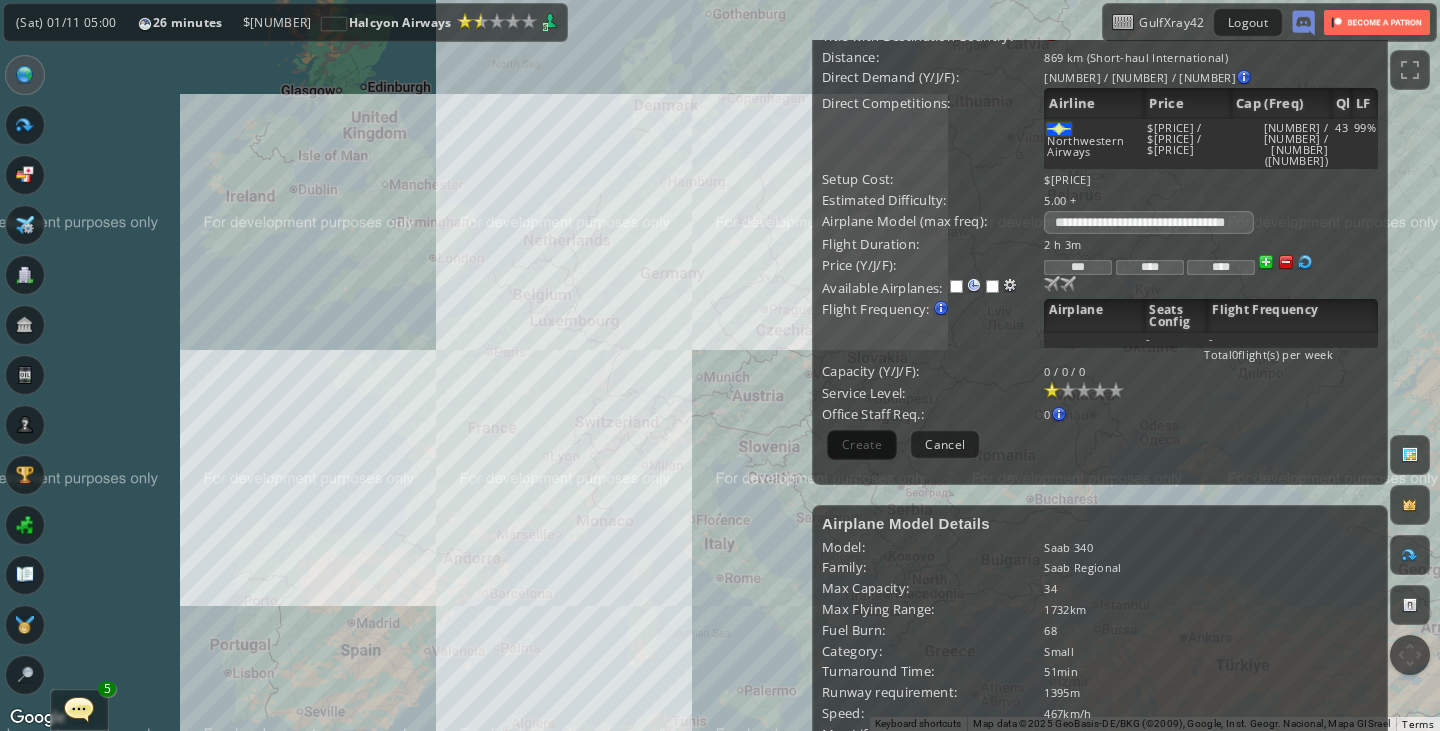 drag, startPoint x: 576, startPoint y: 206, endPoint x: 589, endPoint y: 369, distance: 163.51758 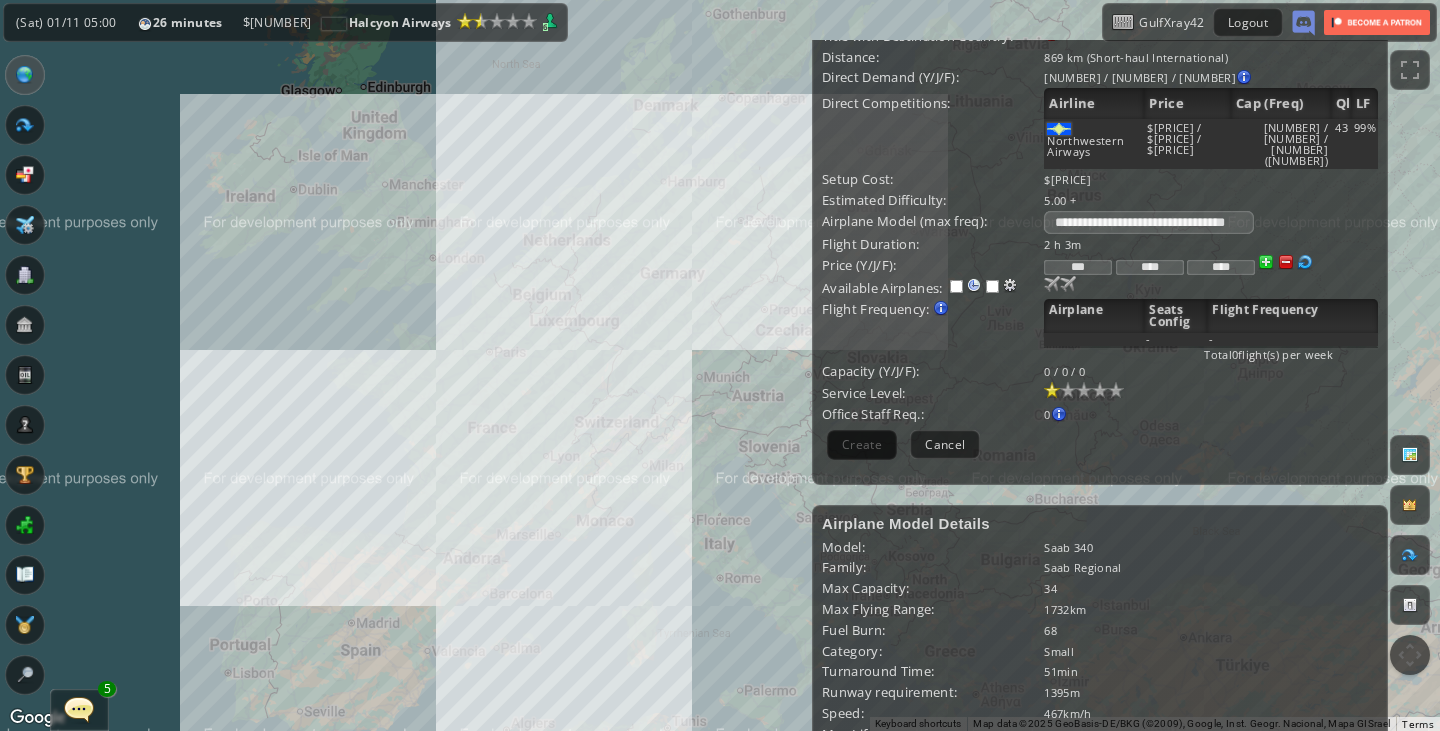 click on "To navigate, press the arrow keys." at bounding box center (720, 365) 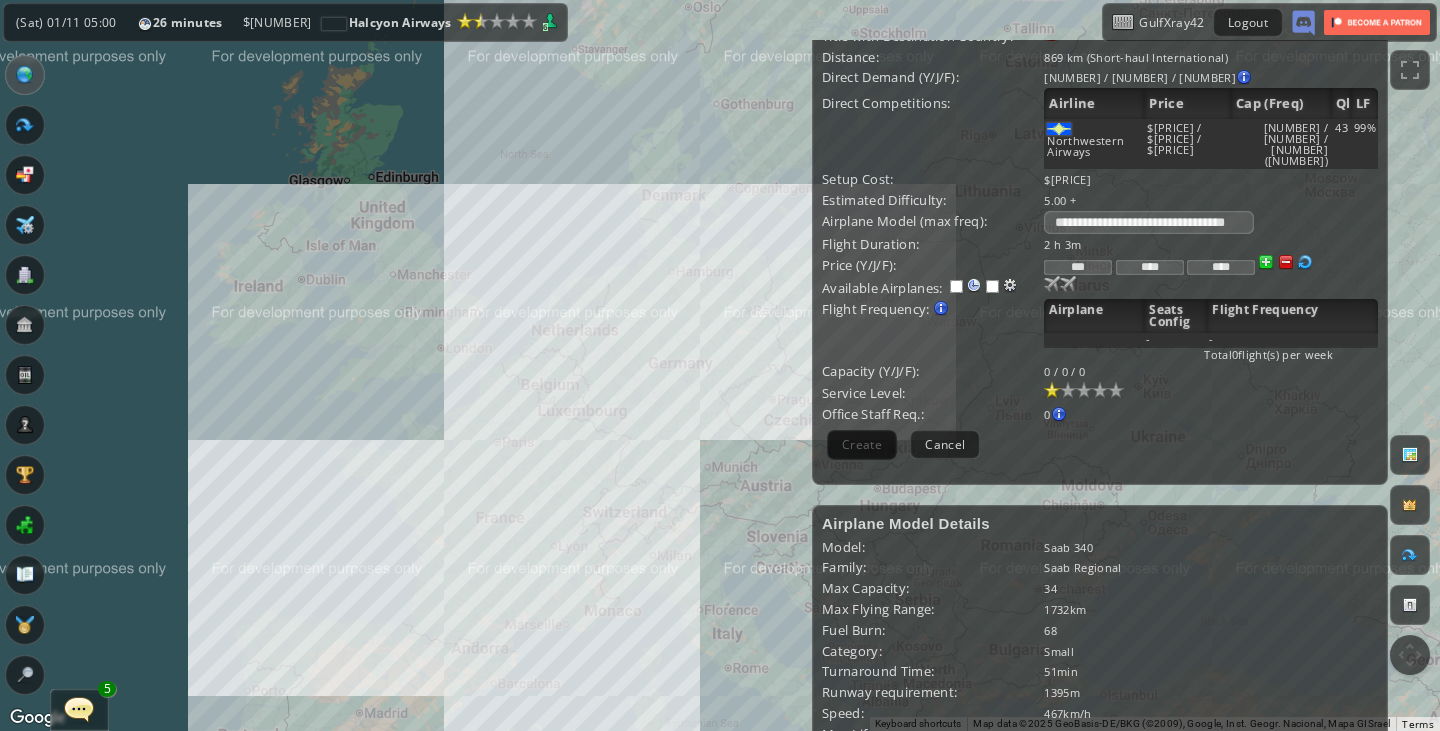 click on "To navigate, press the arrow keys." at bounding box center [720, 365] 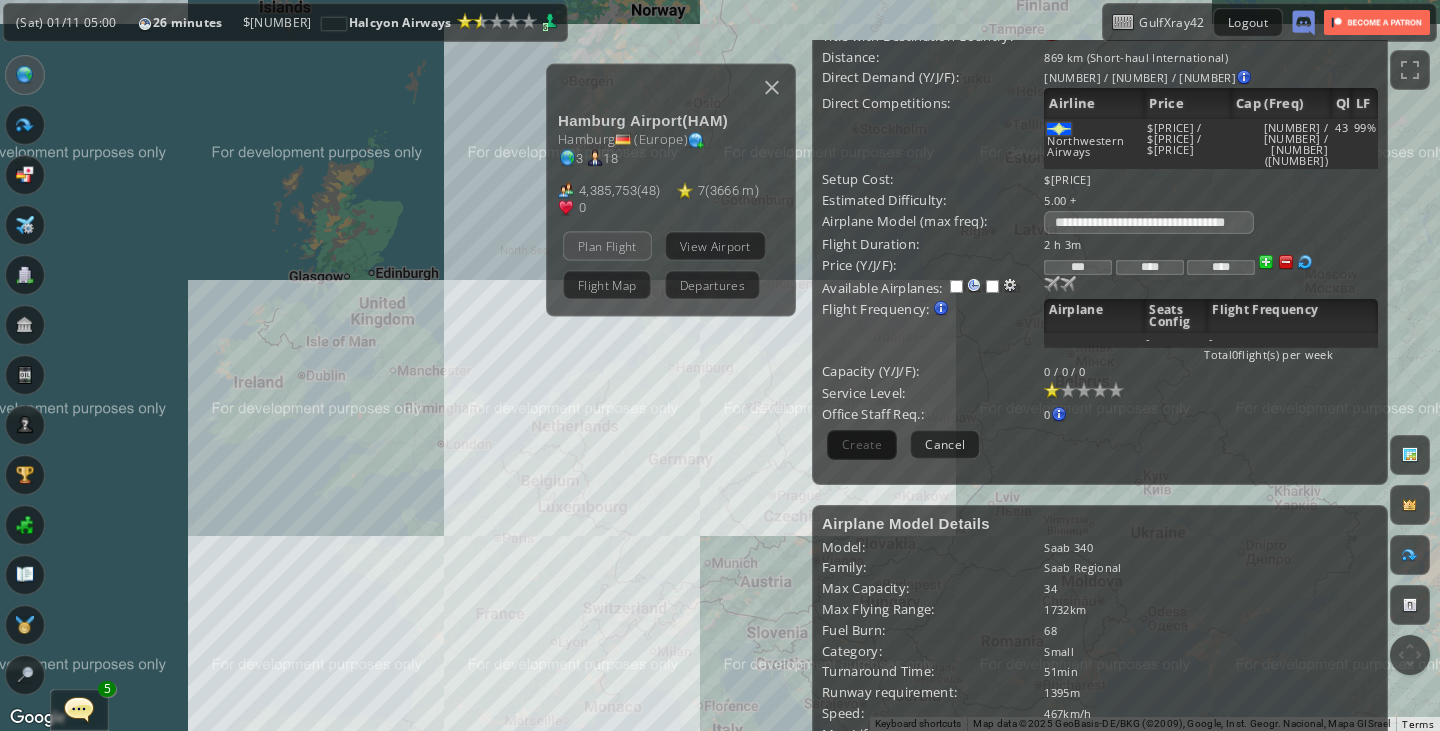 click on "Plan Flight" at bounding box center (607, 245) 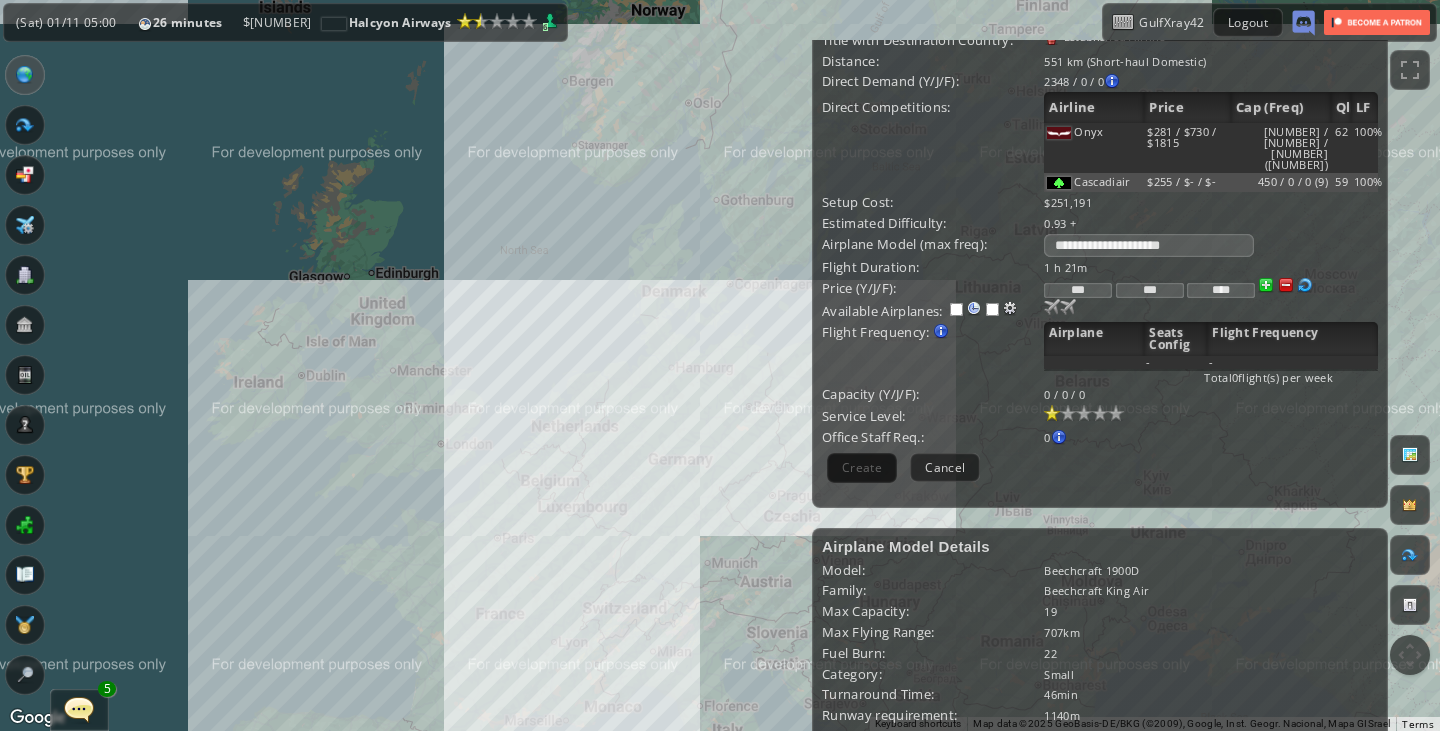 scroll, scrollTop: 181, scrollLeft: 0, axis: vertical 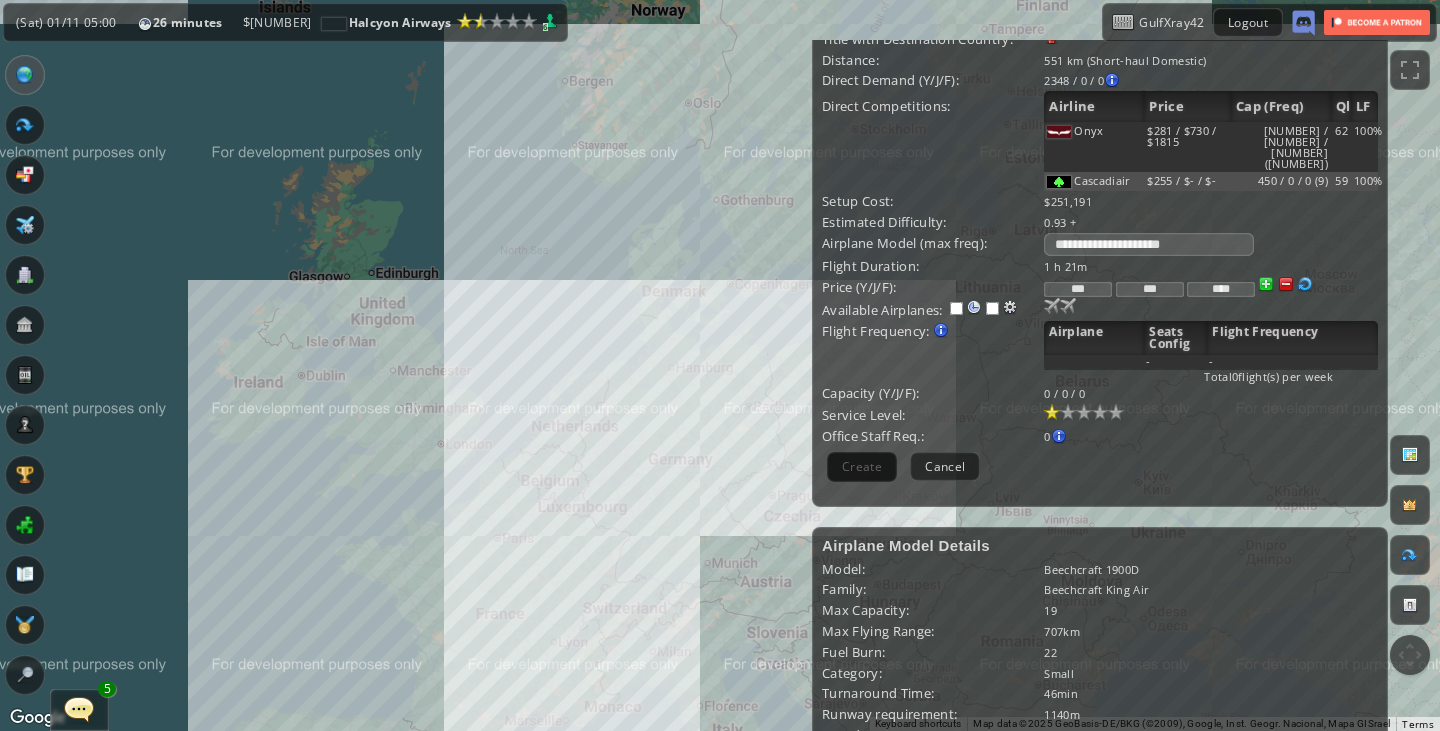 click on "To navigate, press the arrow keys." at bounding box center (720, 365) 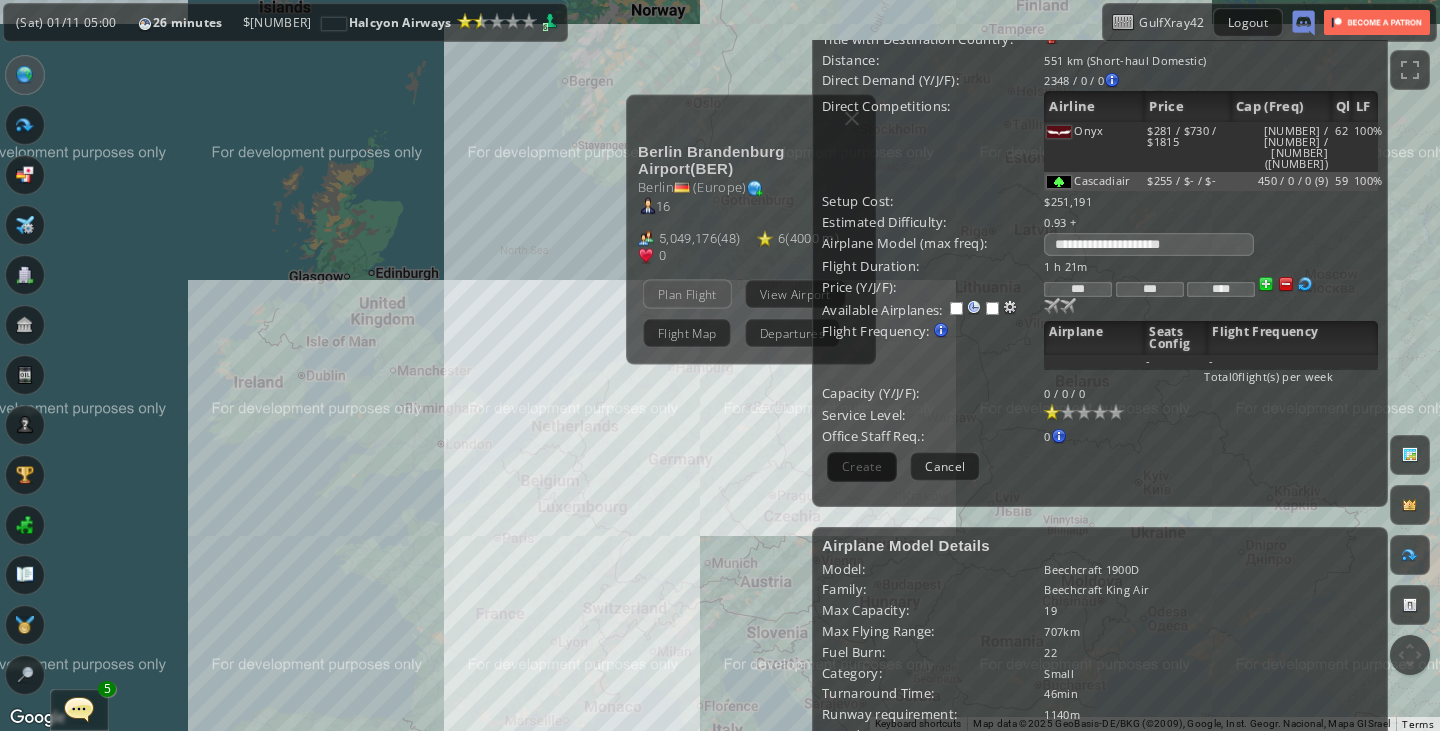 click on "Plan Flight" at bounding box center [687, 293] 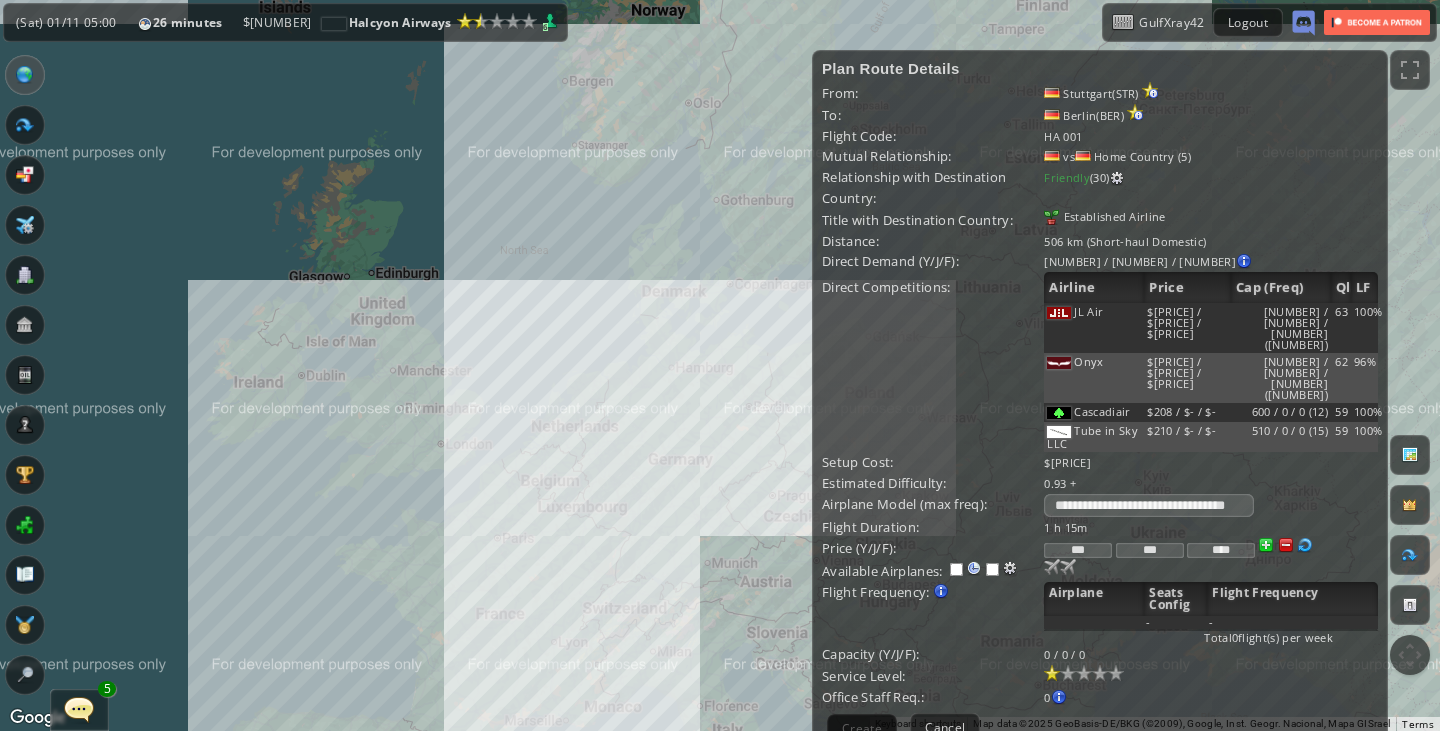 scroll, scrollTop: 192, scrollLeft: 0, axis: vertical 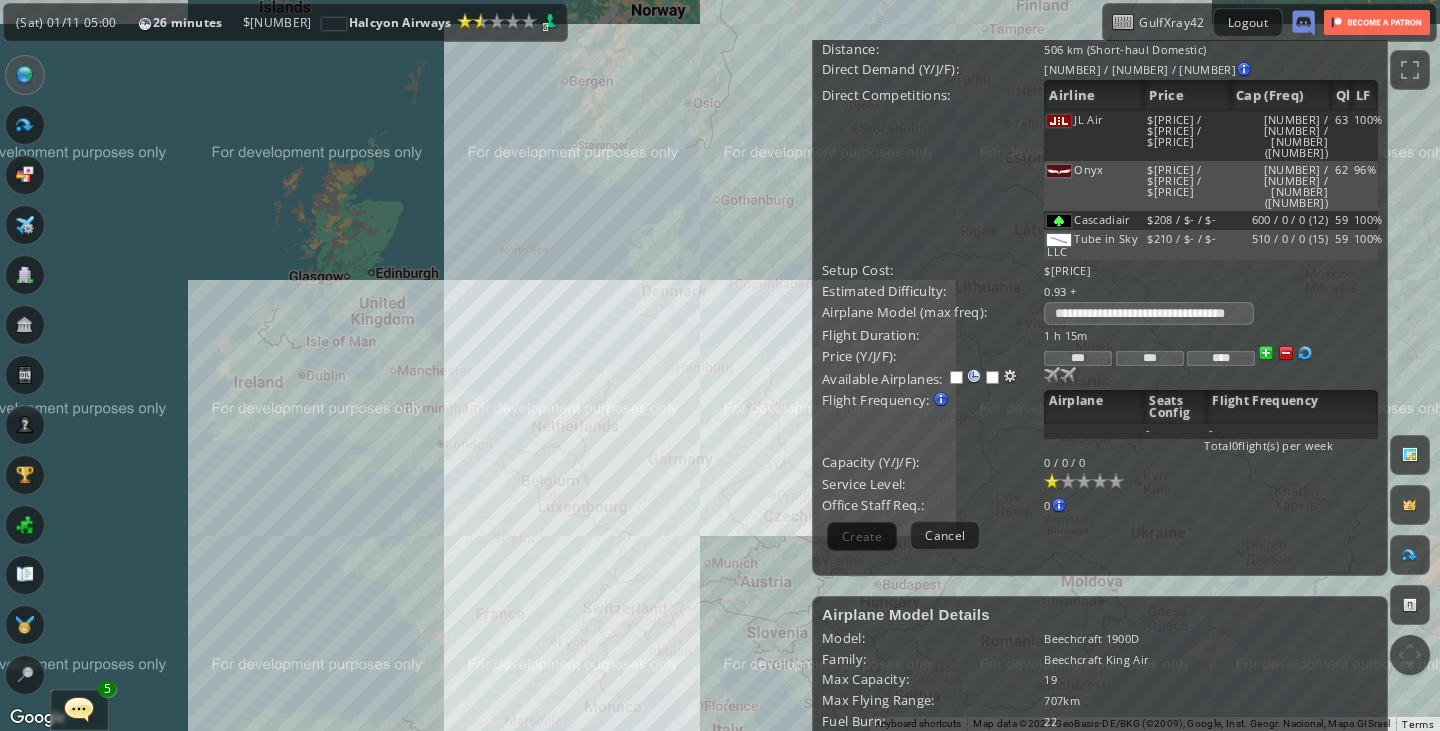 click on "To navigate, press the arrow keys." at bounding box center [720, 365] 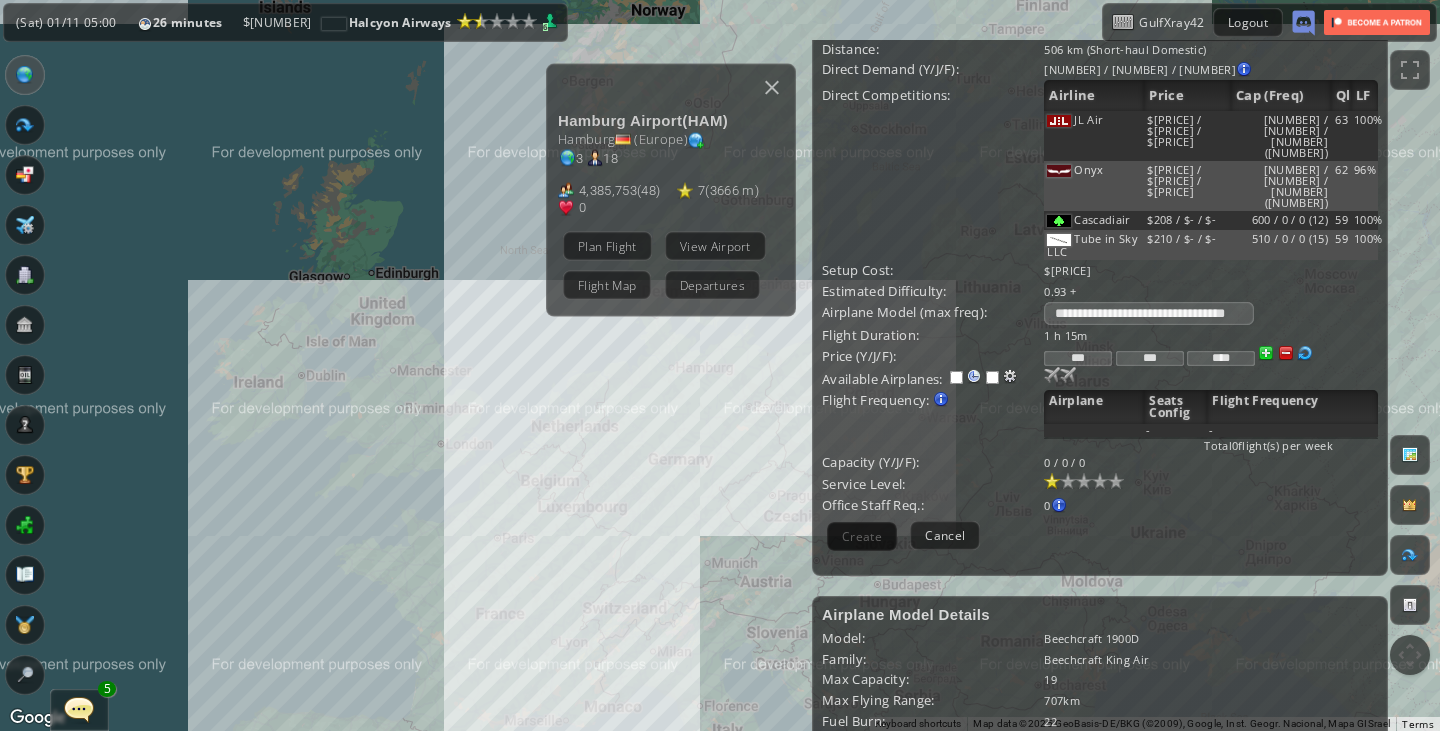 click on "To navigate, press the arrow keys.
Hamburg Airport  ( HAM )
Hamburg  ( Europe )
3 18
4,385,753  ( 48 )
7  ( 3666 m )
0
Plan Flight
View Airport
Flight Map
Departures" at bounding box center [720, 365] 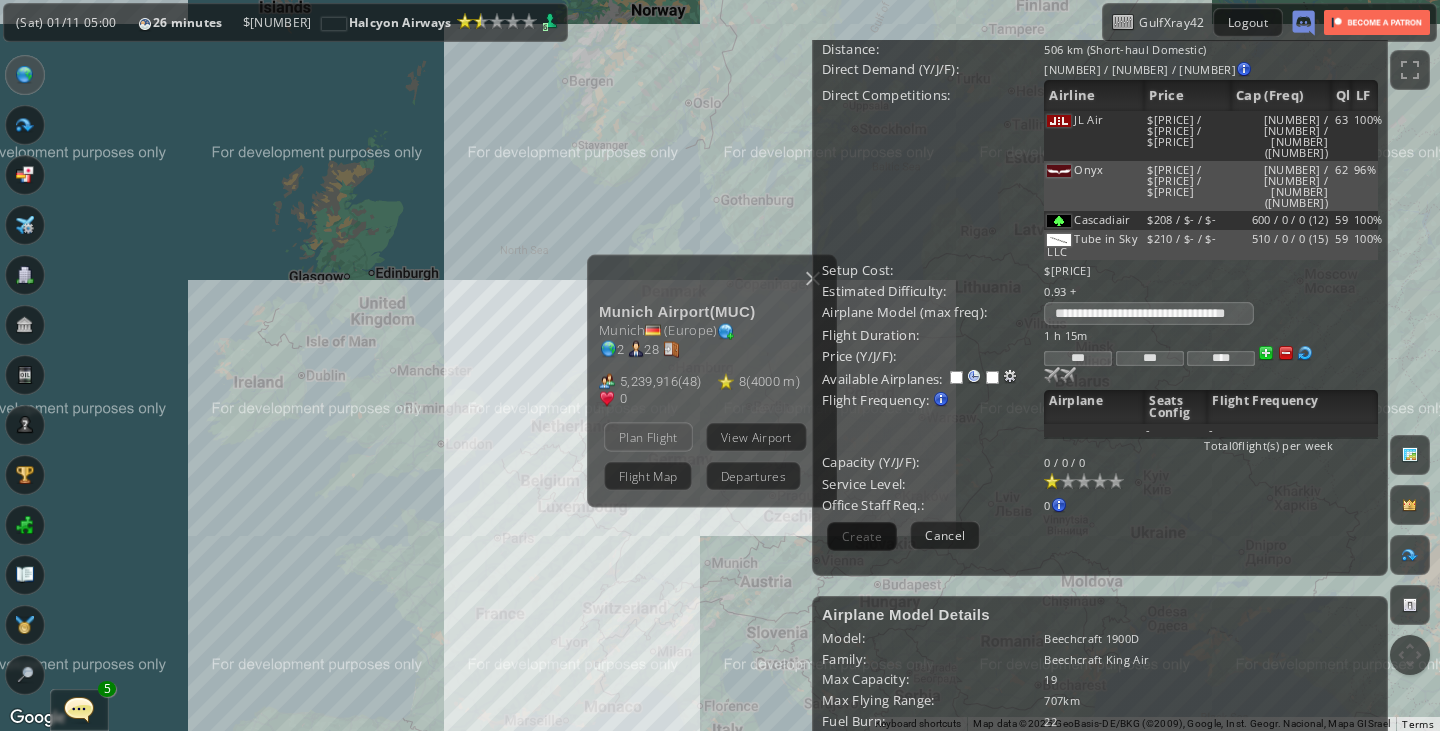 click on "Plan Flight" at bounding box center (648, 436) 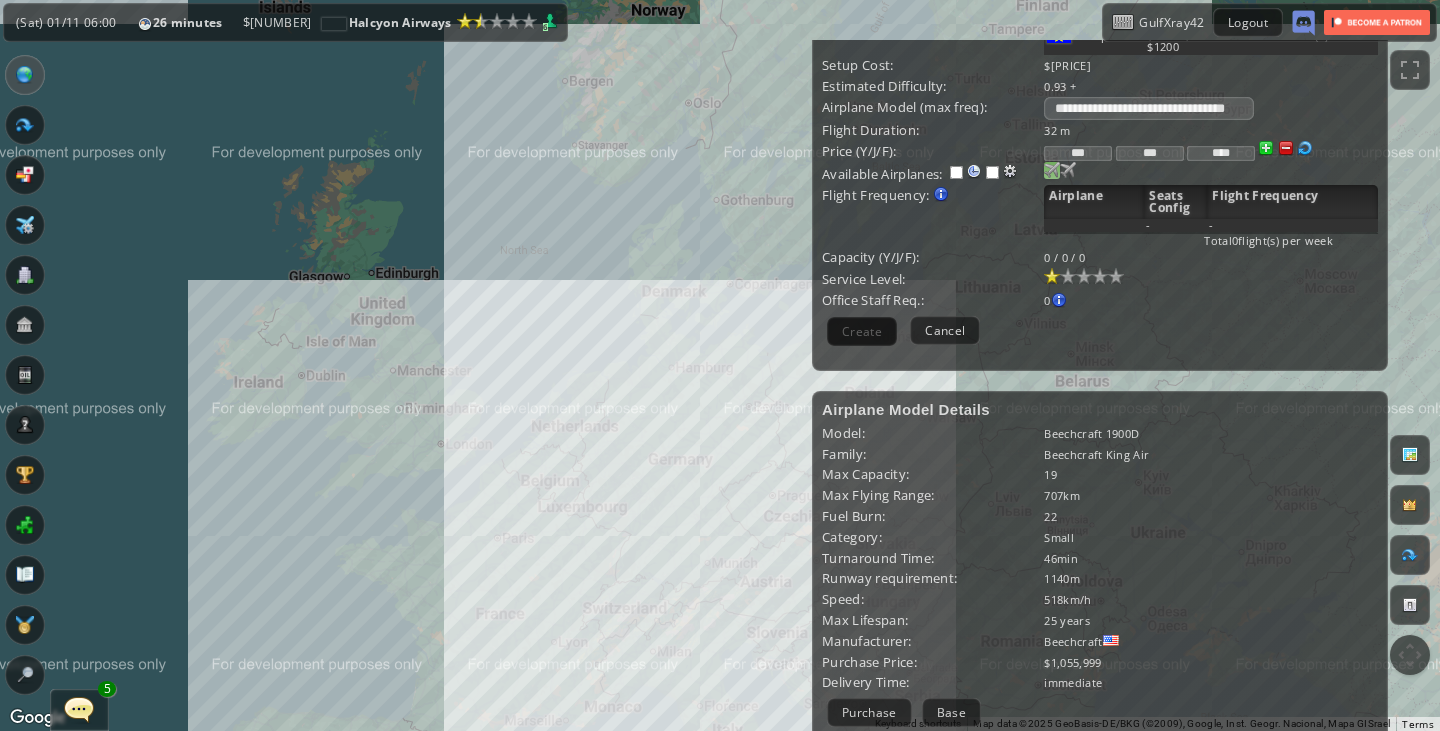scroll, scrollTop: 482, scrollLeft: 0, axis: vertical 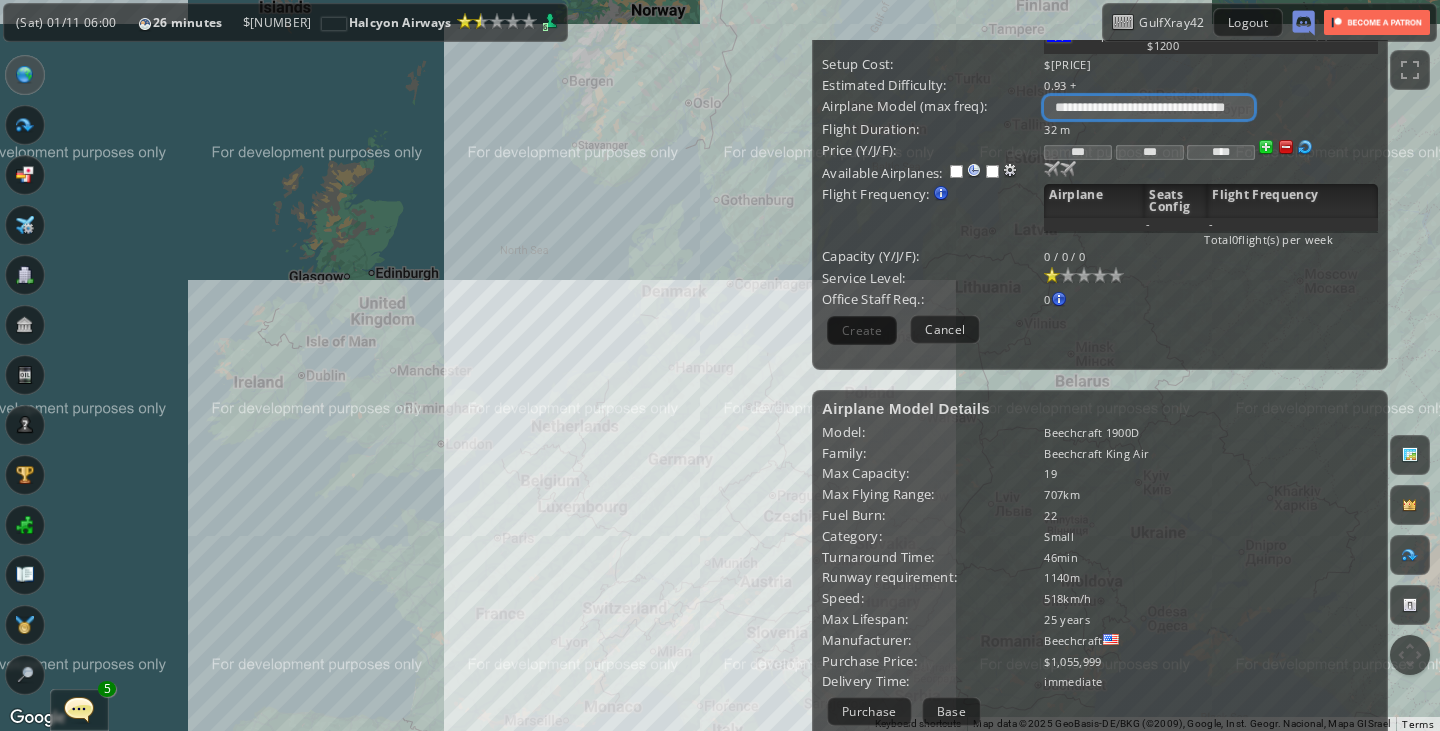 click on "**********" at bounding box center [1148, 107] 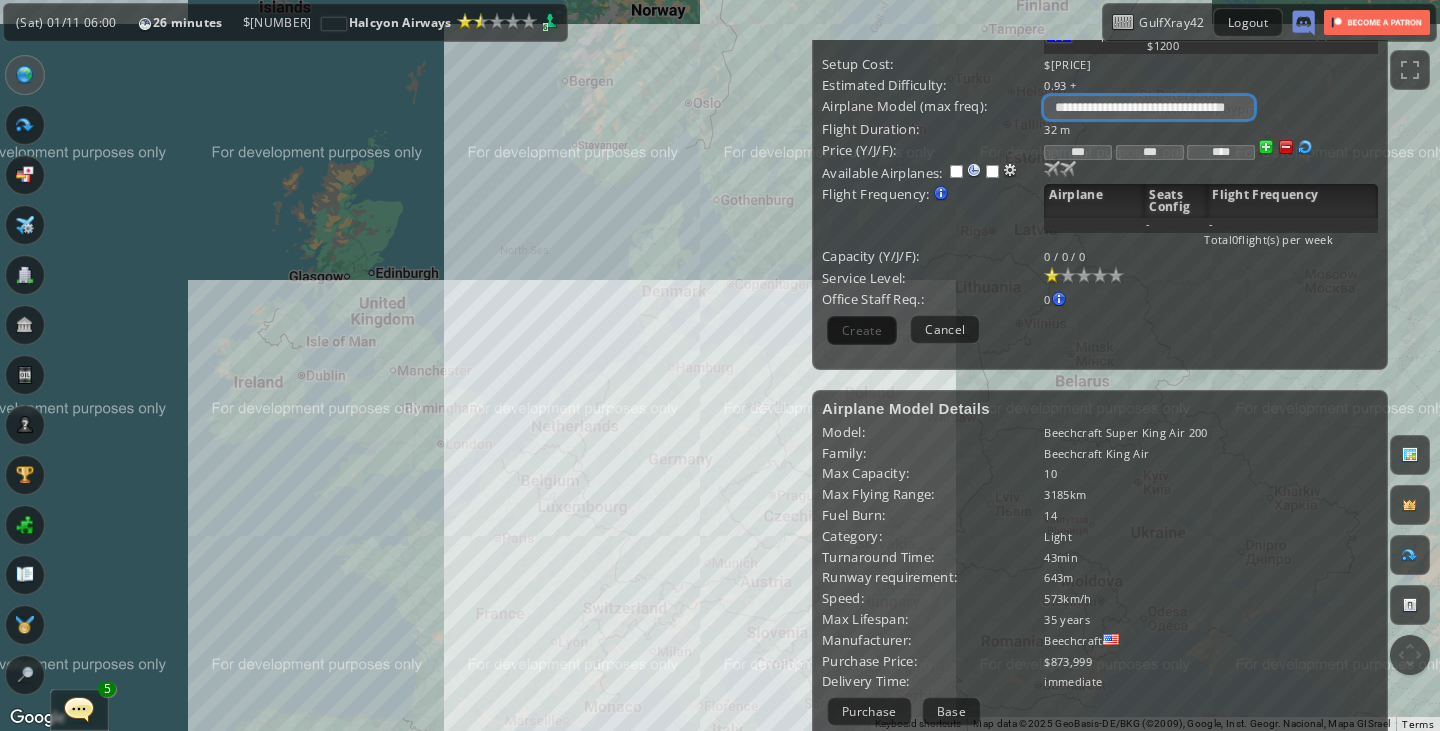 click on "**********" at bounding box center (1148, 107) 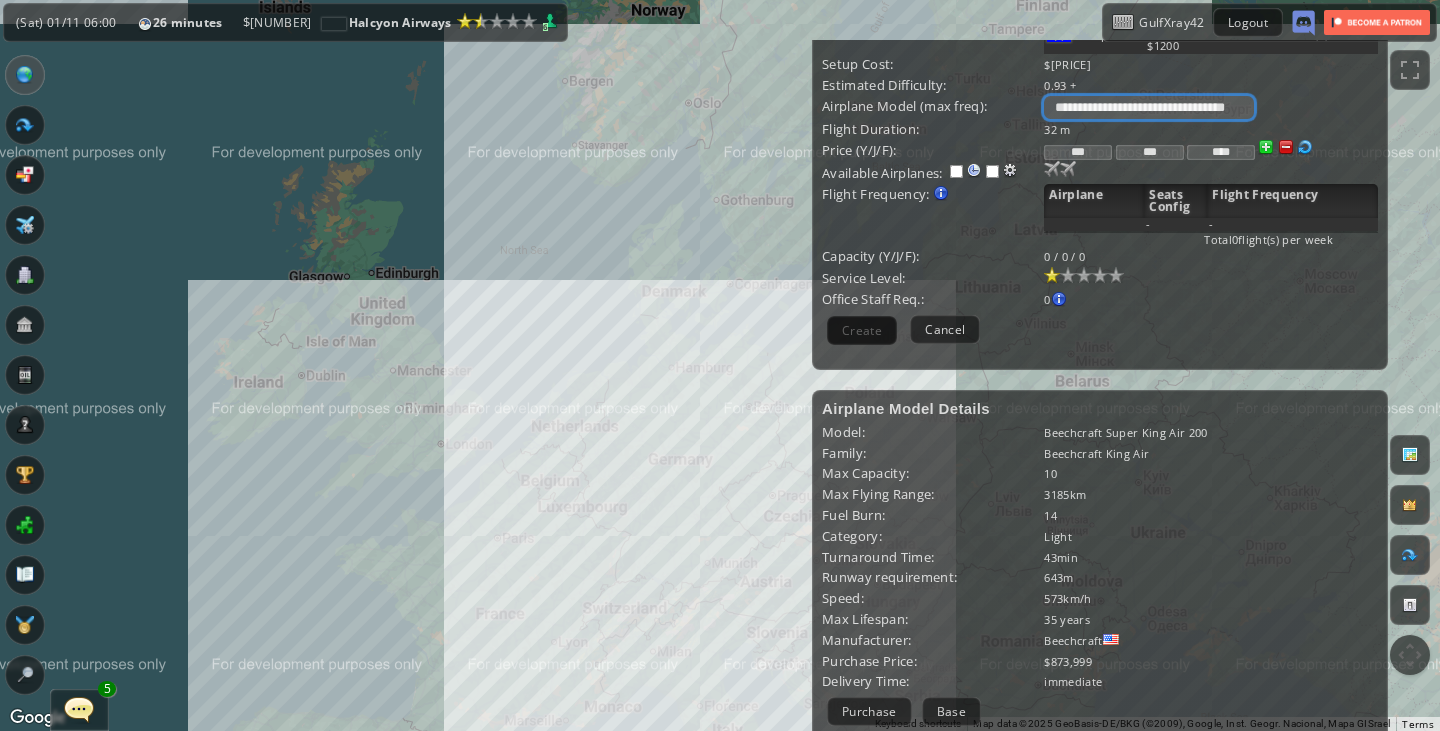 select on "**" 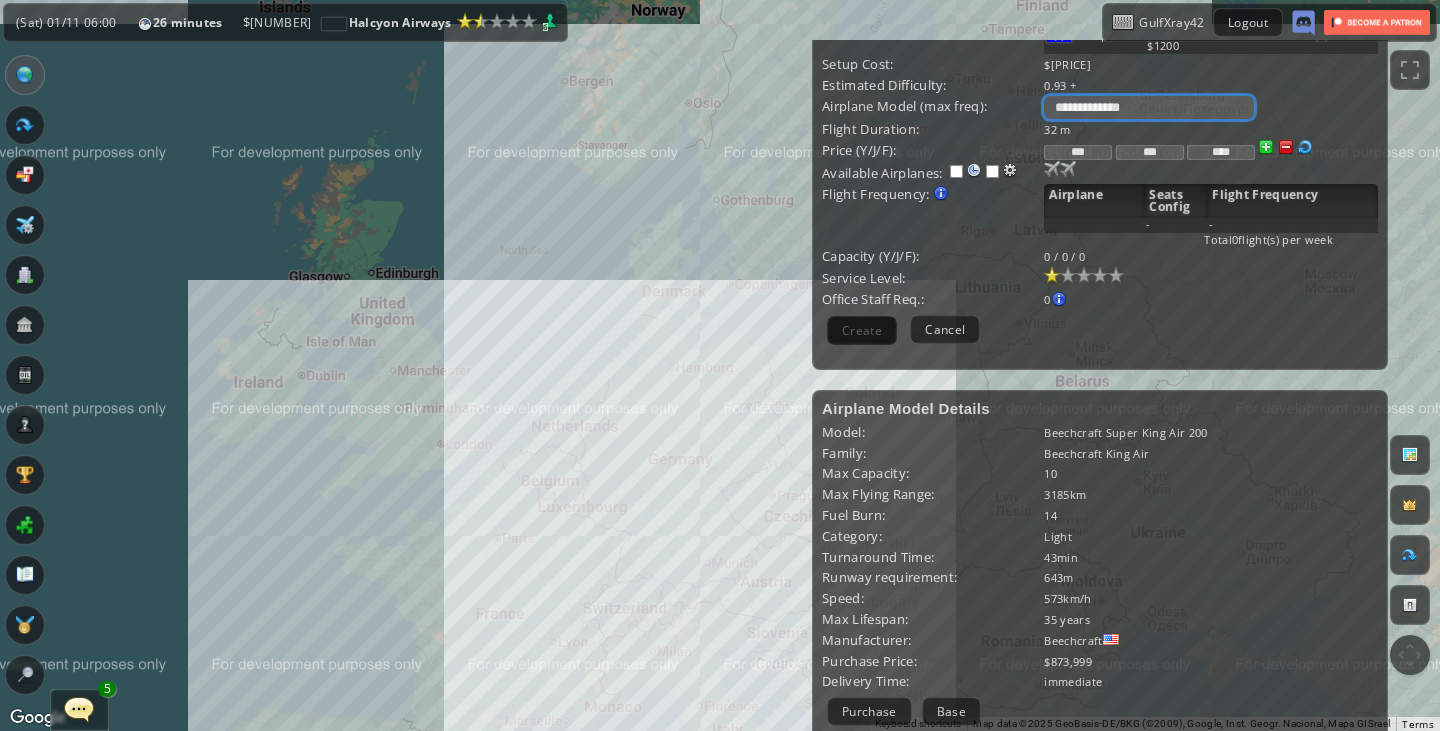 click on "**********" at bounding box center (1148, 107) 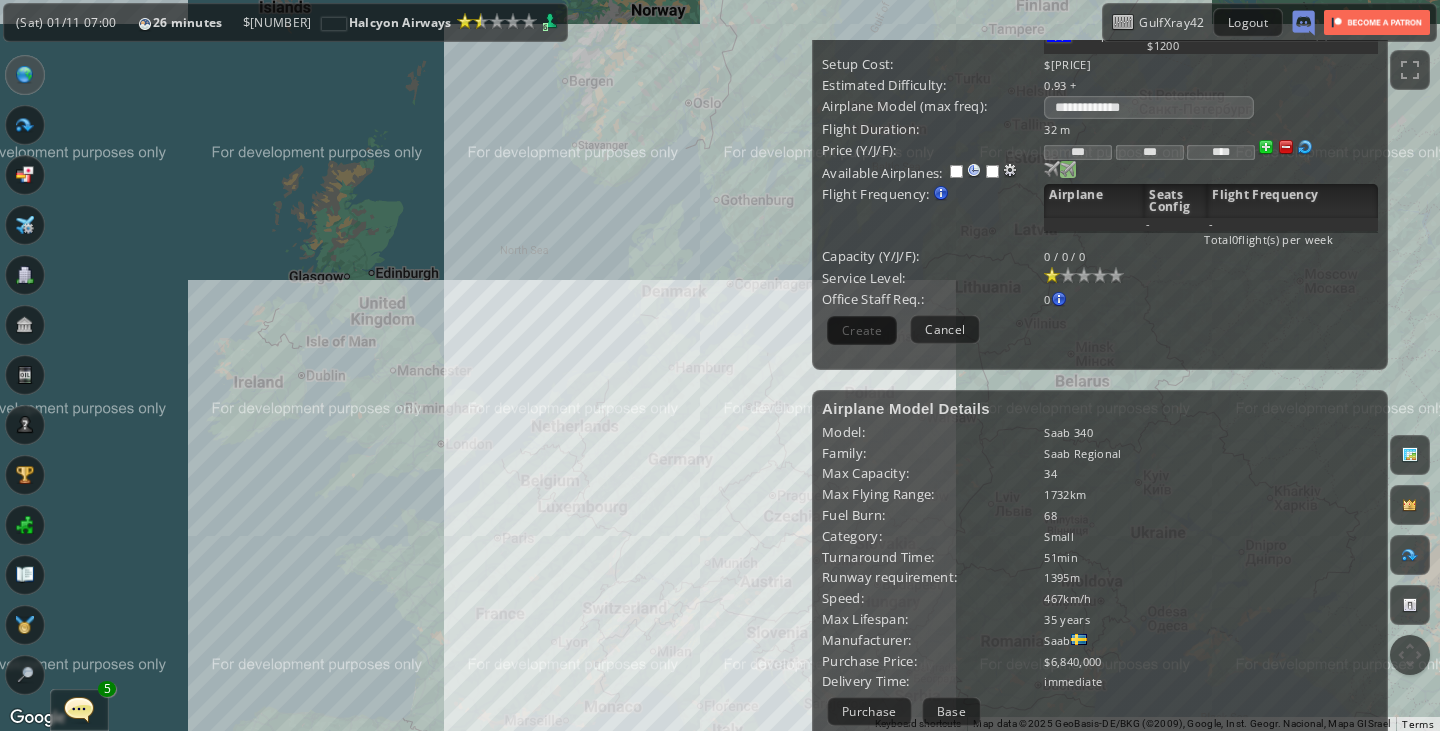 click at bounding box center (1052, 169) 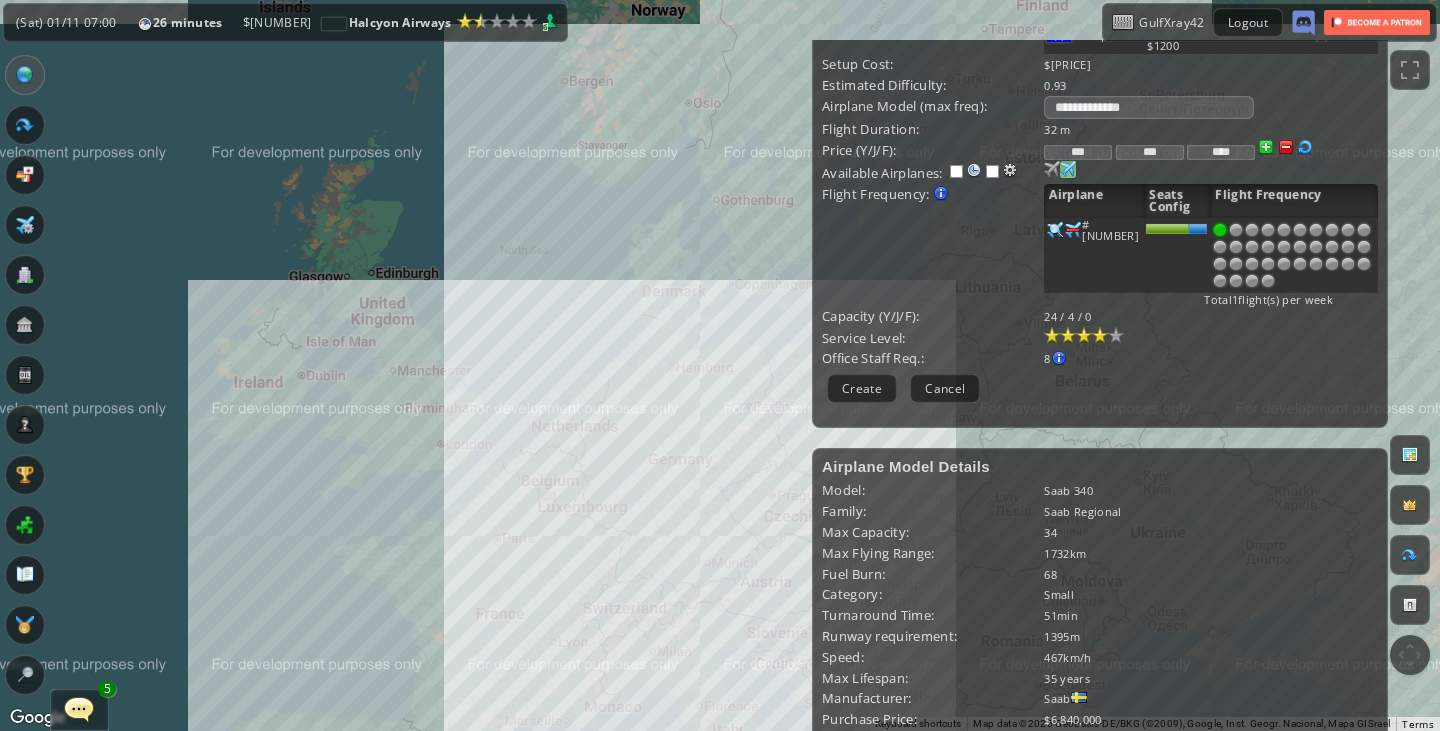 click at bounding box center (1100, 335) 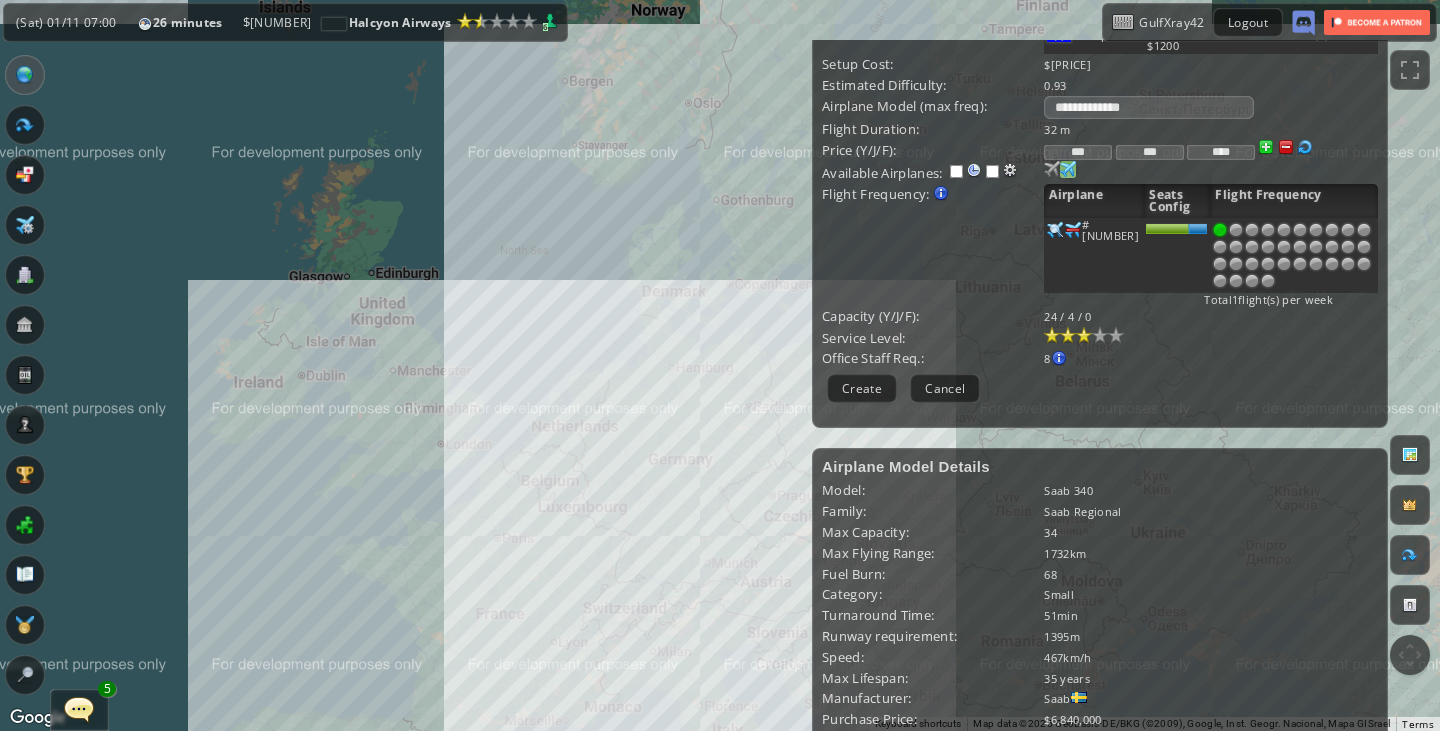 click at bounding box center (1084, 335) 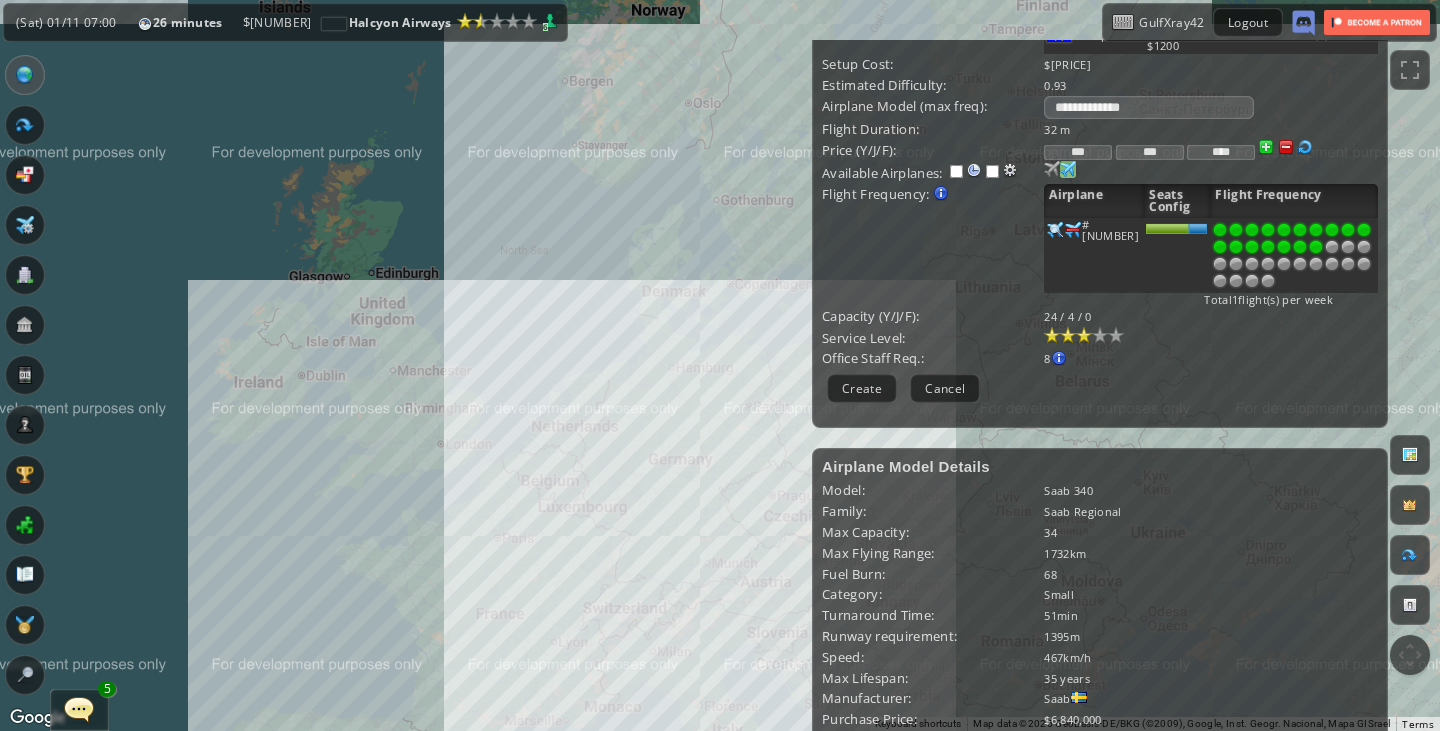 click at bounding box center [1316, 247] 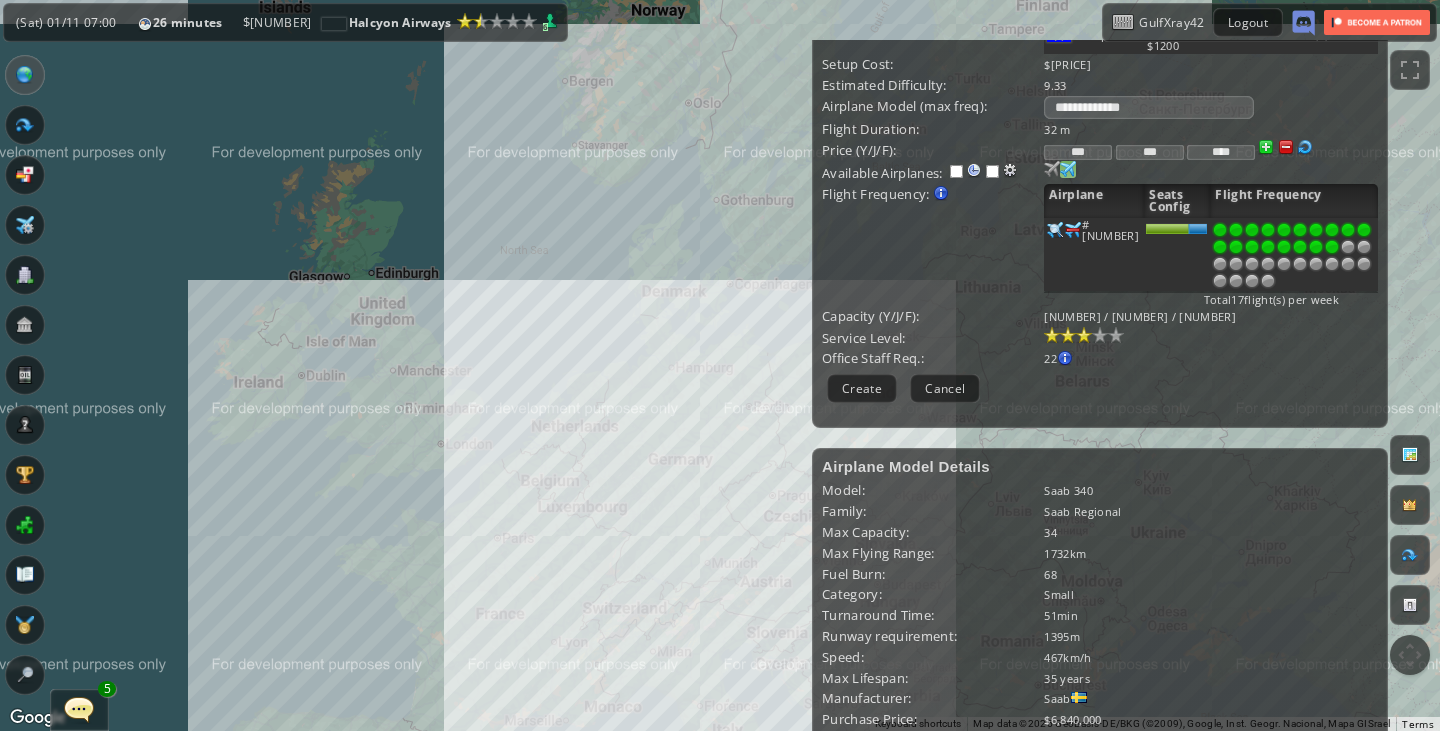 click at bounding box center (1332, 247) 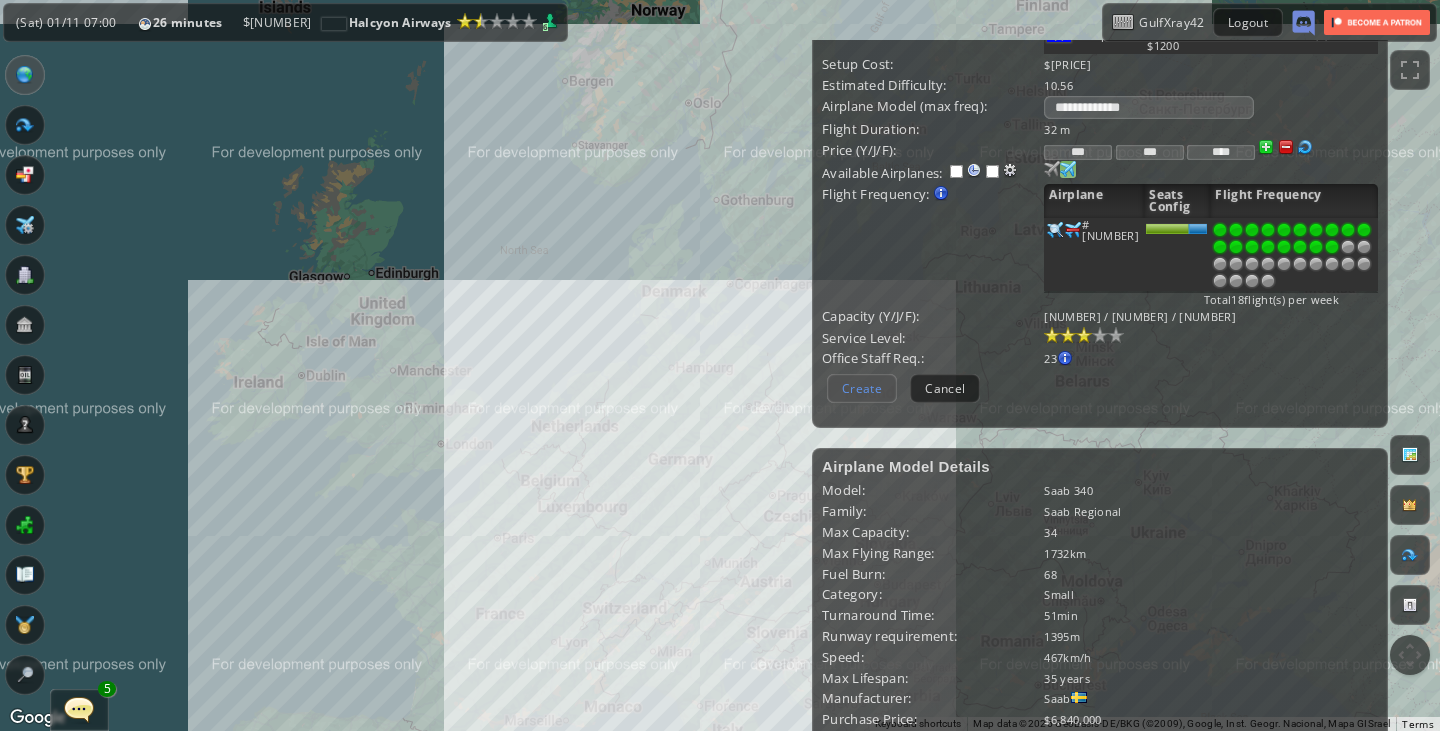 click on "Create" at bounding box center [862, 388] 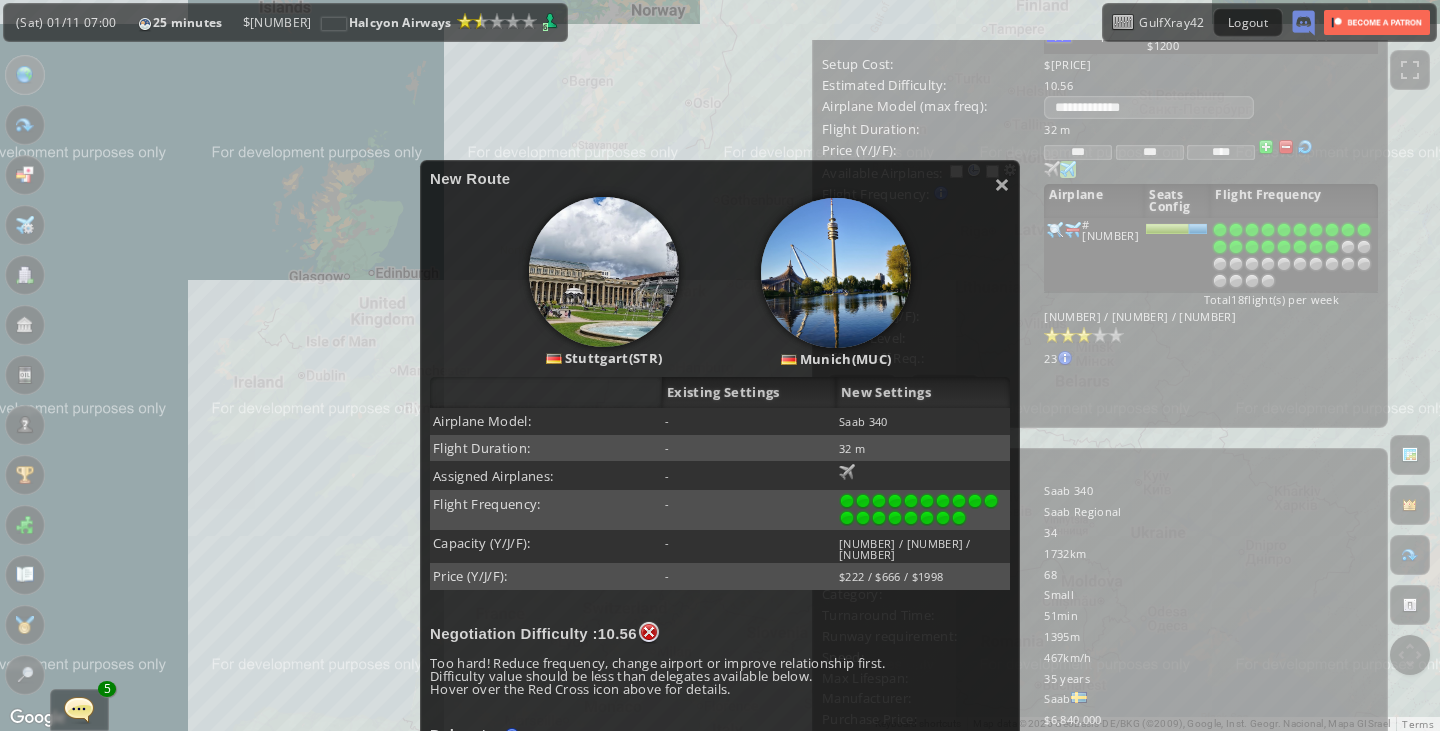 scroll, scrollTop: 42, scrollLeft: 0, axis: vertical 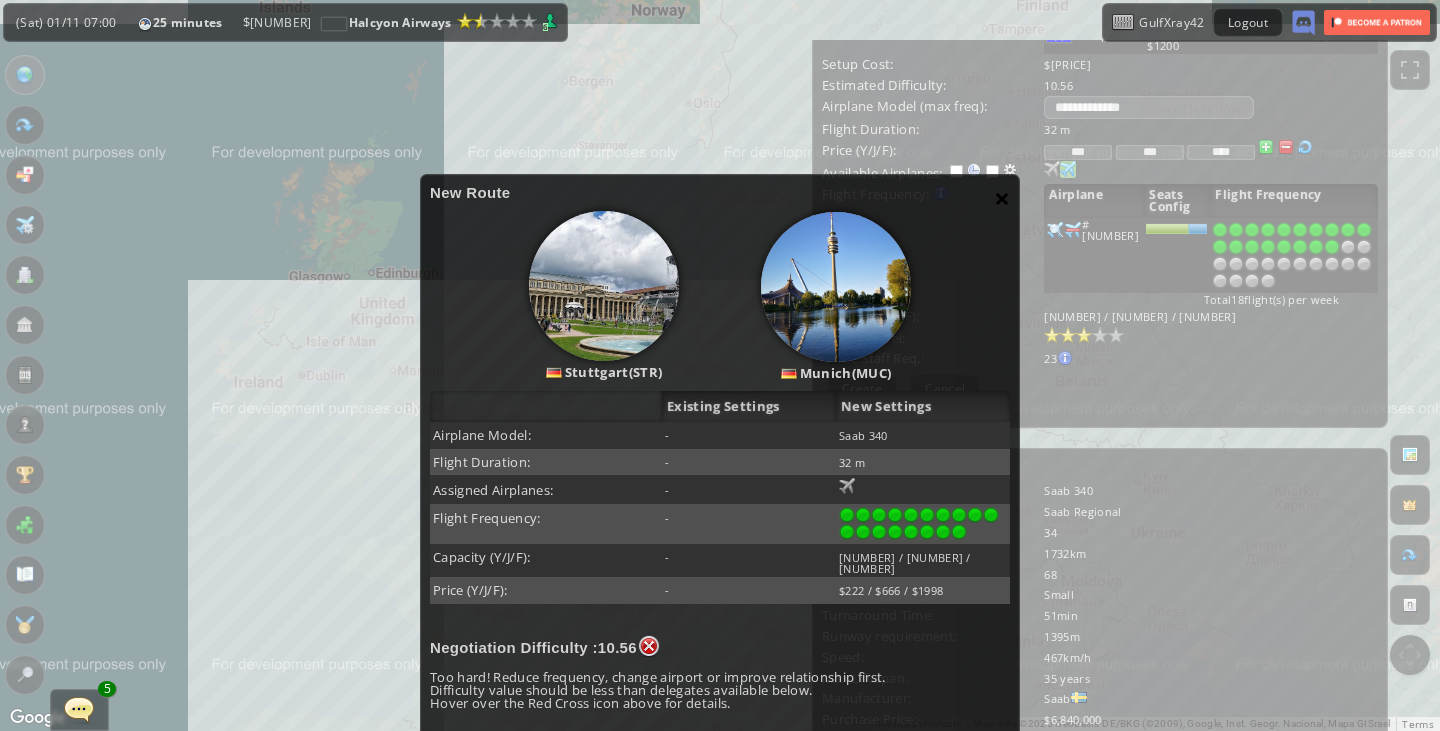 click on "×" at bounding box center (1002, 198) 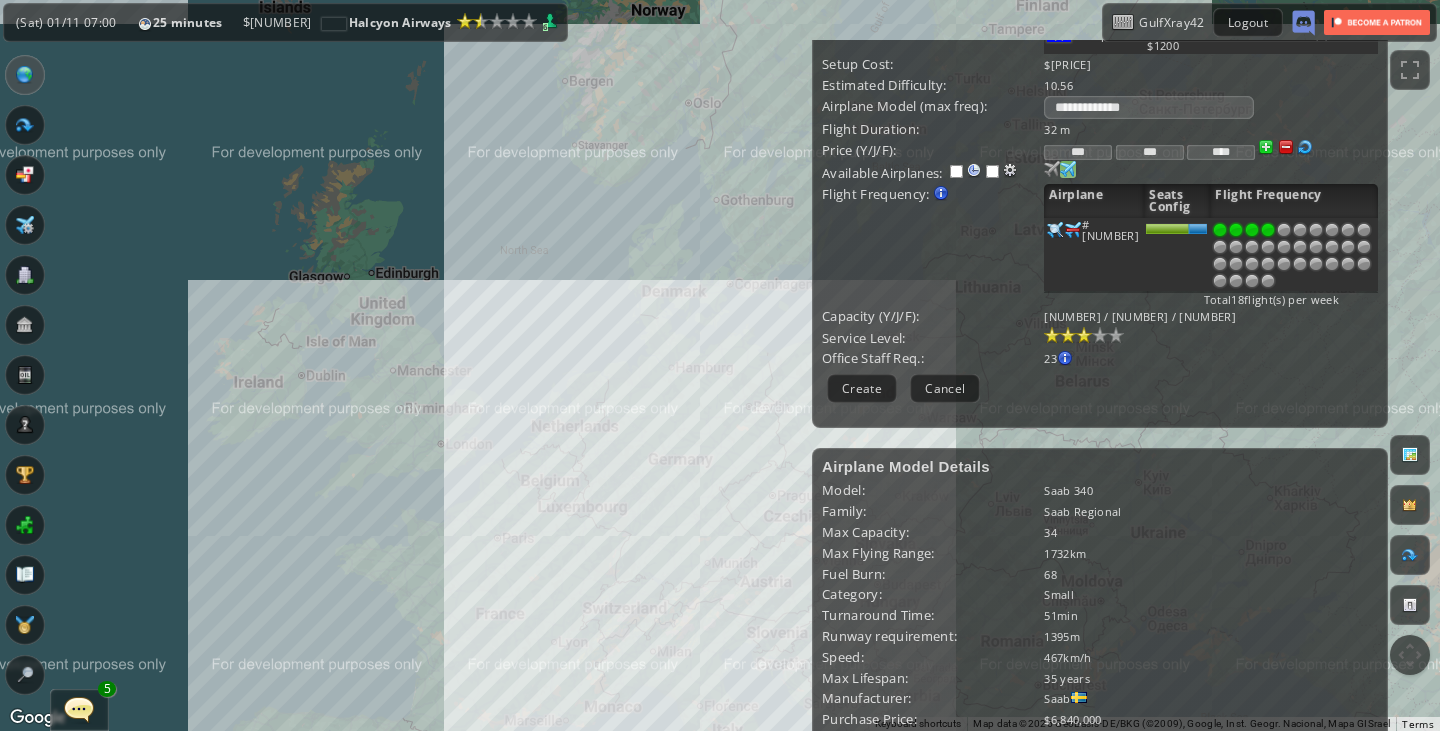click at bounding box center [1268, 230] 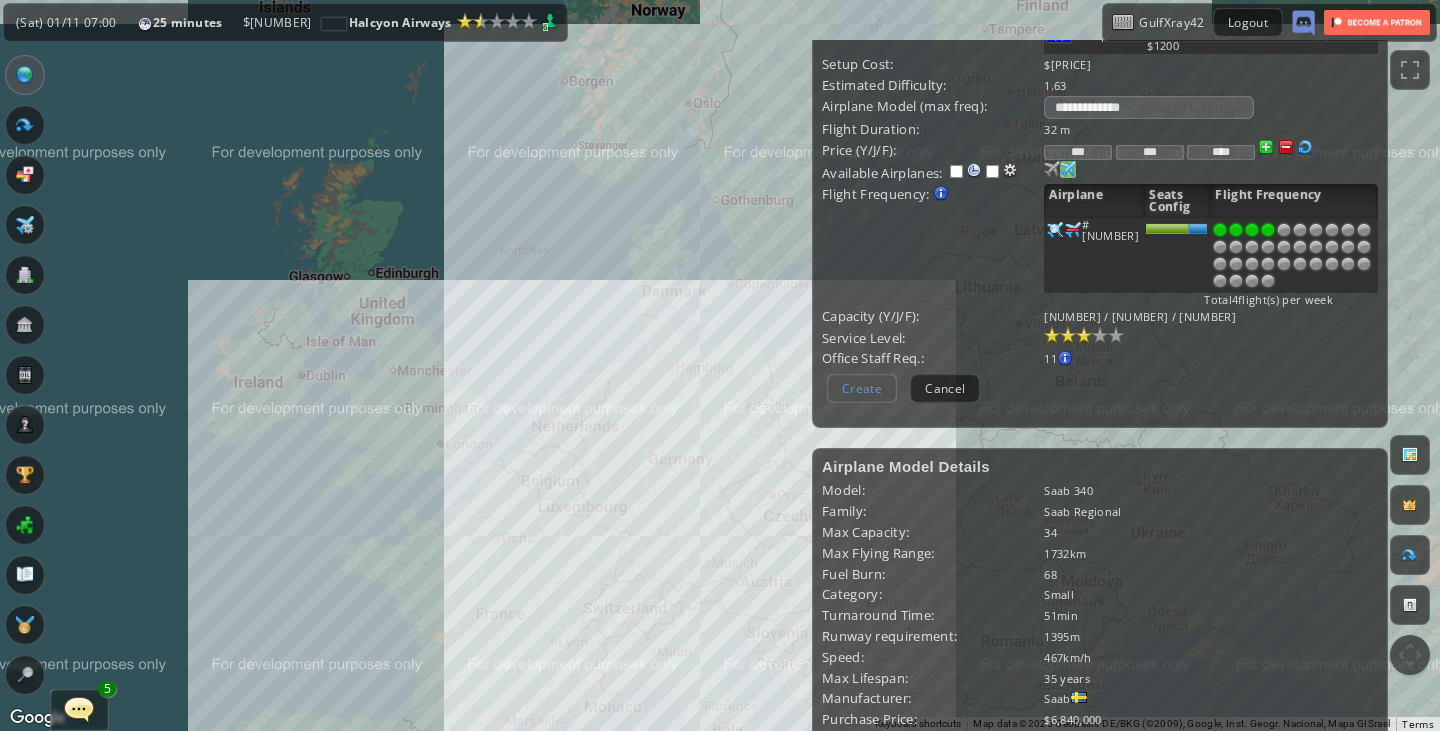 click on "Create" at bounding box center [862, 388] 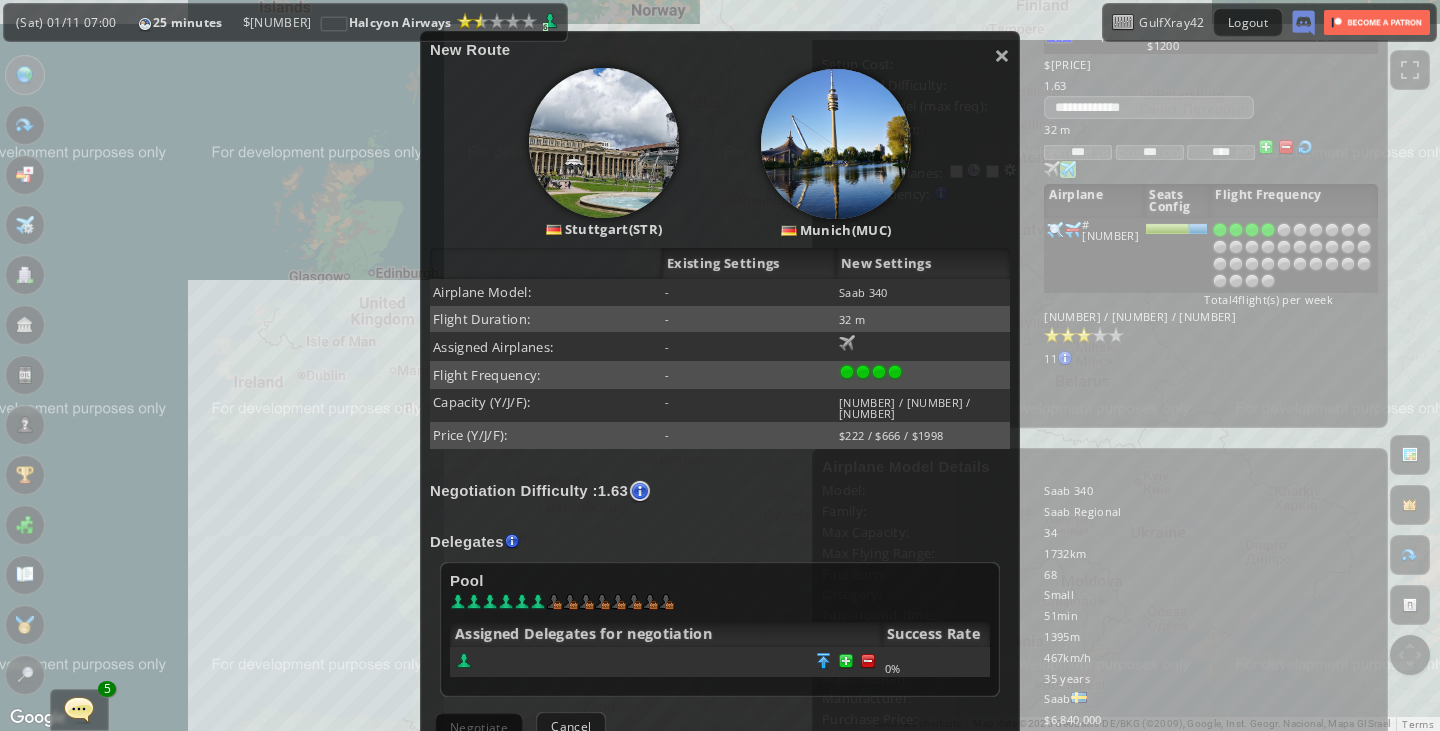 scroll, scrollTop: 184, scrollLeft: 0, axis: vertical 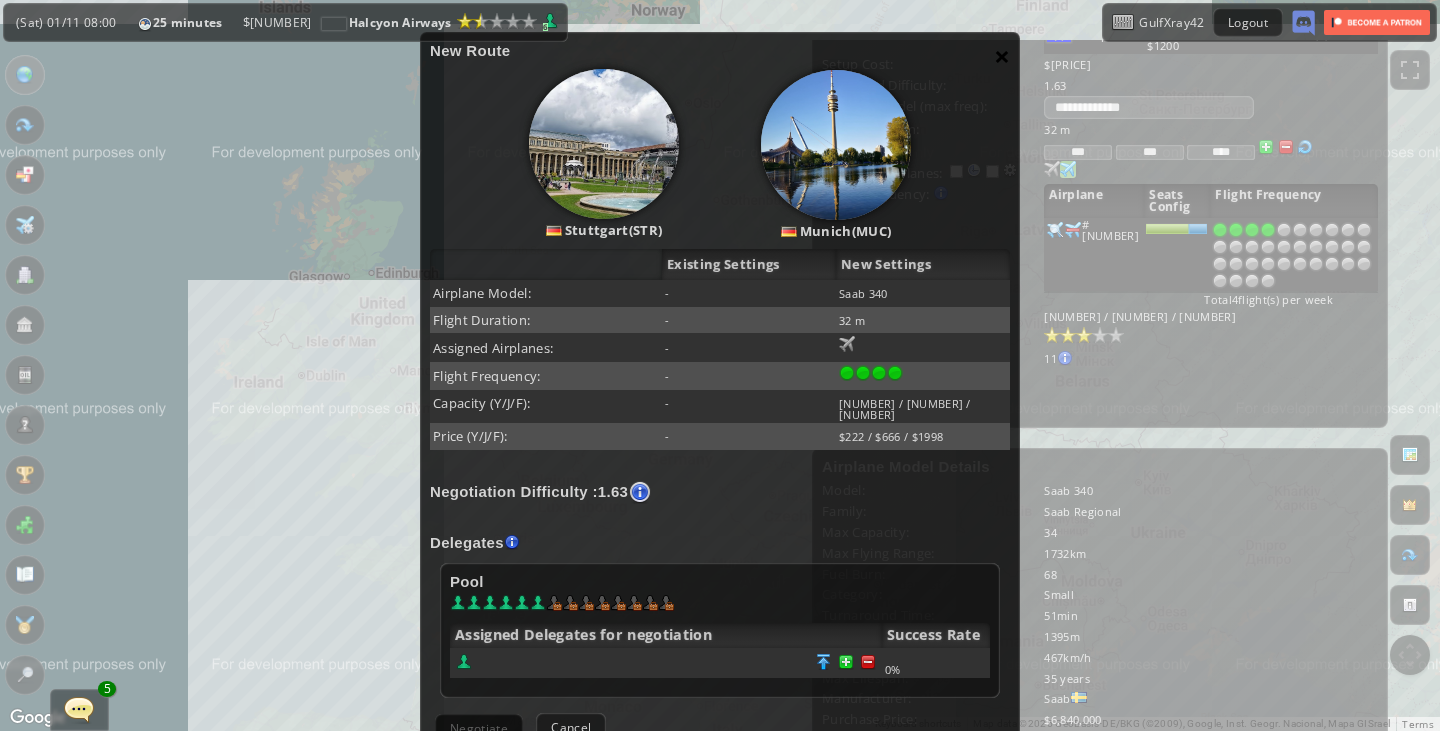 click on "×" at bounding box center (1002, 56) 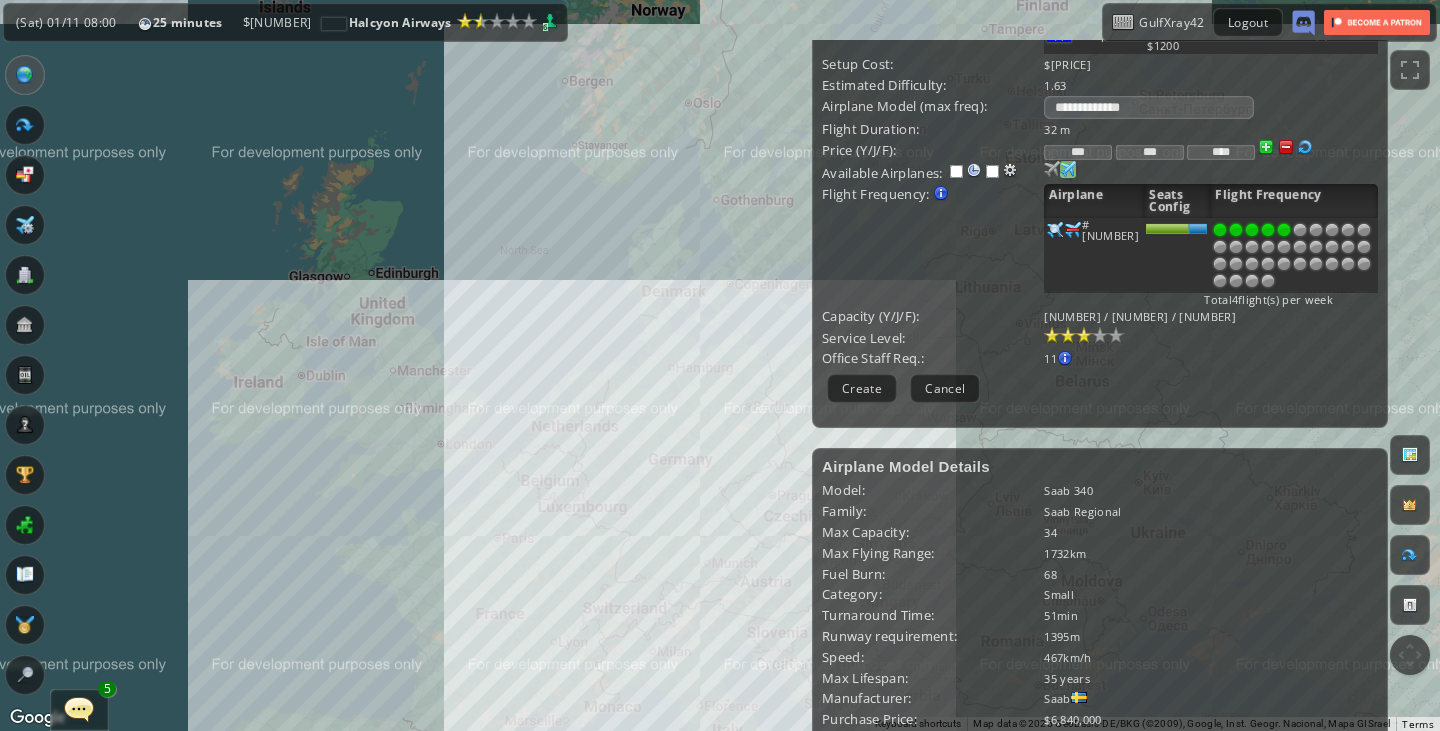 click at bounding box center (1284, 230) 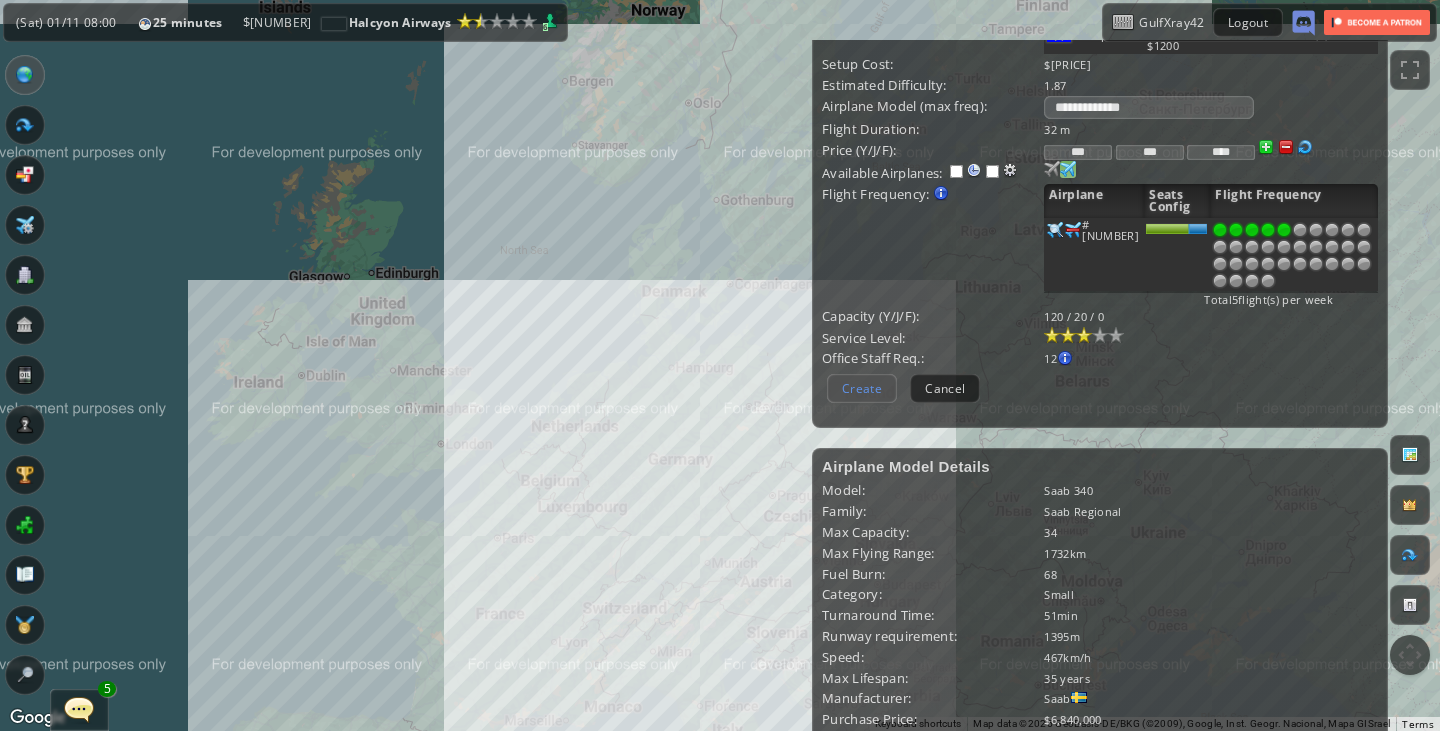 click on "Create" at bounding box center (862, 388) 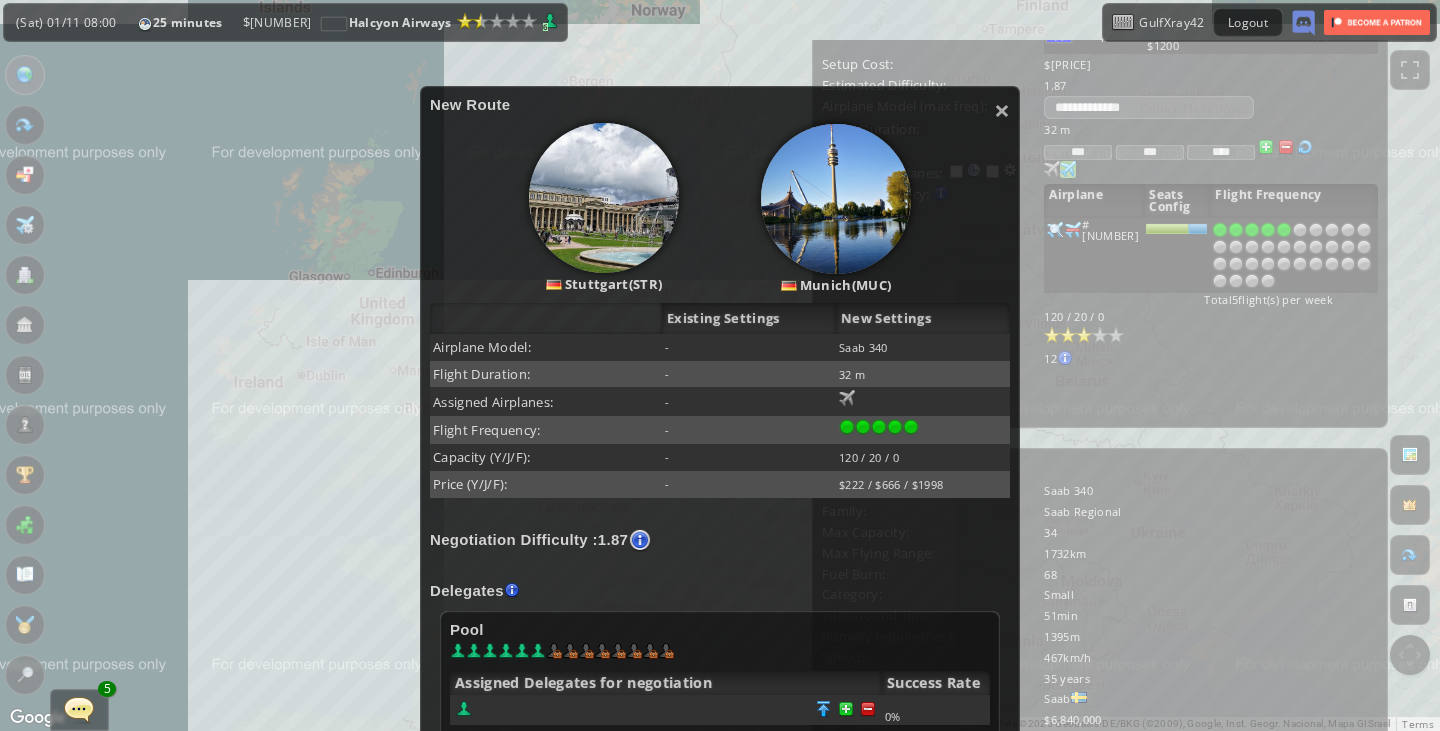 scroll, scrollTop: 434, scrollLeft: 0, axis: vertical 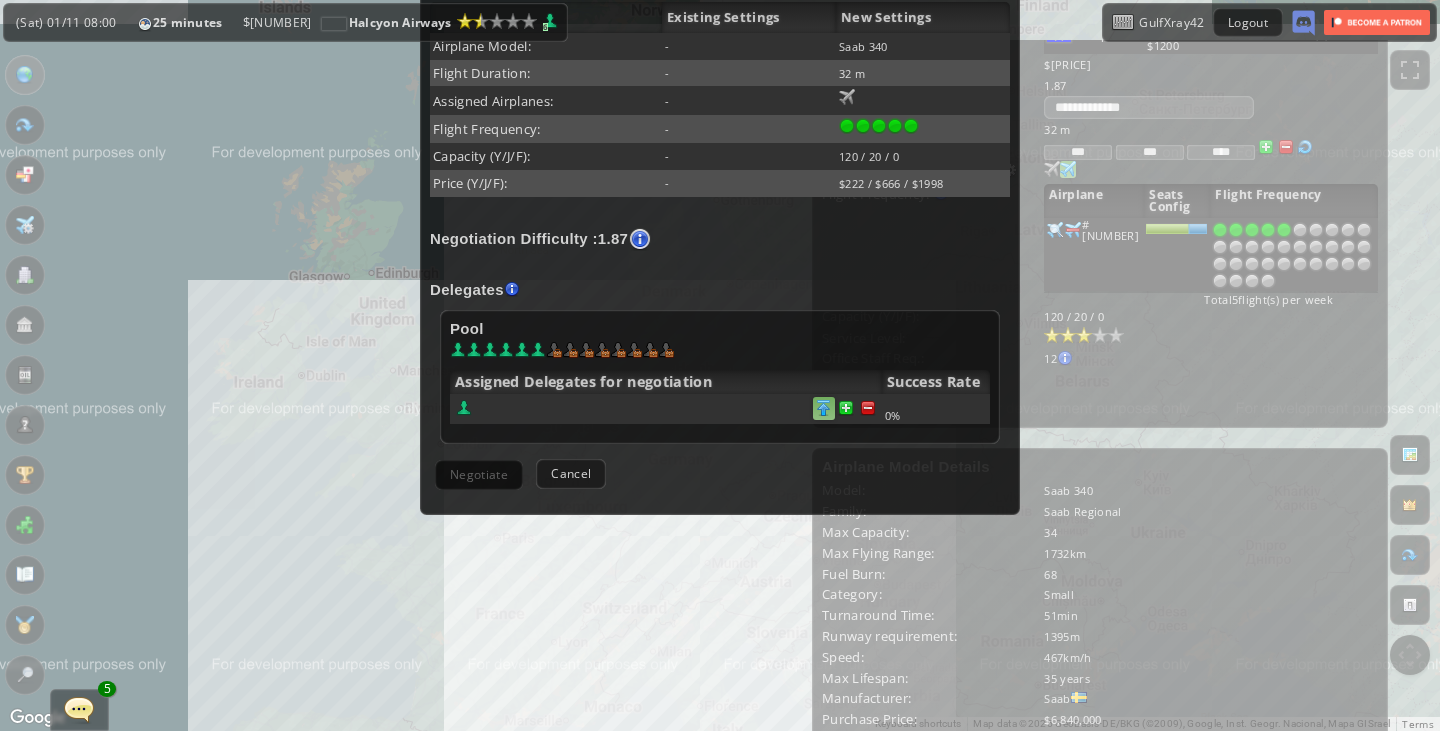 click at bounding box center (868, 408) 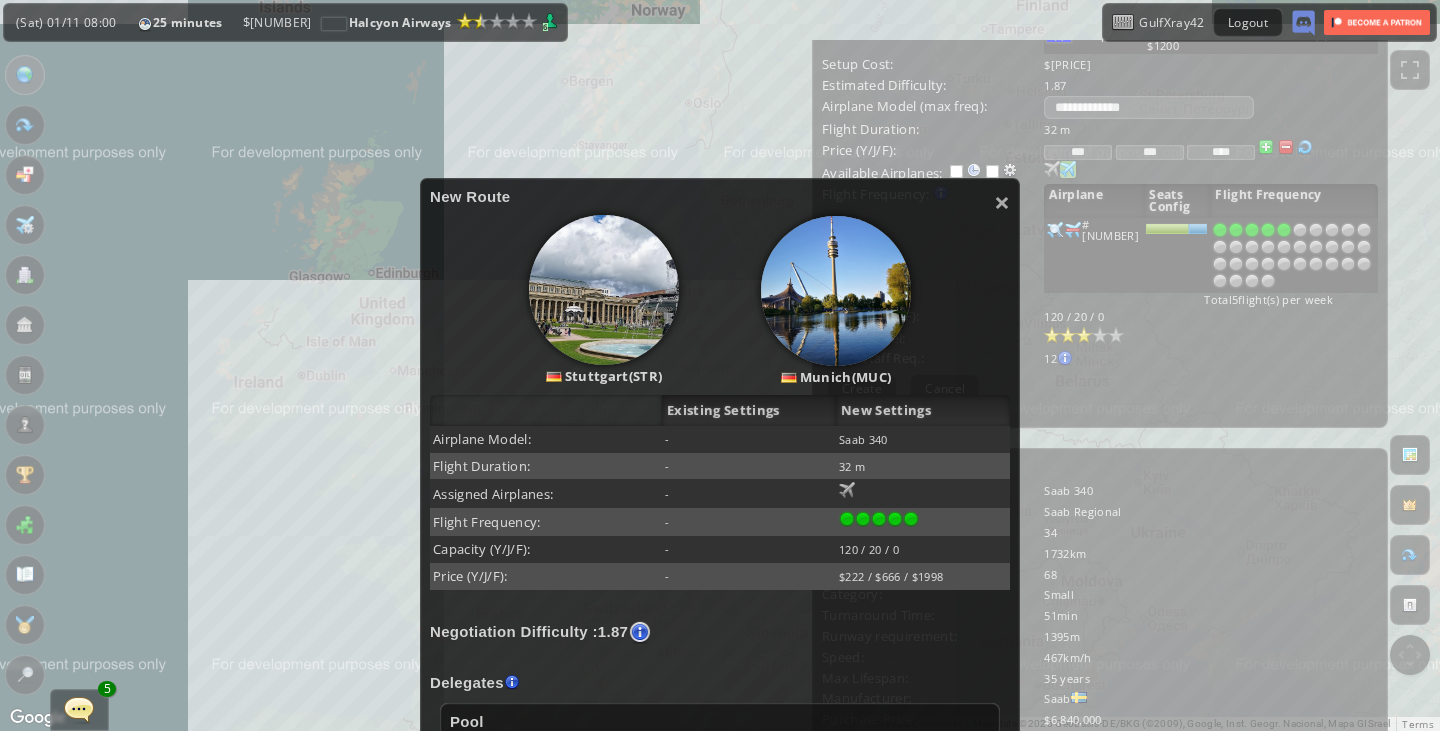 scroll, scrollTop: 0, scrollLeft: 0, axis: both 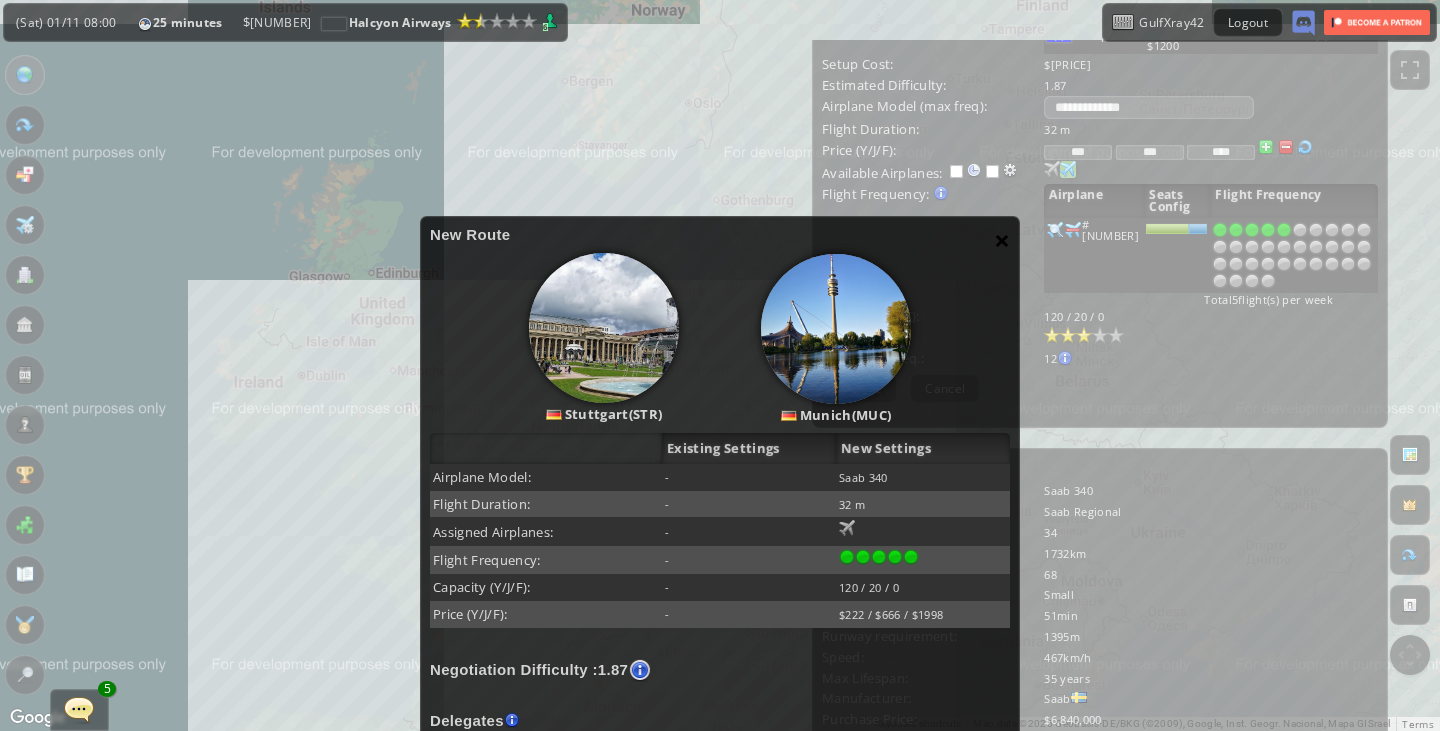 click on "×" at bounding box center [1002, 240] 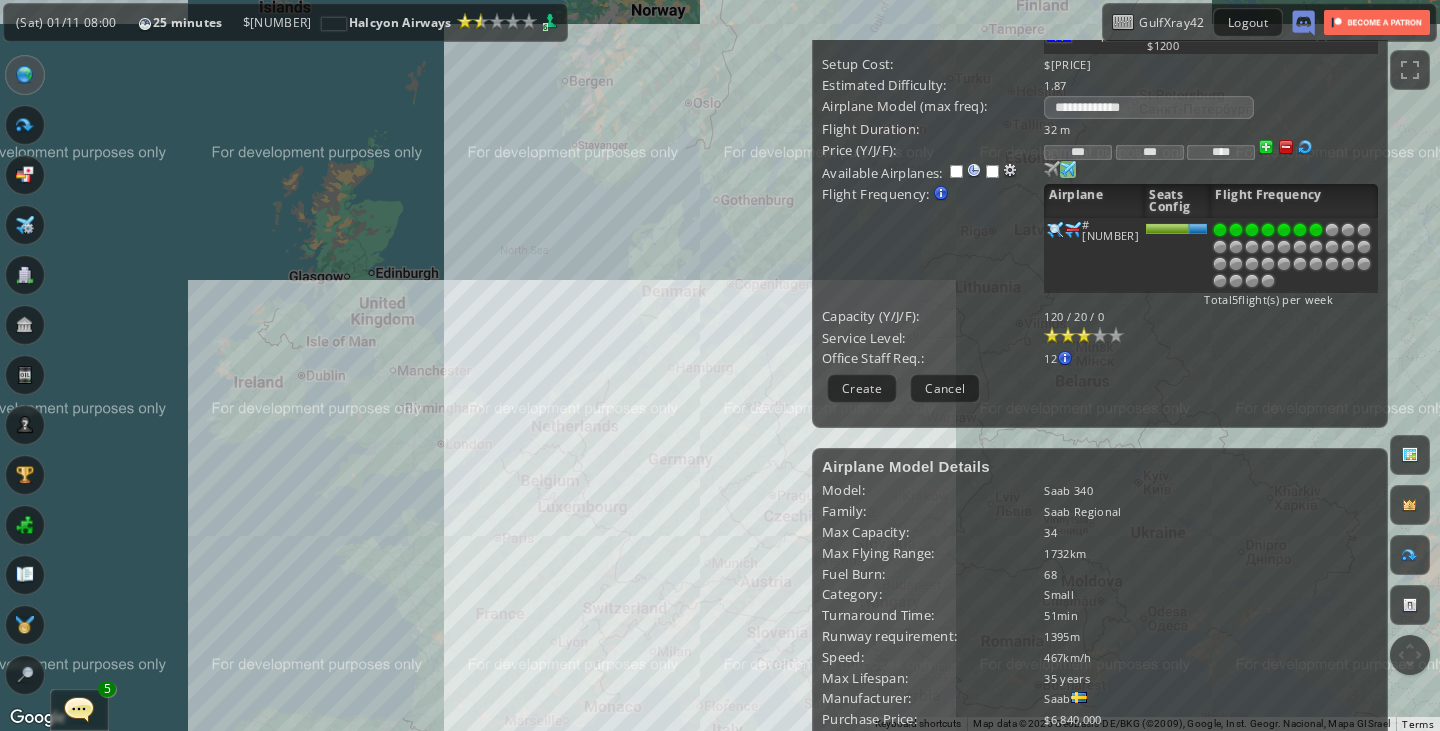 click at bounding box center [1316, 230] 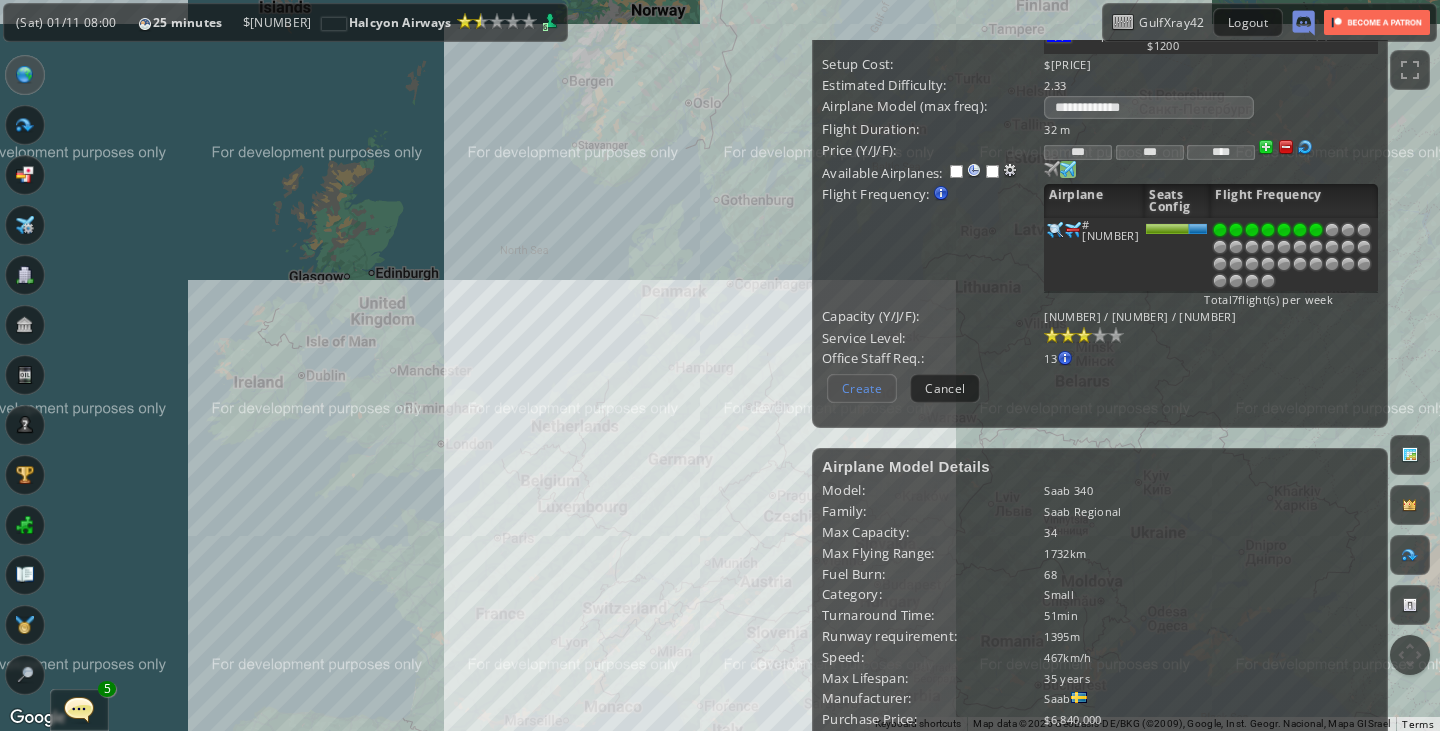 click on "Create" at bounding box center (862, 388) 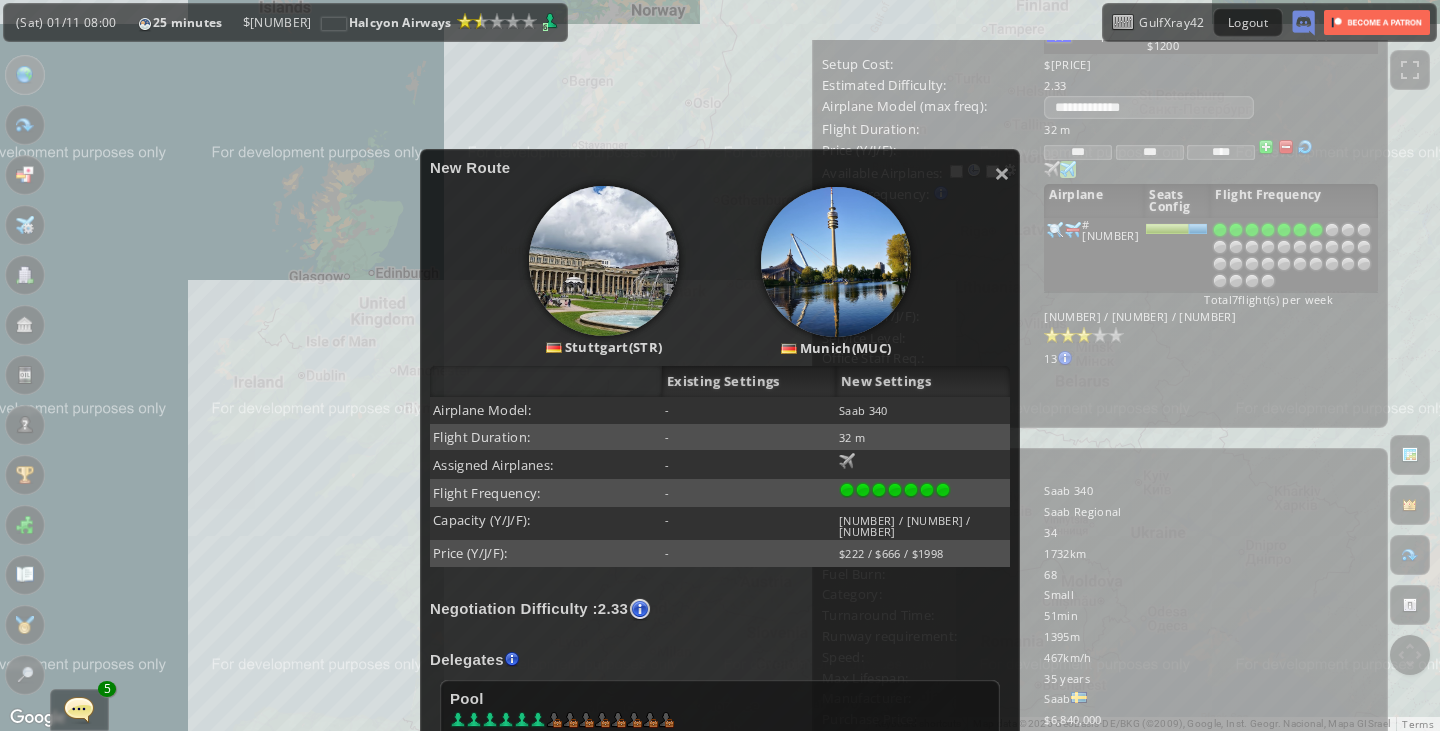 scroll, scrollTop: 63, scrollLeft: 0, axis: vertical 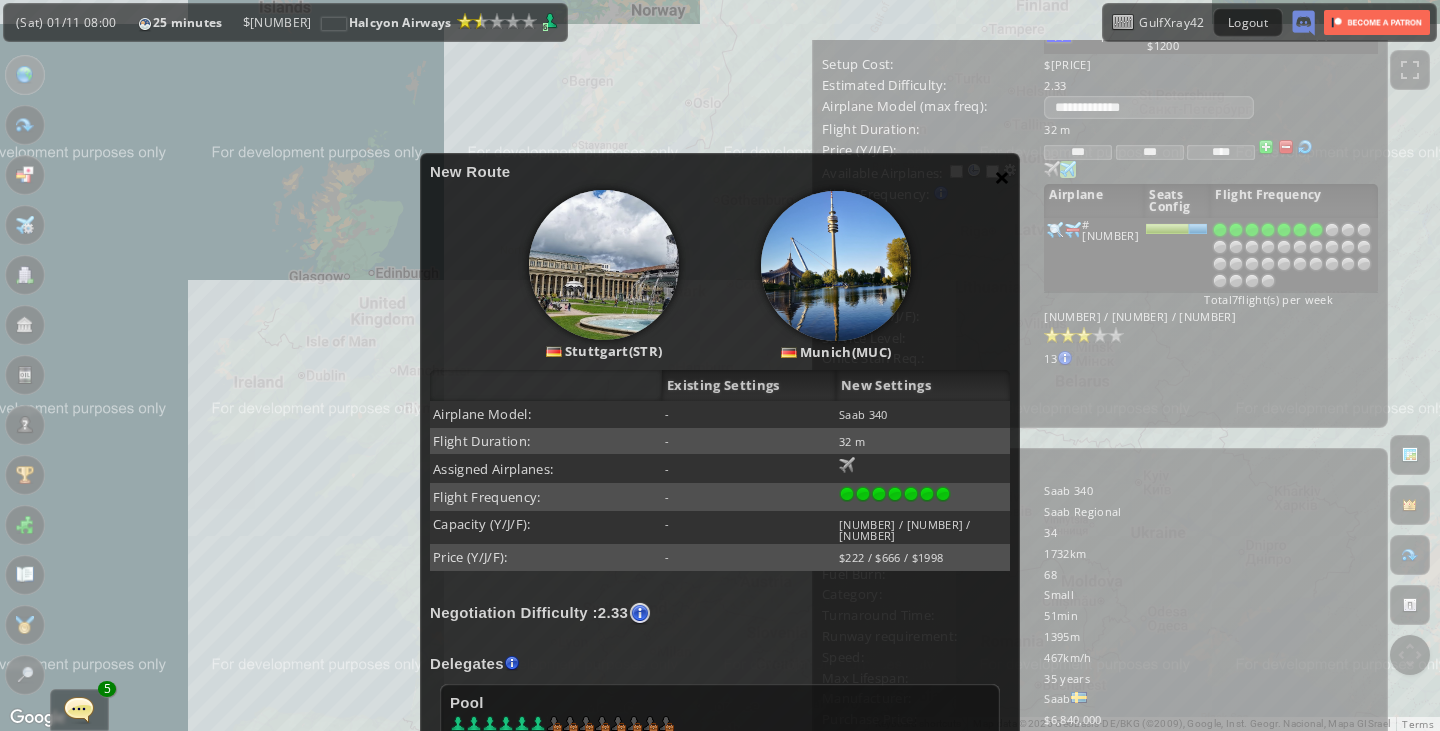click on "×" at bounding box center (1002, 177) 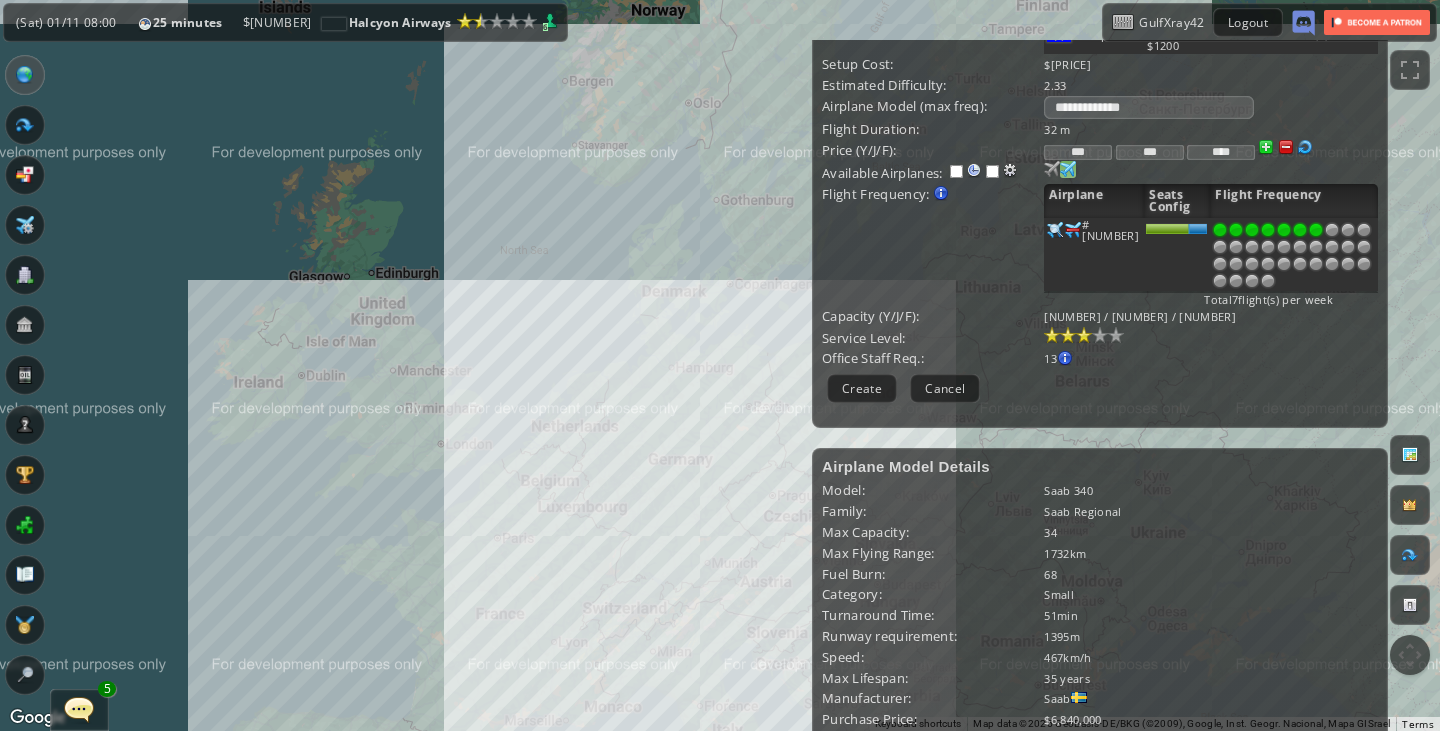 click at bounding box center (1293, 254) 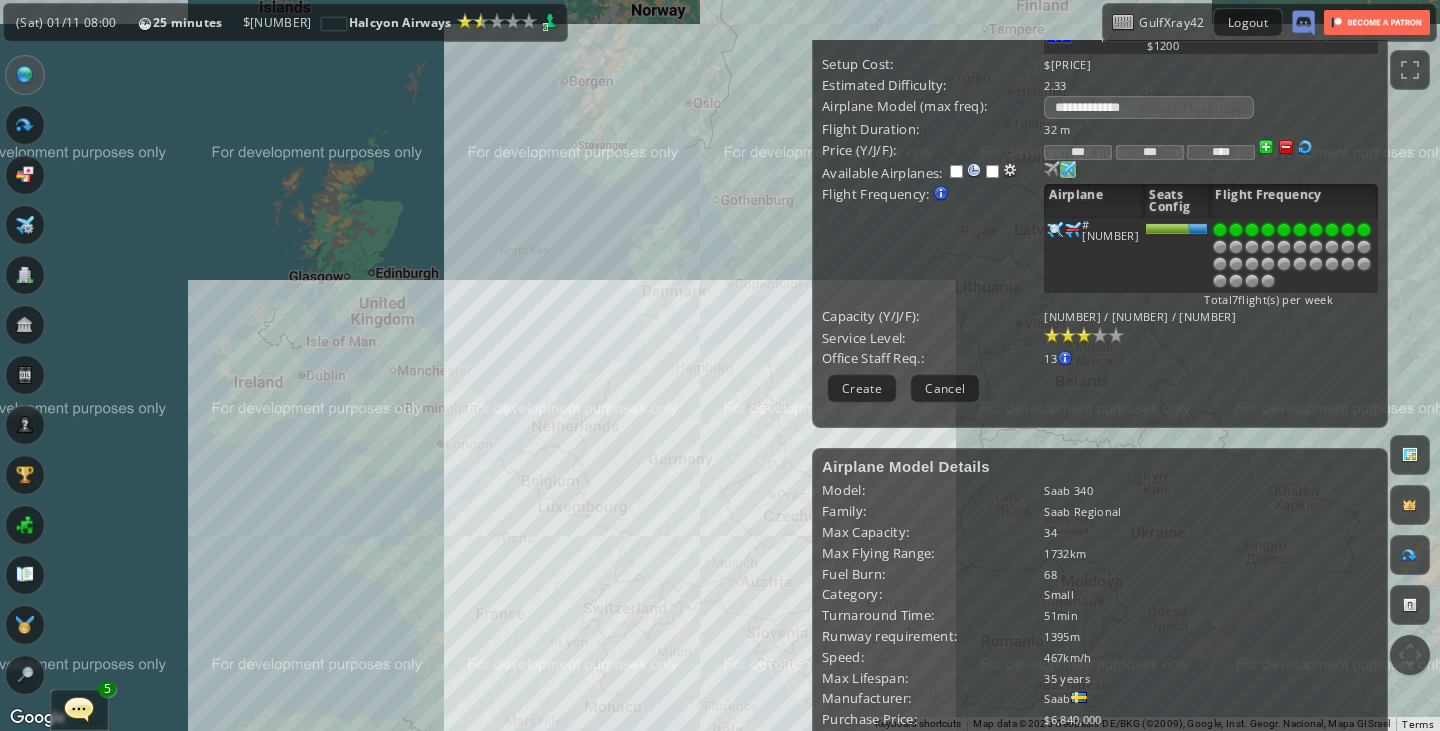 click at bounding box center [1364, 230] 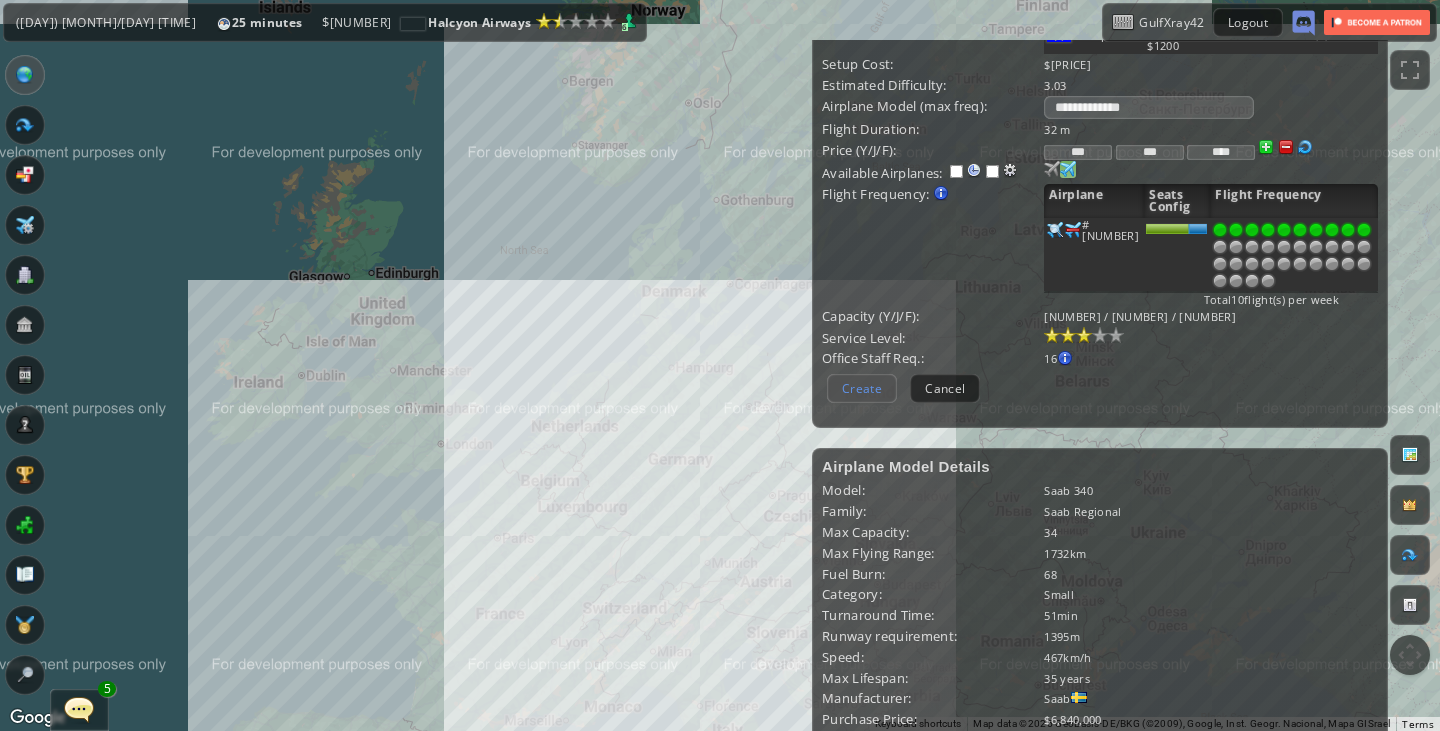 click on "Create" at bounding box center [862, 388] 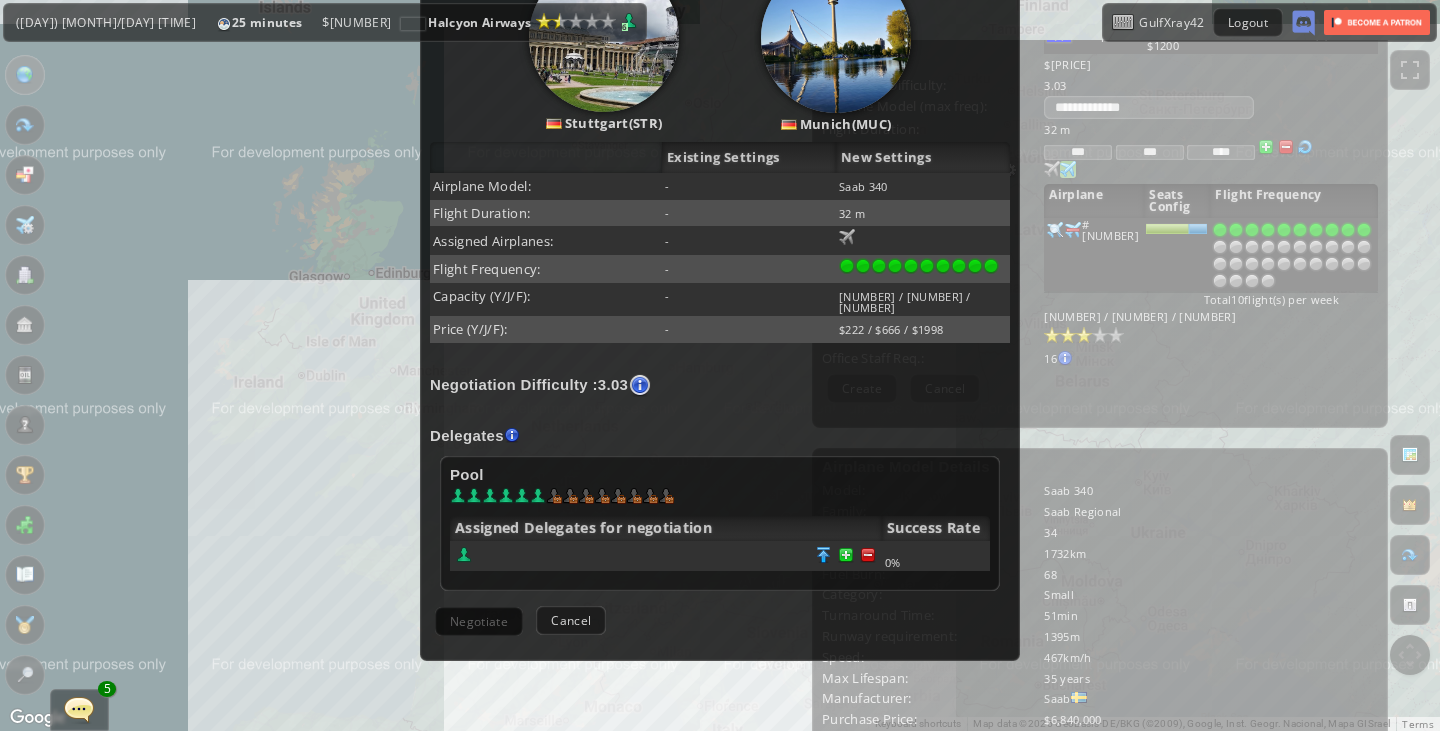 scroll, scrollTop: 290, scrollLeft: 0, axis: vertical 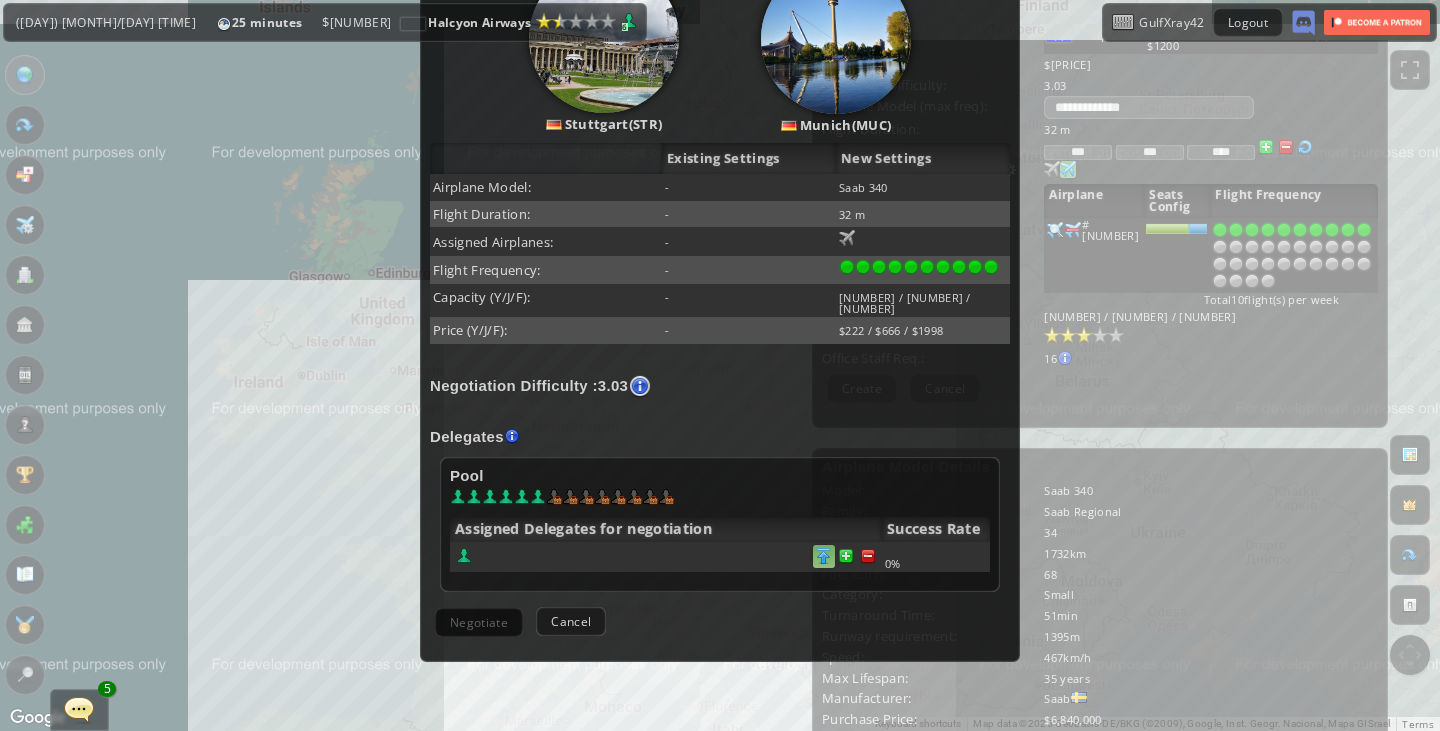 click at bounding box center [868, 556] 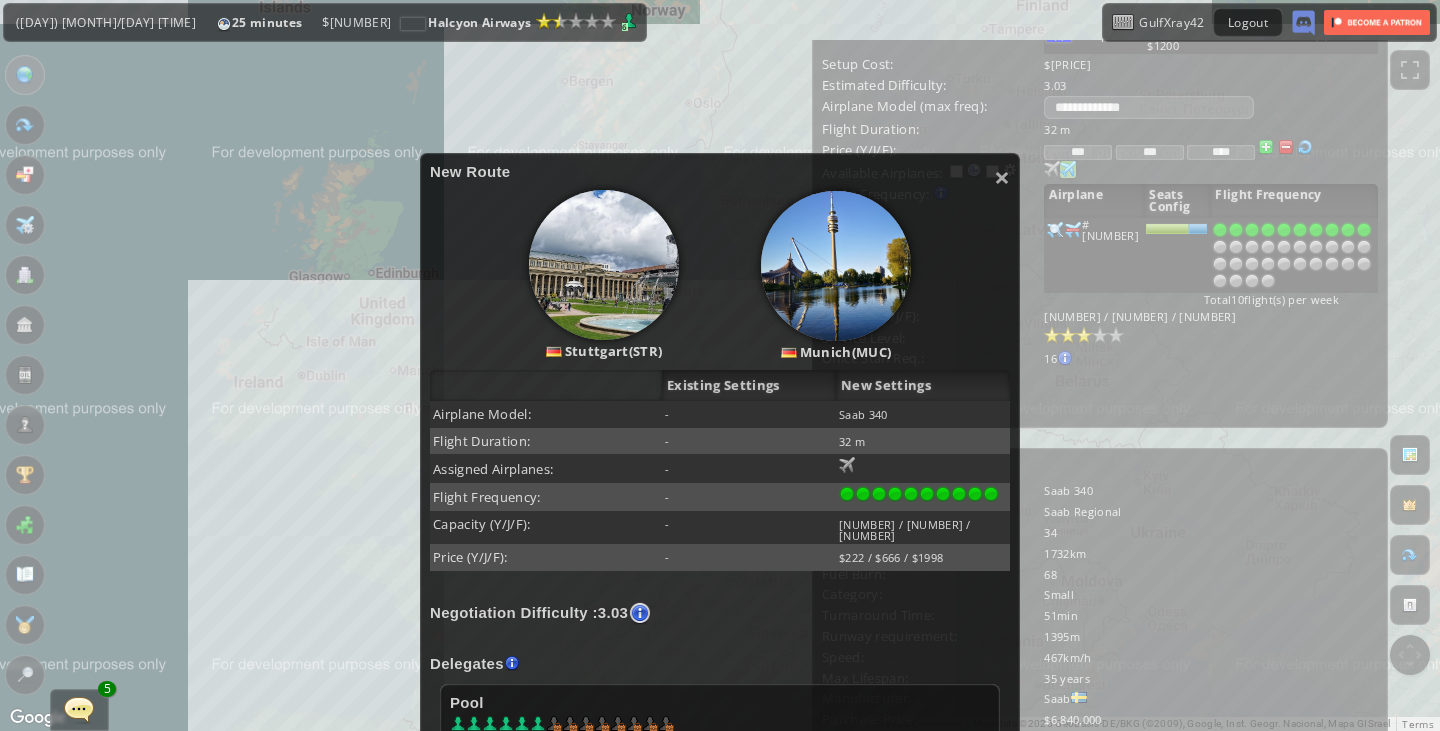 scroll, scrollTop: 62, scrollLeft: 0, axis: vertical 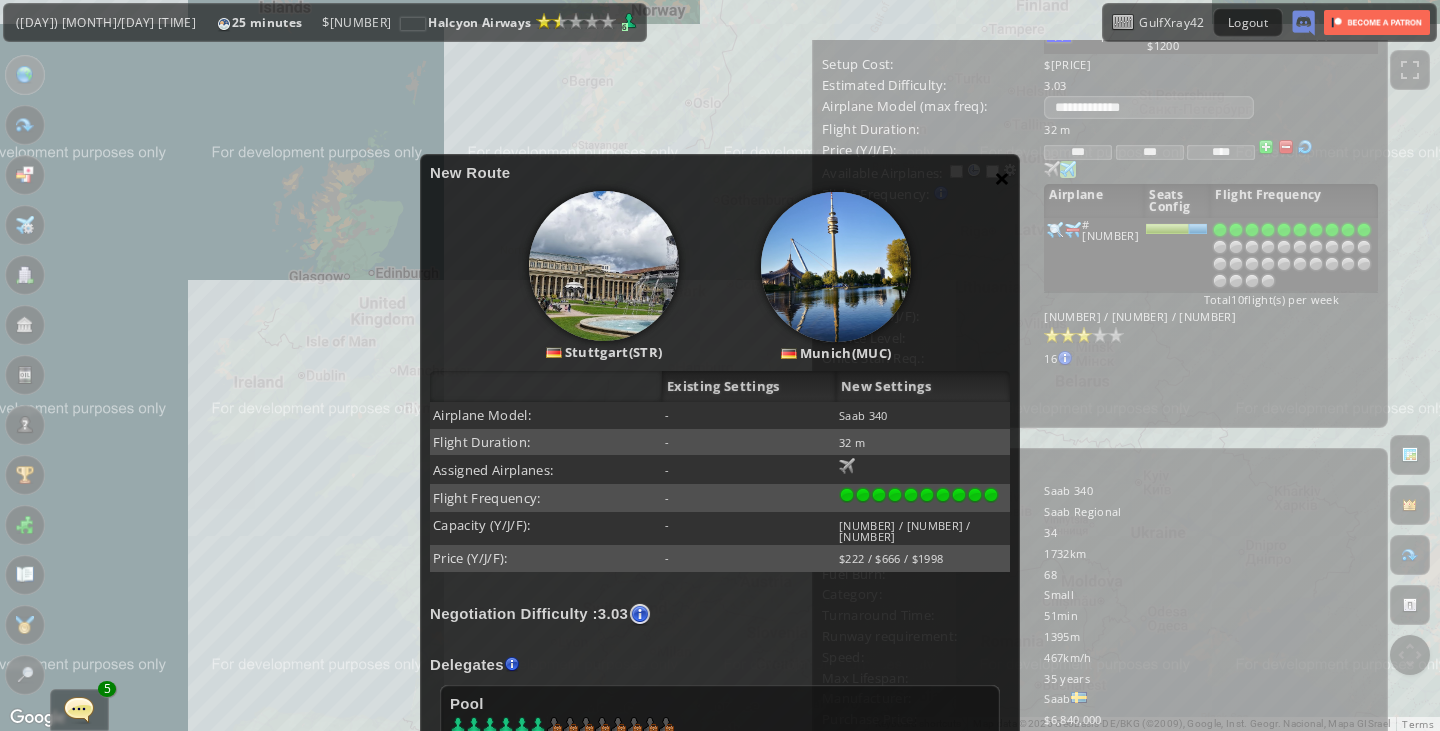click on "×" at bounding box center (1002, 178) 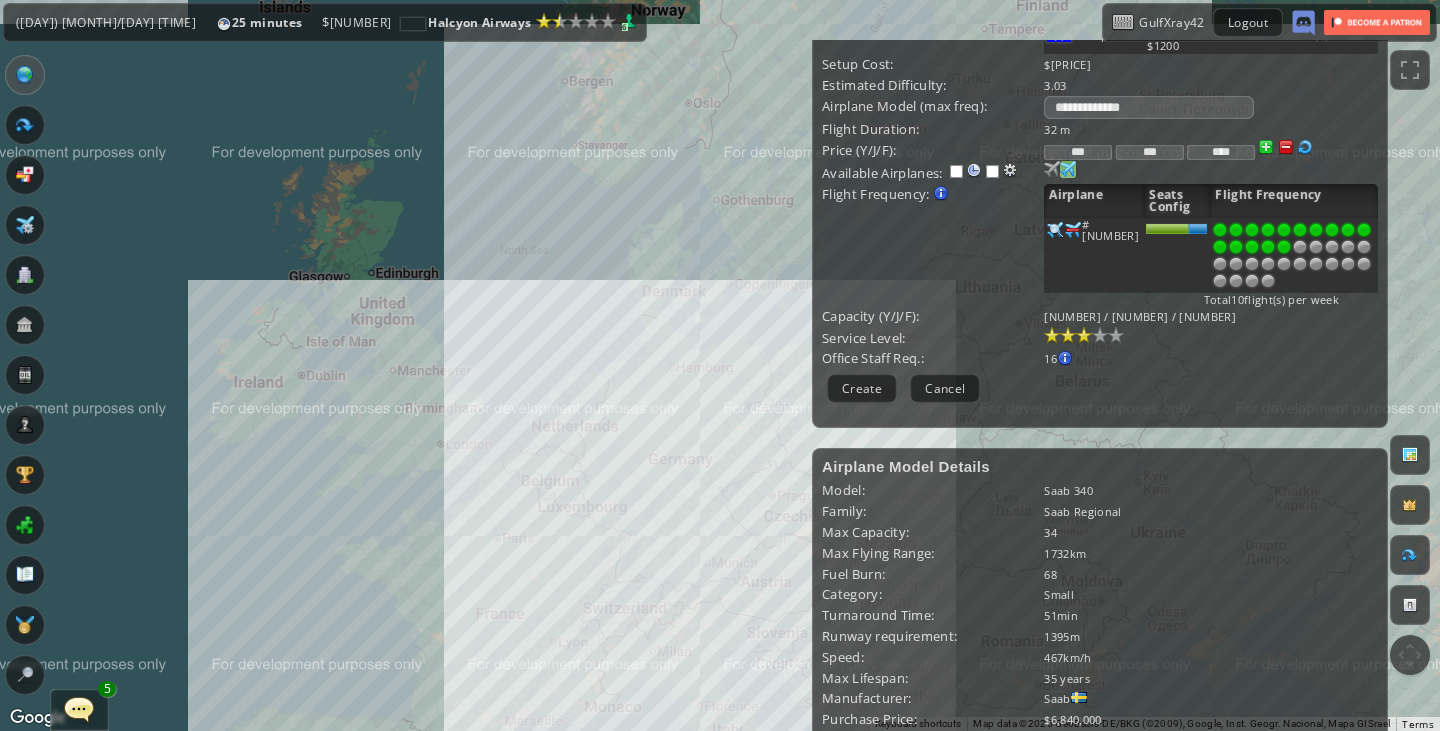 click at bounding box center (1284, 247) 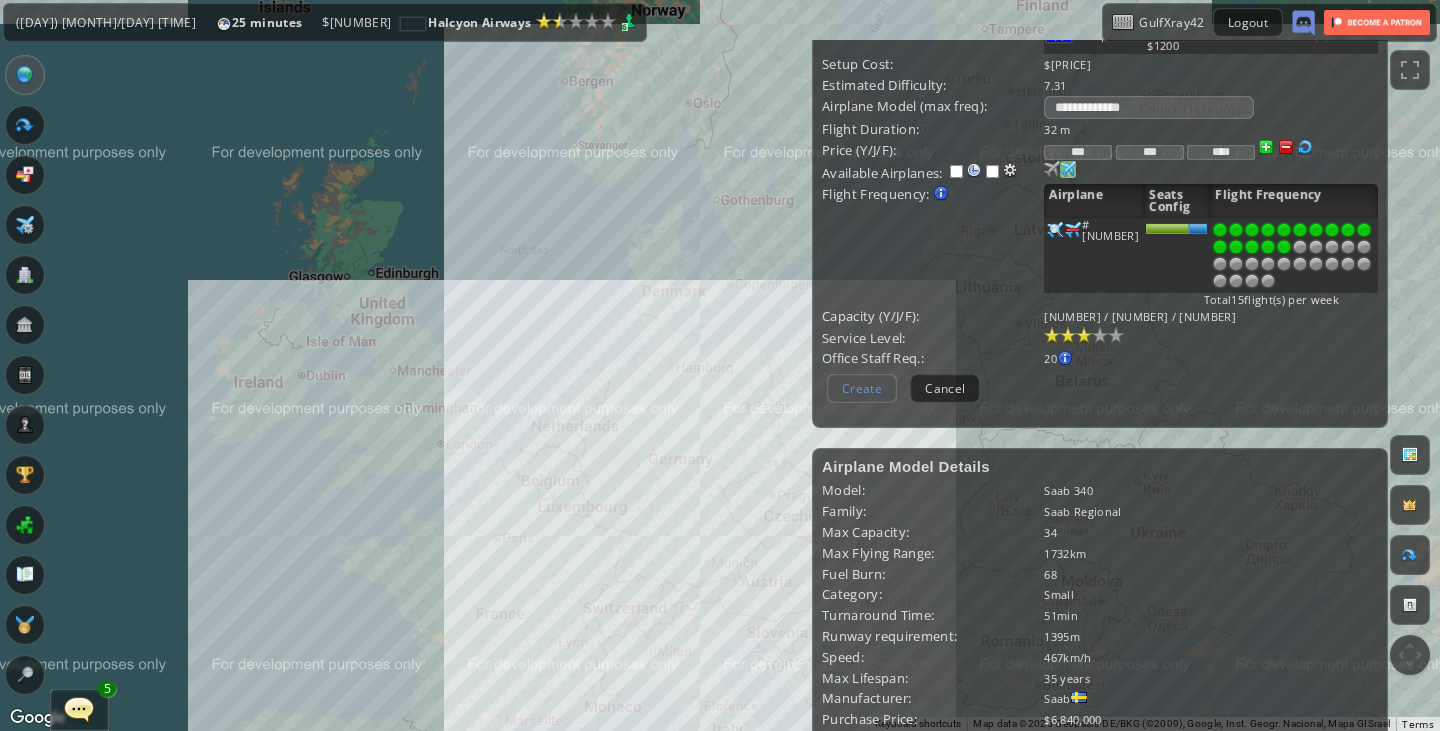click on "Create" at bounding box center (862, 388) 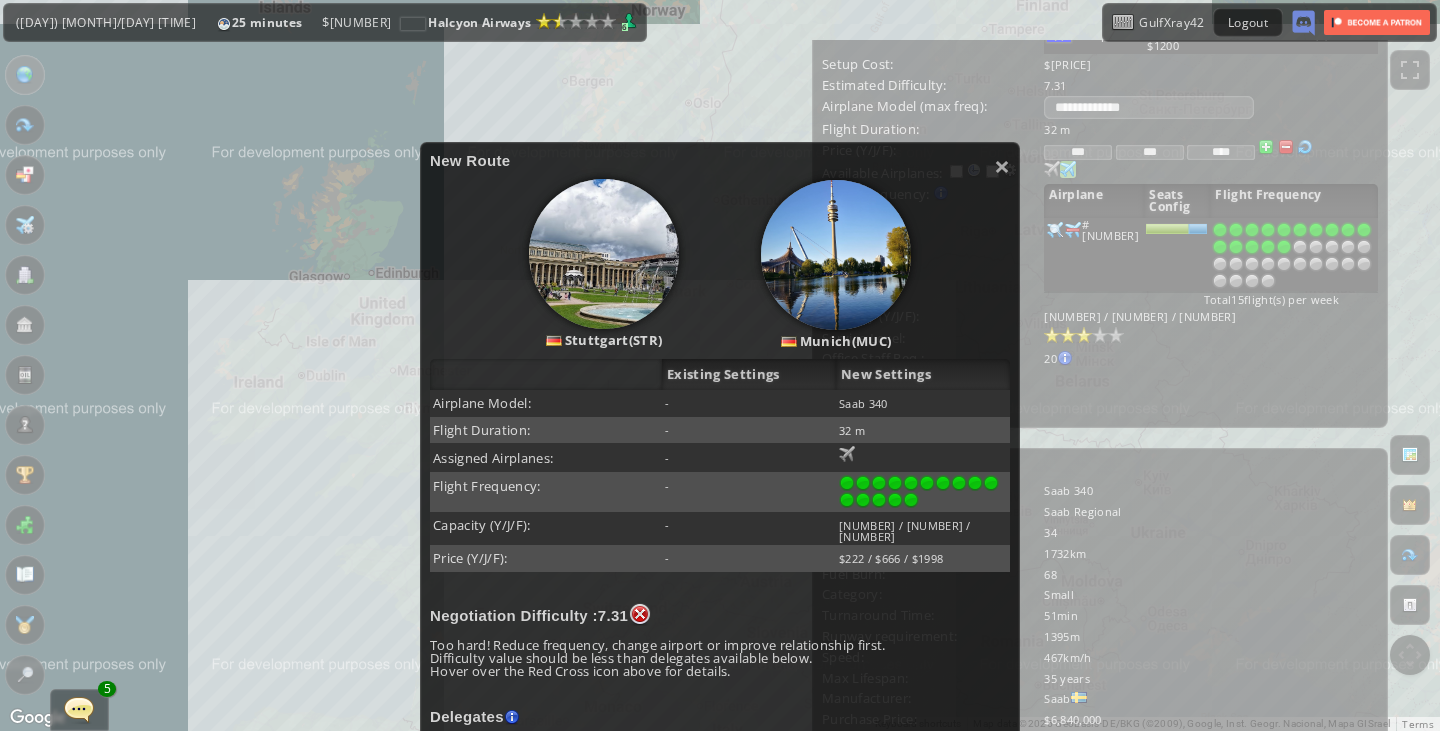 scroll, scrollTop: 71, scrollLeft: 0, axis: vertical 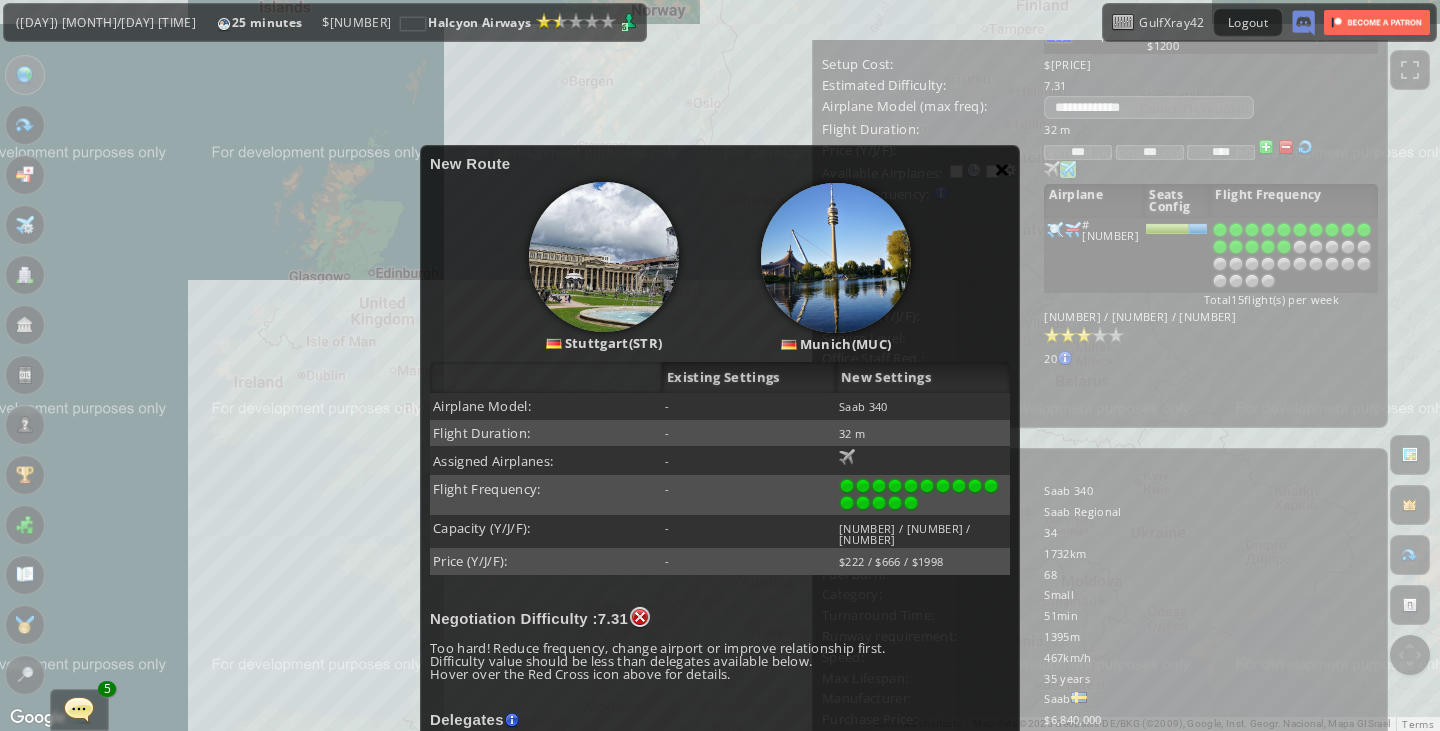 click on "×" at bounding box center (1002, 169) 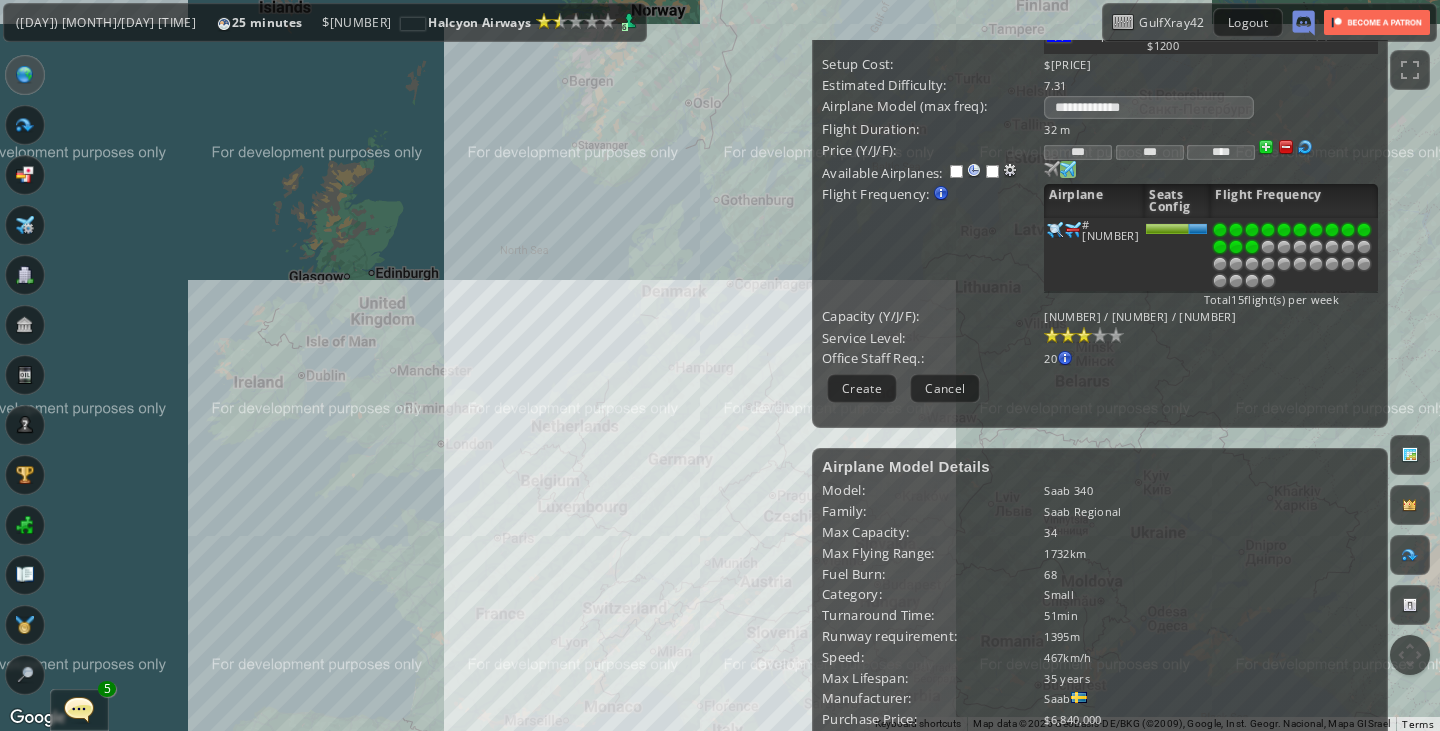 click at bounding box center [1252, 247] 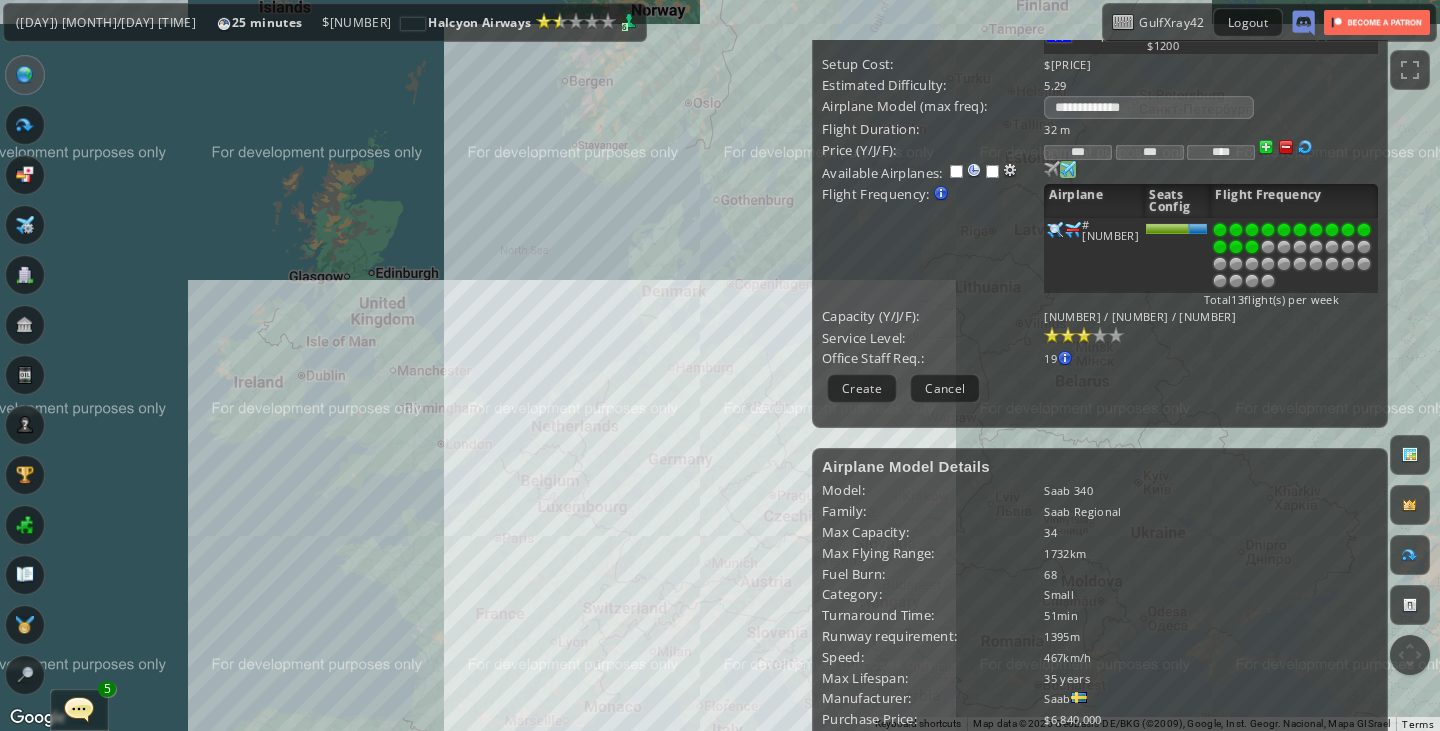 click at bounding box center [1252, 247] 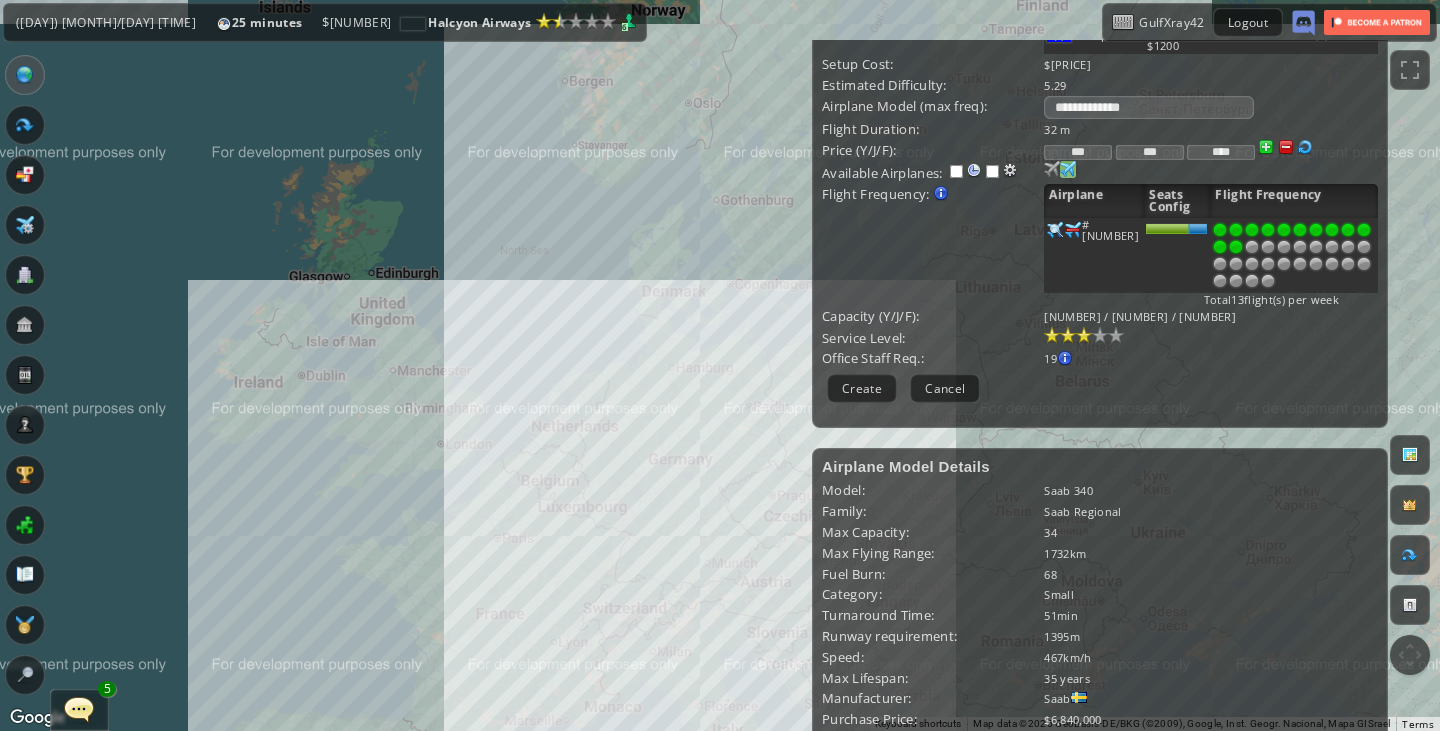 click at bounding box center [1236, 247] 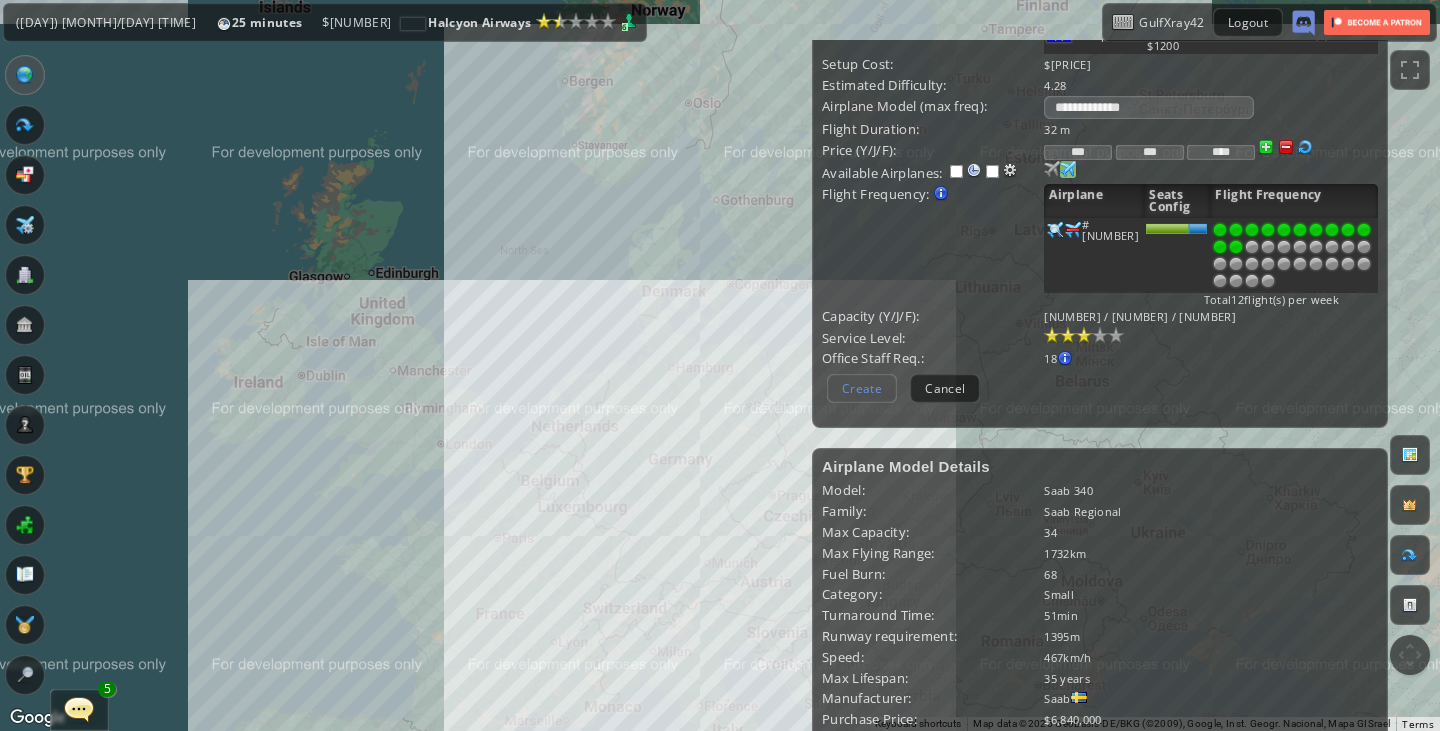 click on "Create" at bounding box center [862, 388] 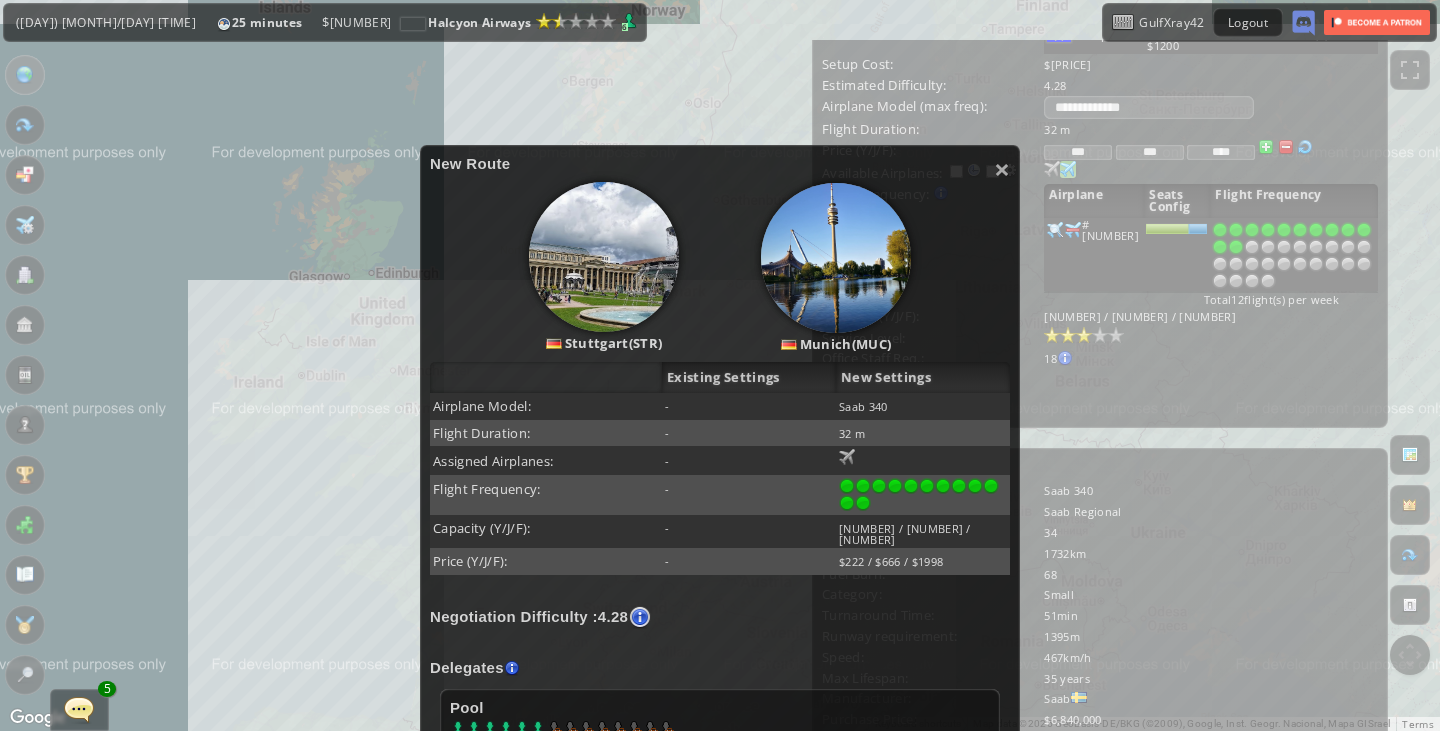 scroll, scrollTop: 446, scrollLeft: 0, axis: vertical 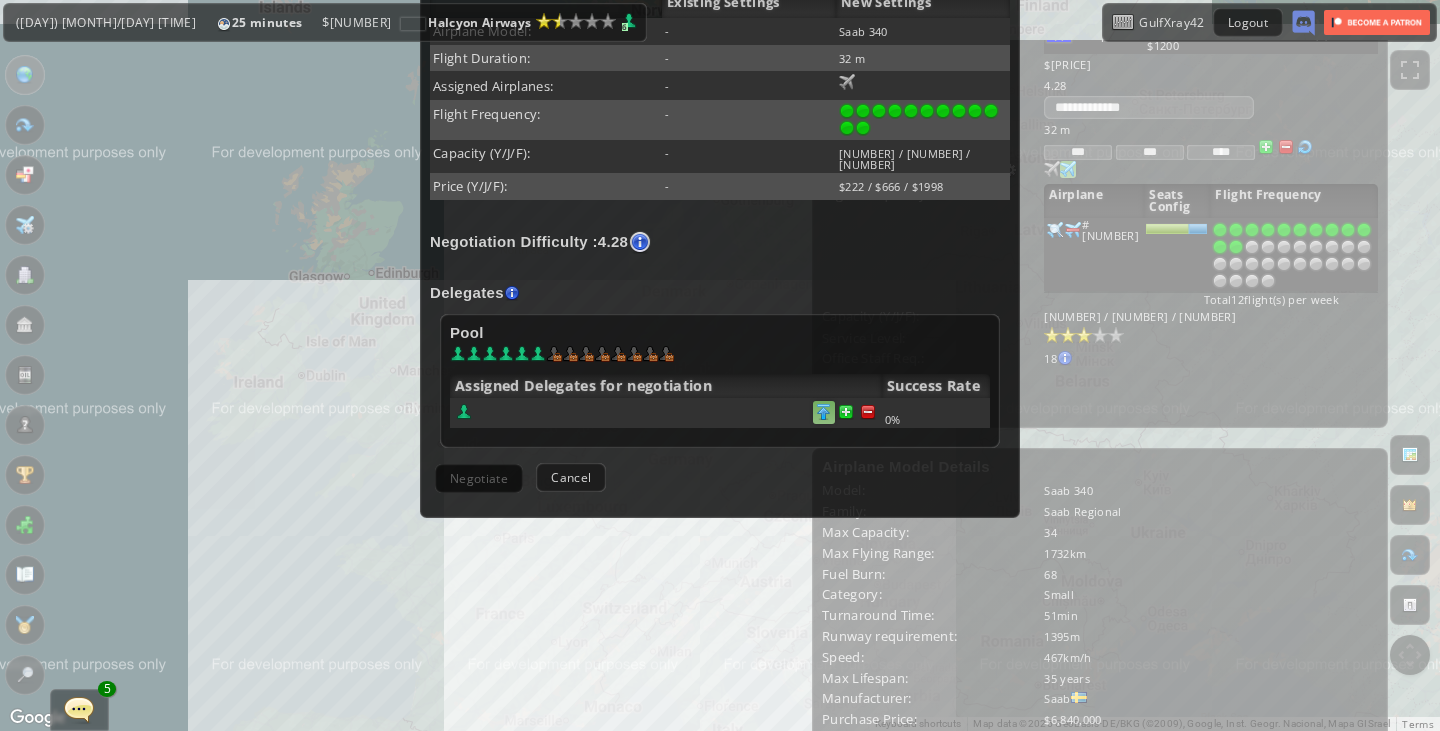 click at bounding box center (868, 412) 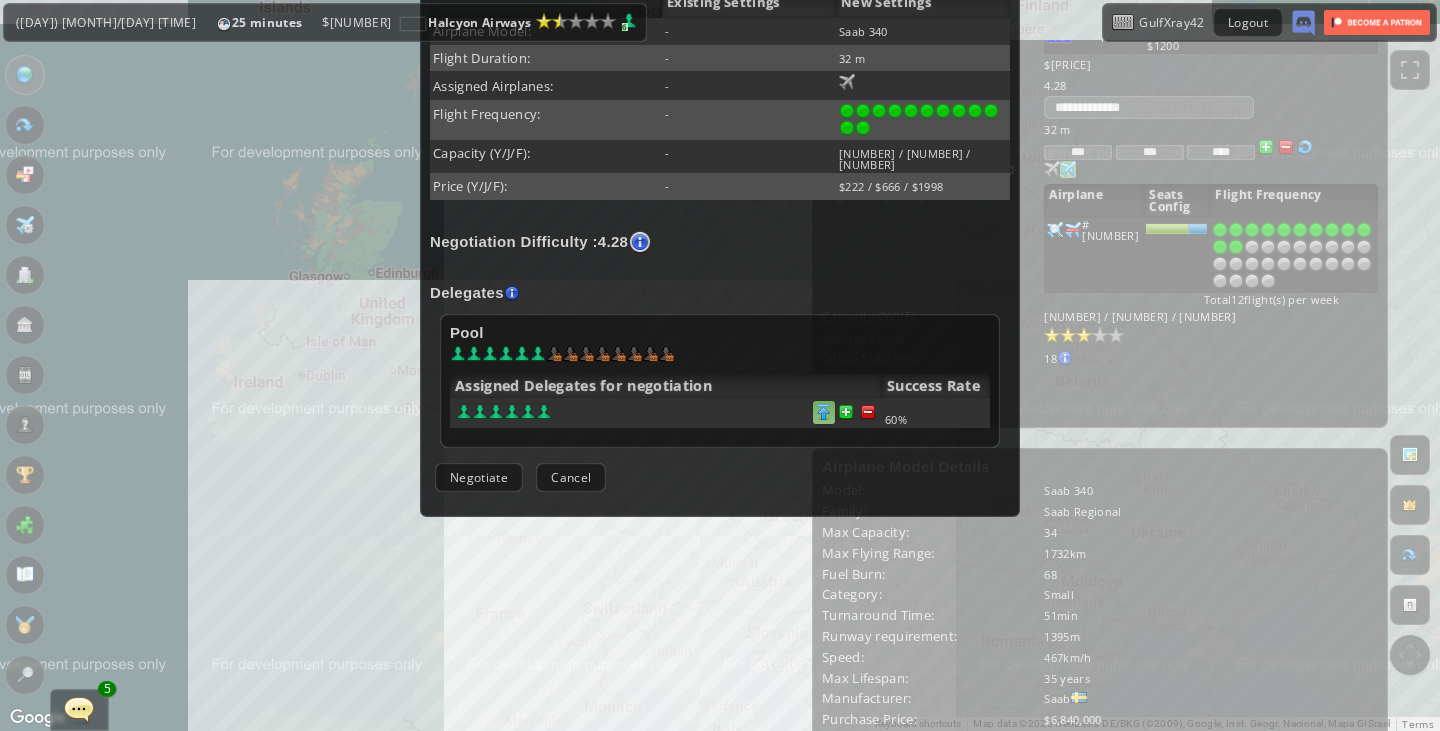 scroll, scrollTop: 445, scrollLeft: 0, axis: vertical 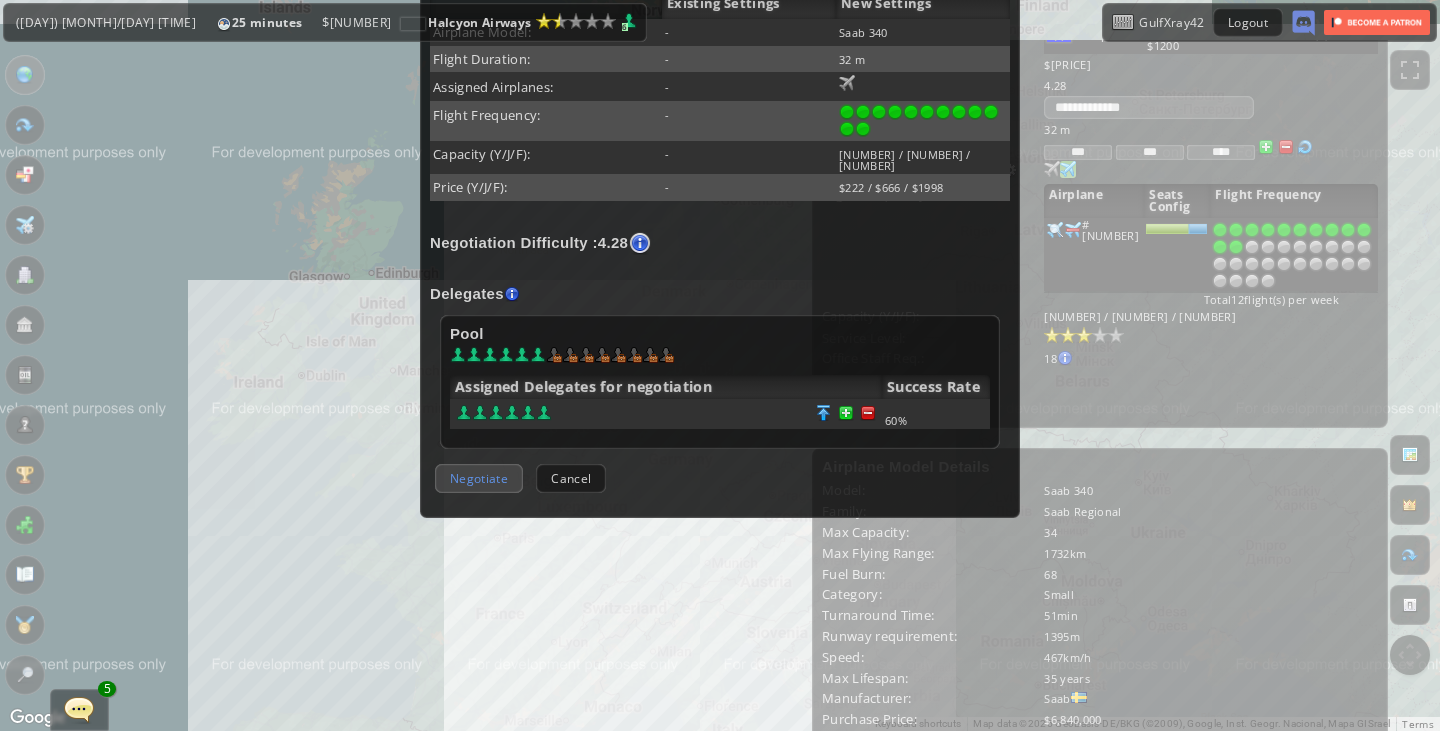 click on "Negotiate" at bounding box center [479, 478] 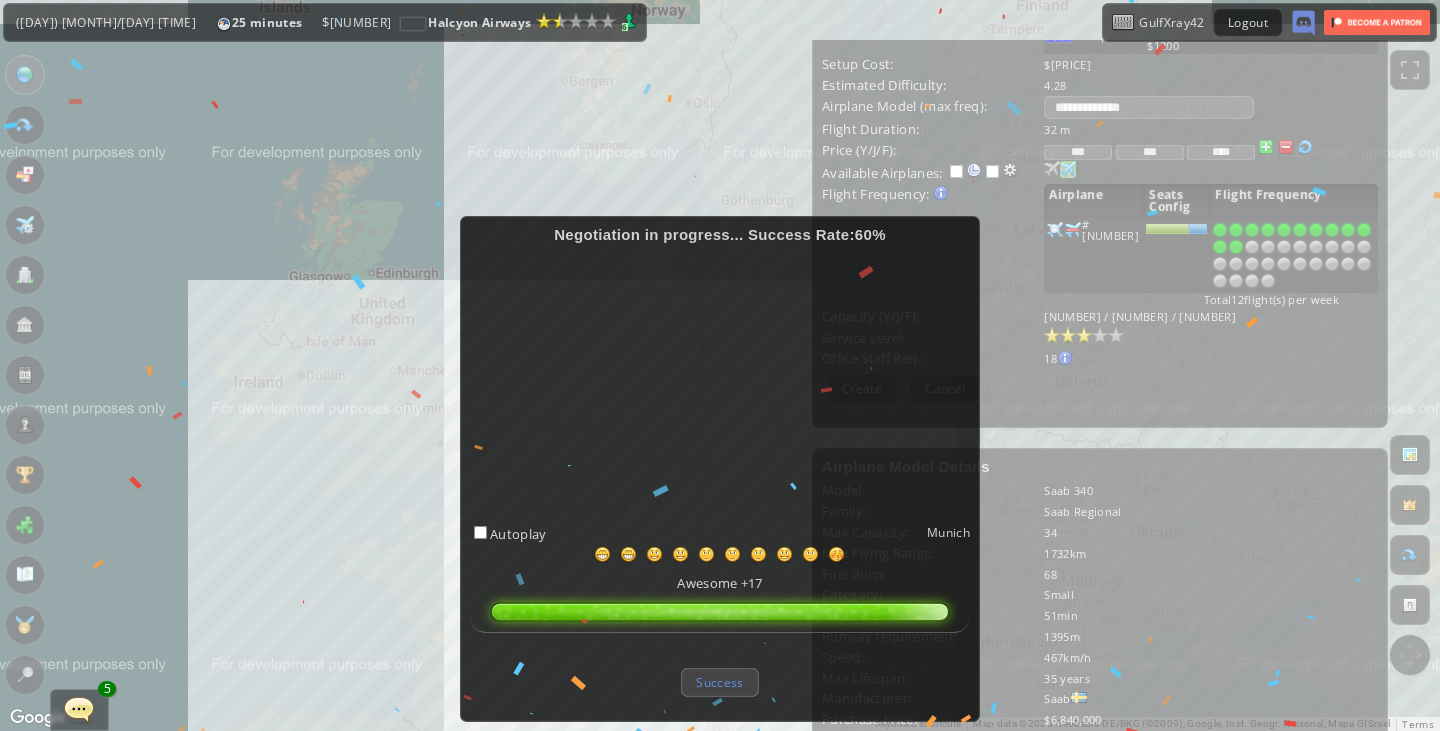 click on "Success" at bounding box center [719, 682] 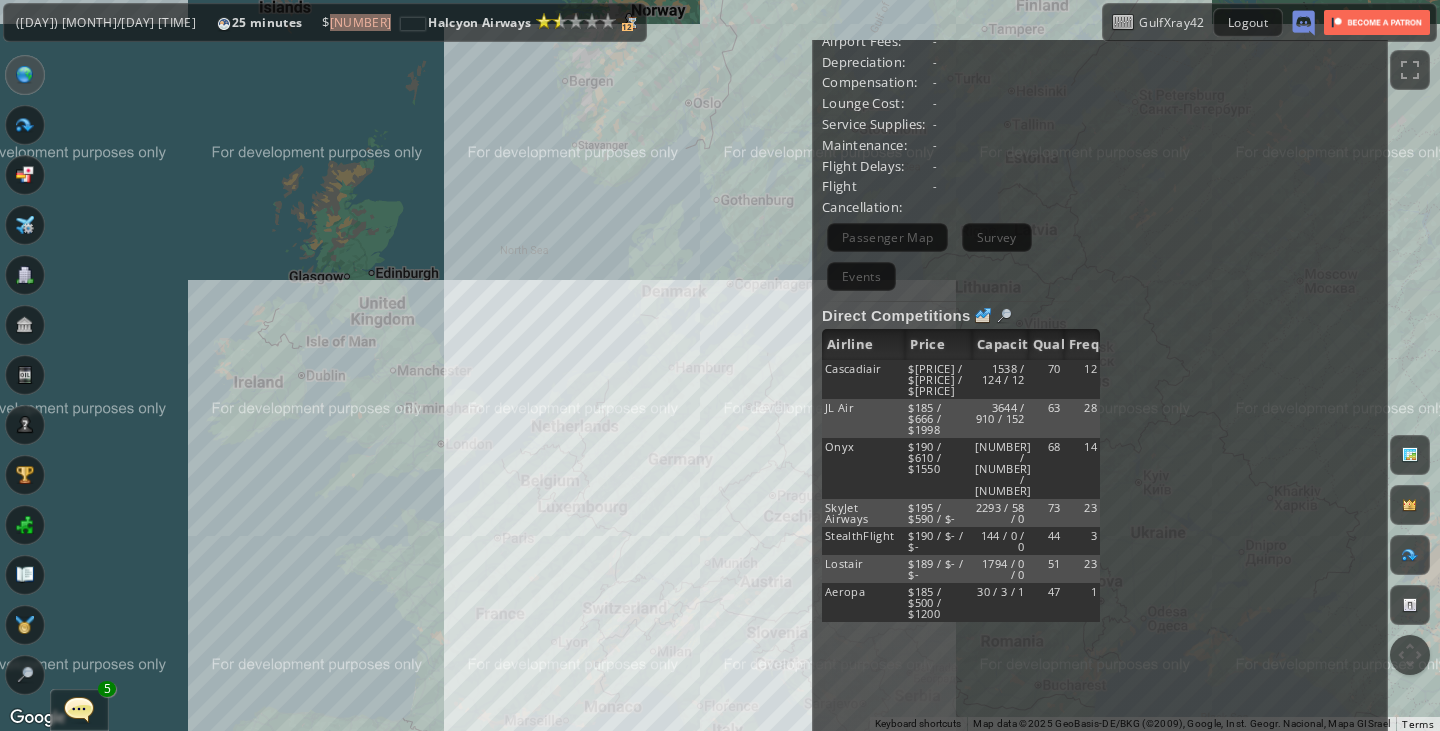 scroll, scrollTop: 482, scrollLeft: 0, axis: vertical 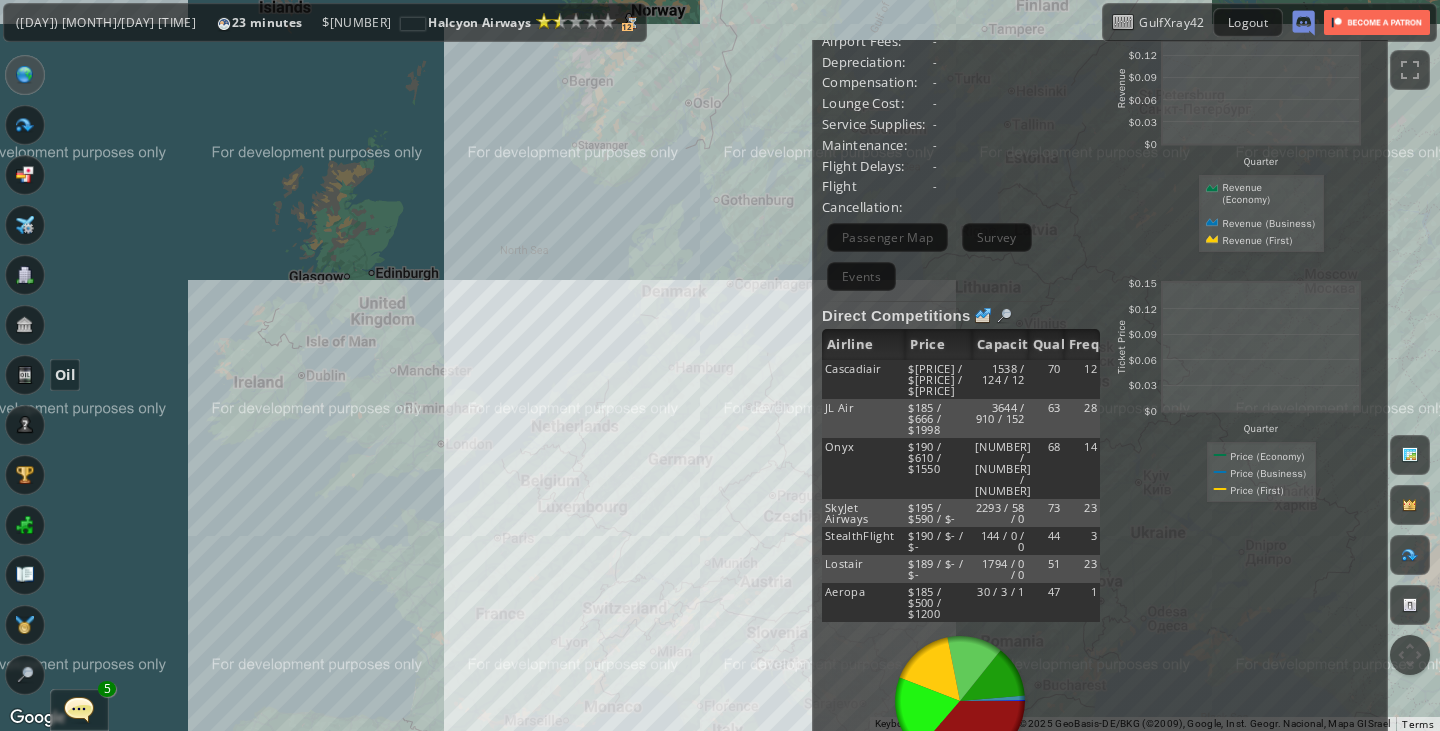 click at bounding box center [25, 375] 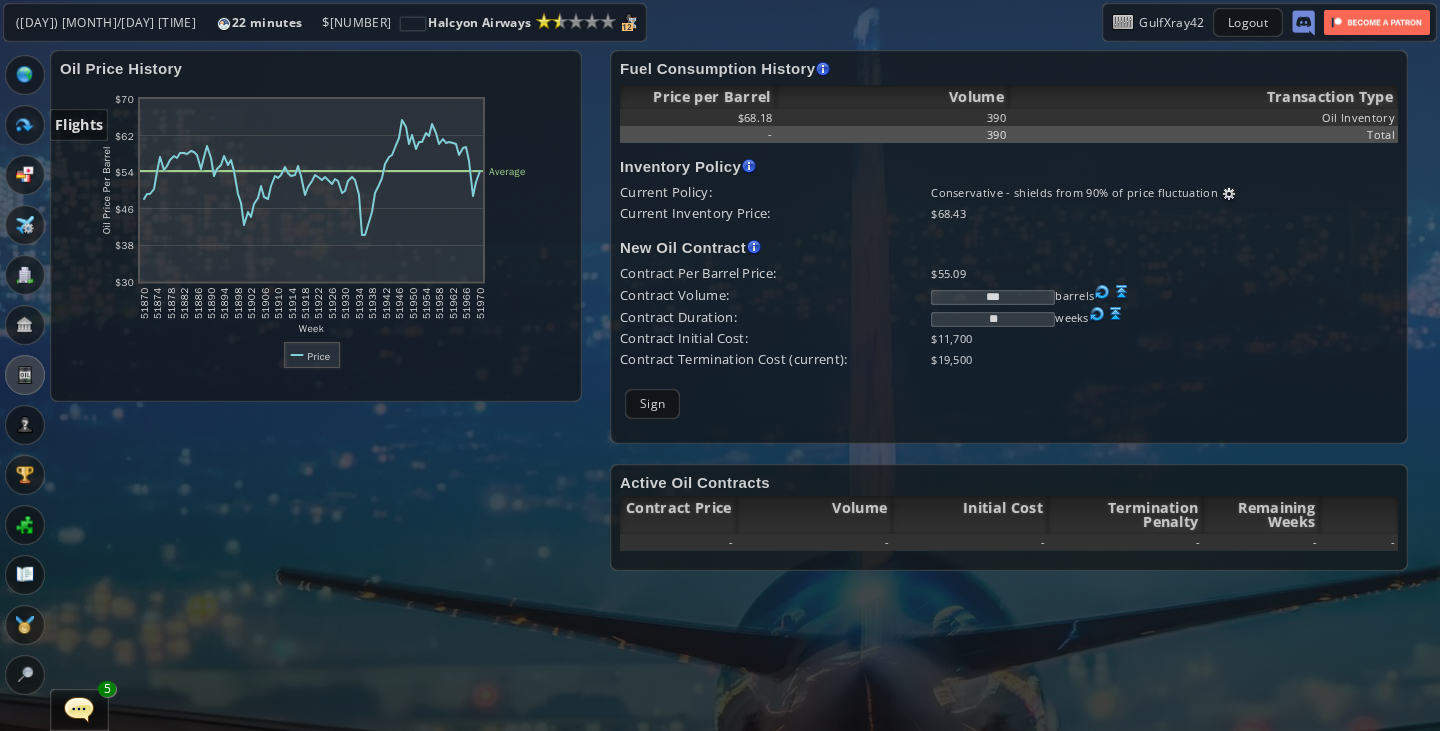 click at bounding box center [25, 125] 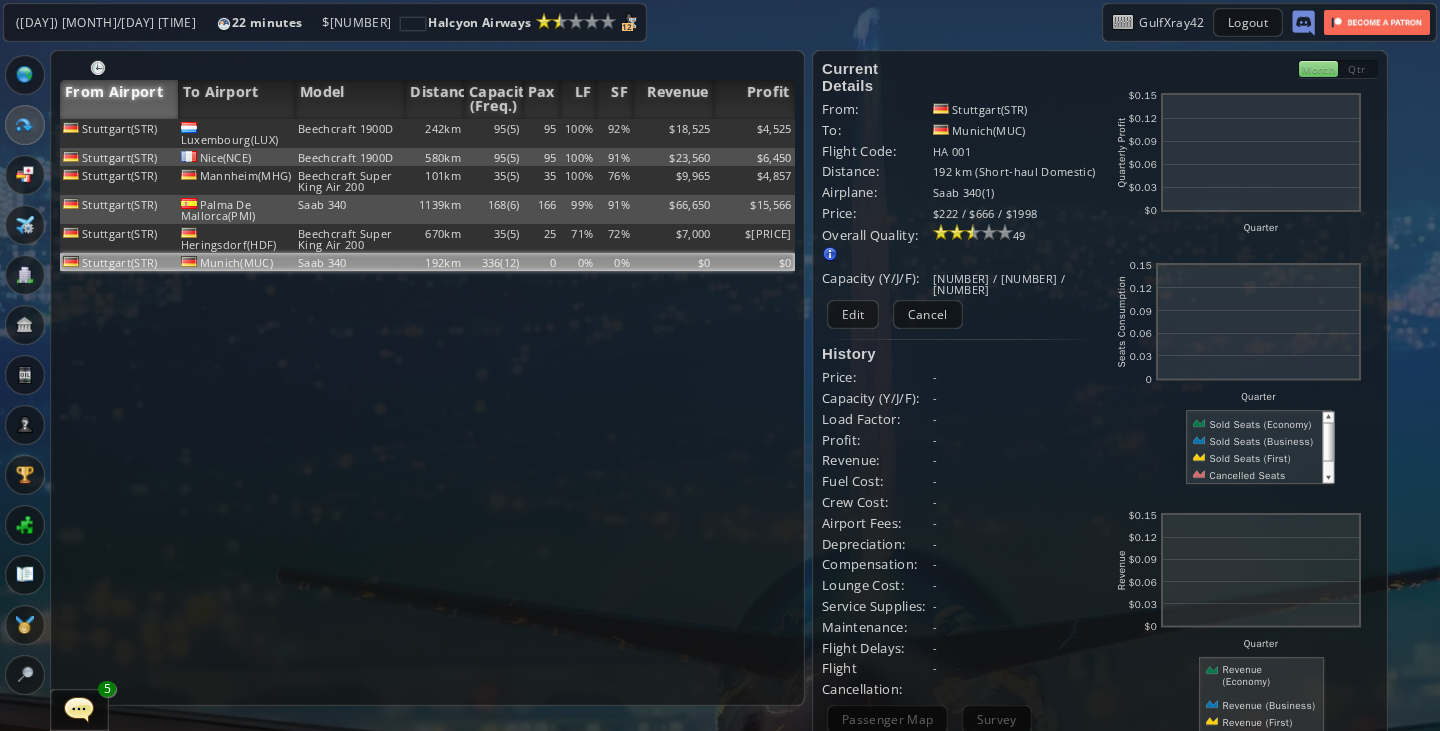 click on "Saab 340" at bounding box center (350, 262) 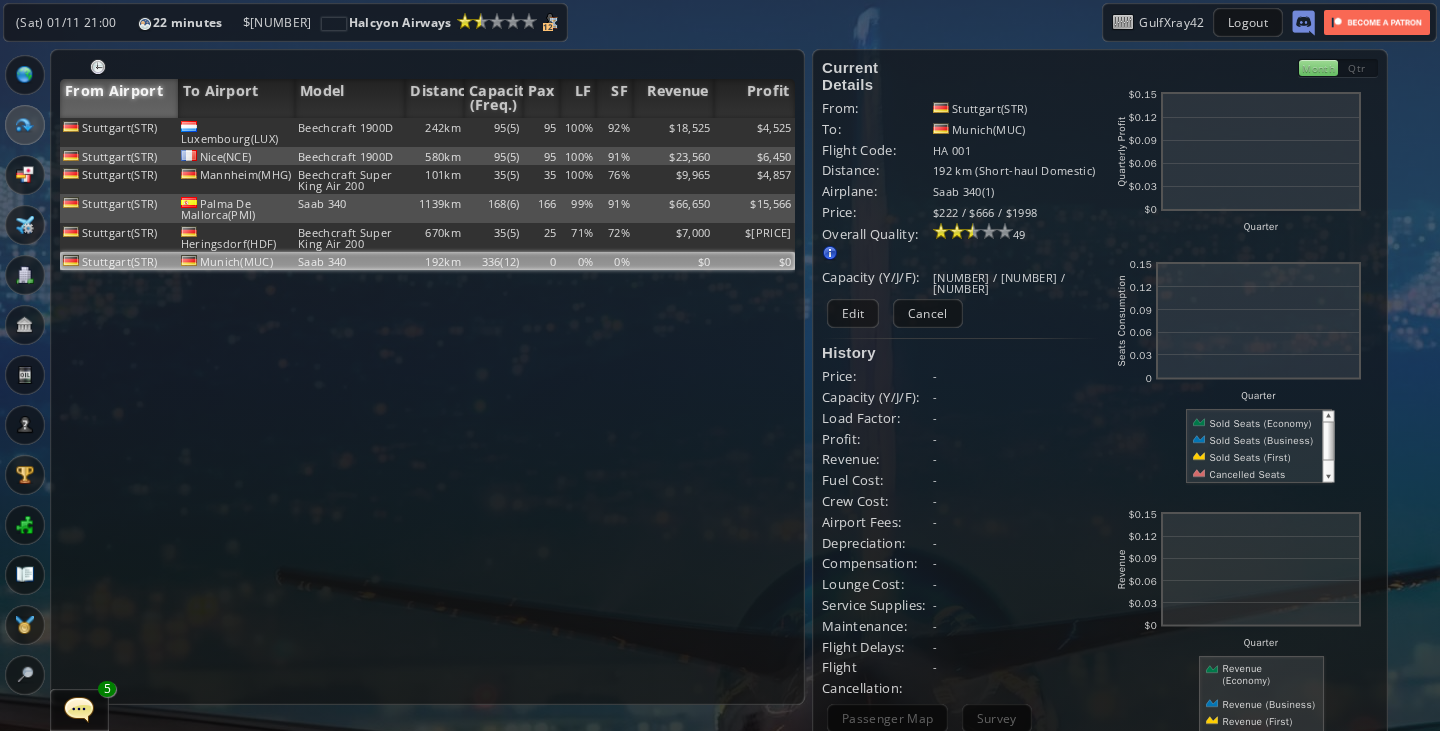 scroll, scrollTop: 0, scrollLeft: 0, axis: both 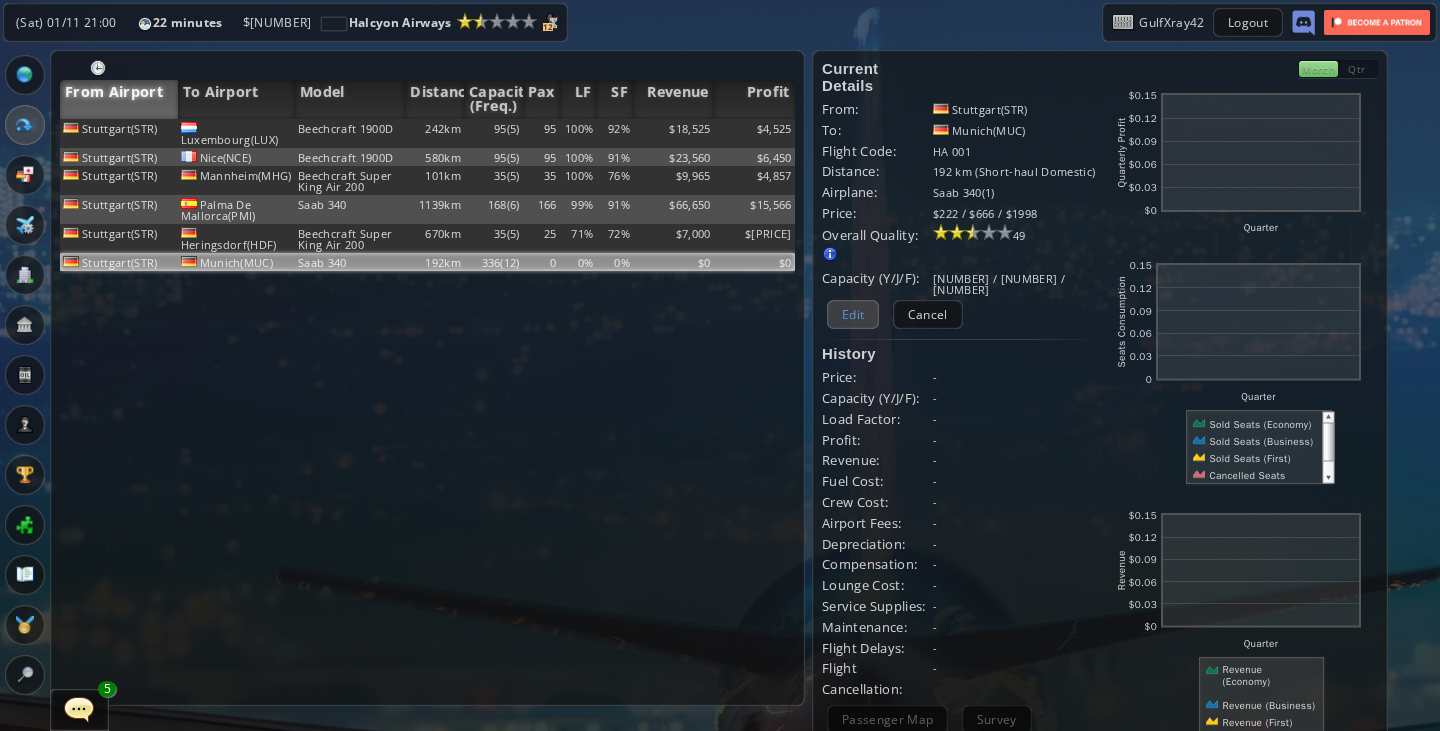 click on "Edit" at bounding box center (853, 314) 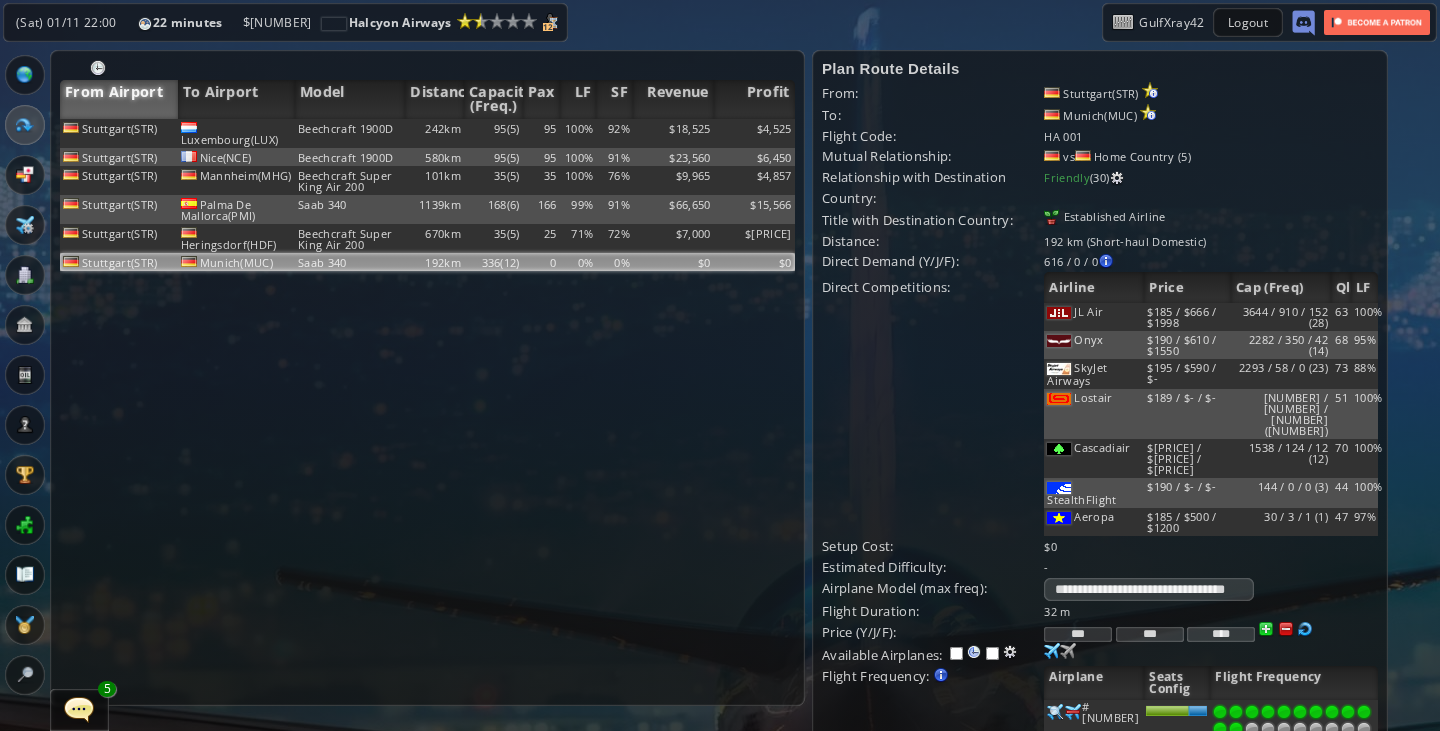 click at bounding box center (1286, 629) 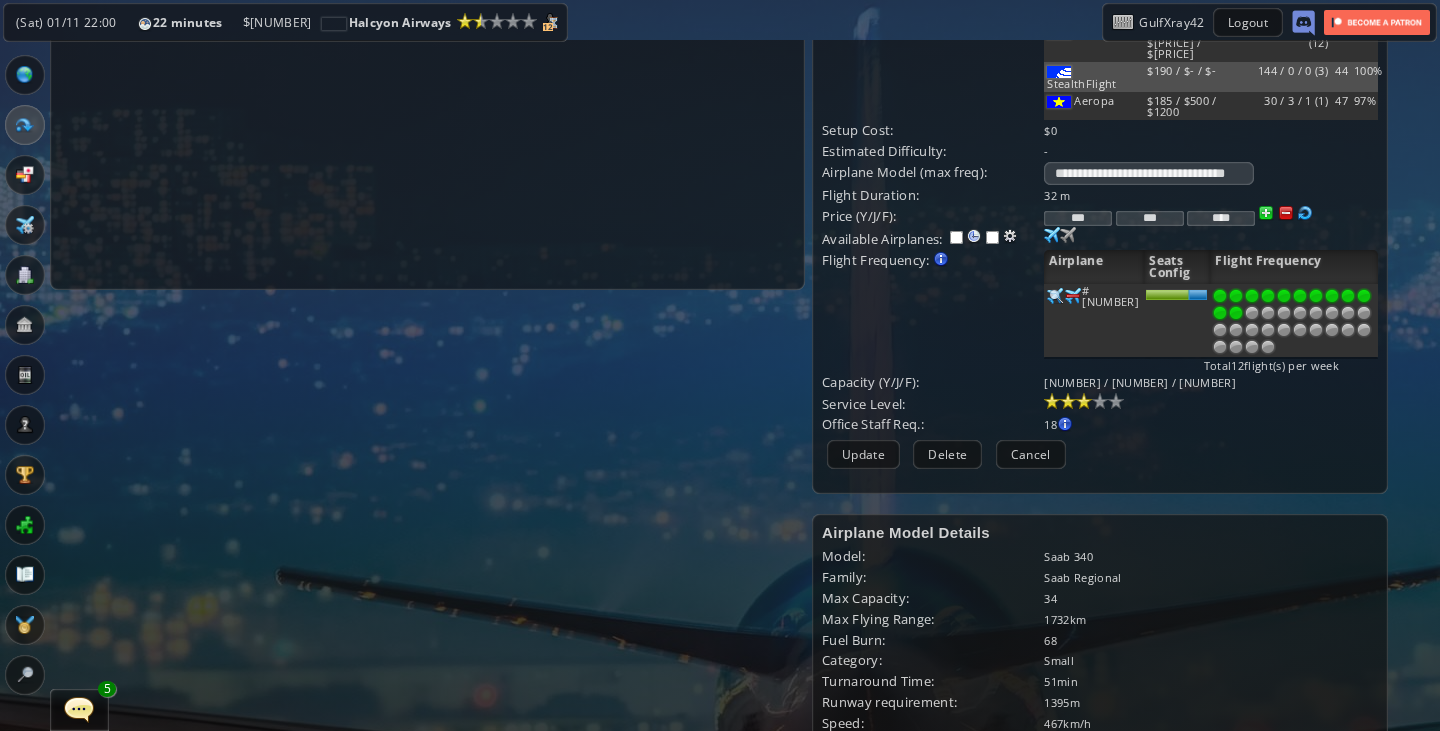 scroll, scrollTop: 417, scrollLeft: 0, axis: vertical 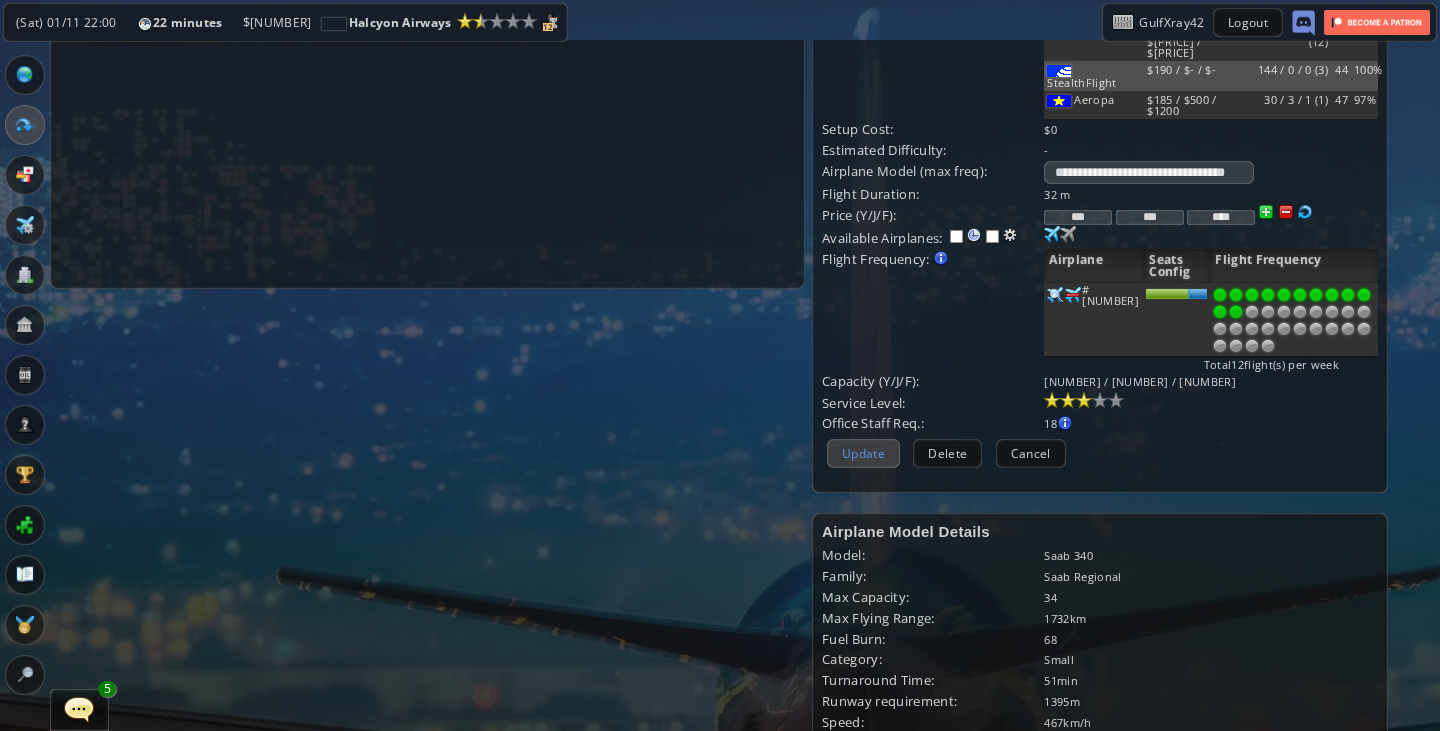 click on "Update" at bounding box center (863, 453) 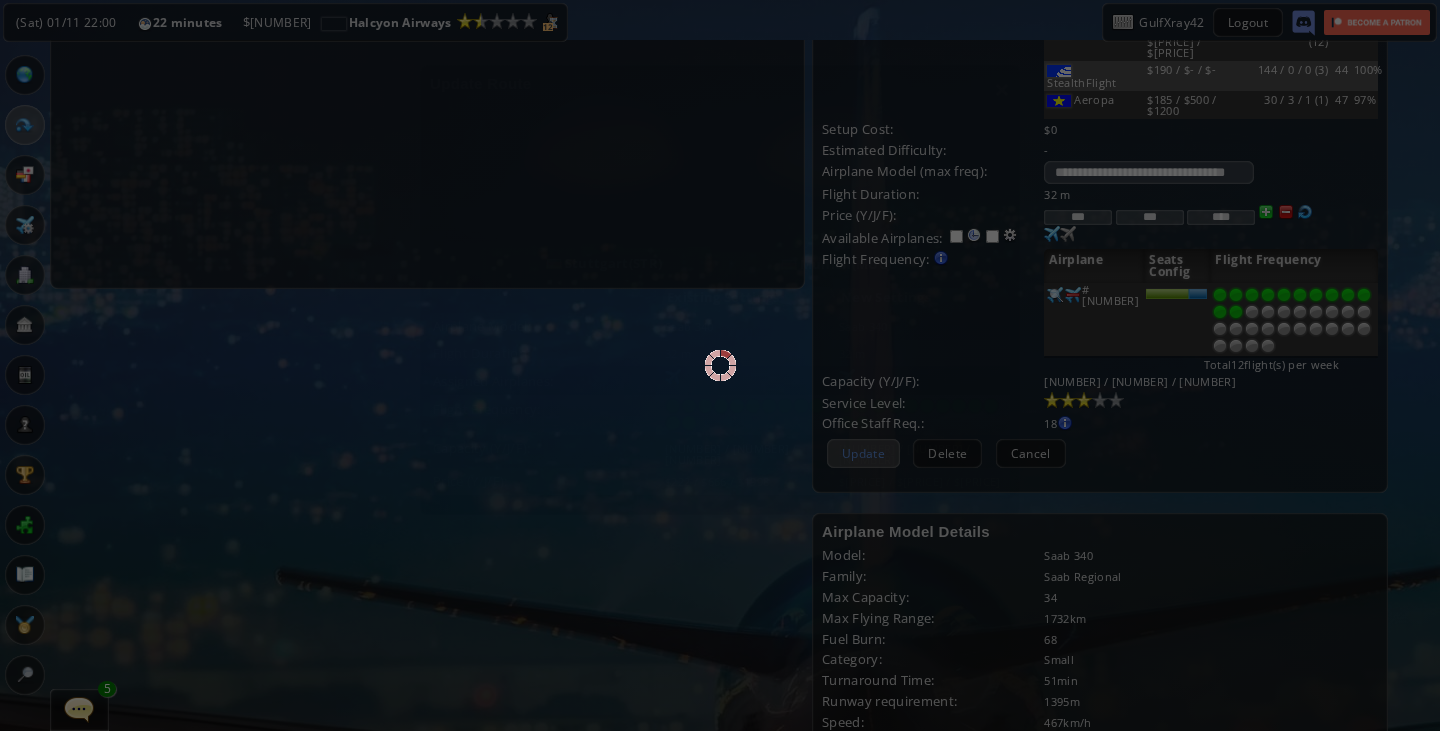 scroll, scrollTop: 143, scrollLeft: 0, axis: vertical 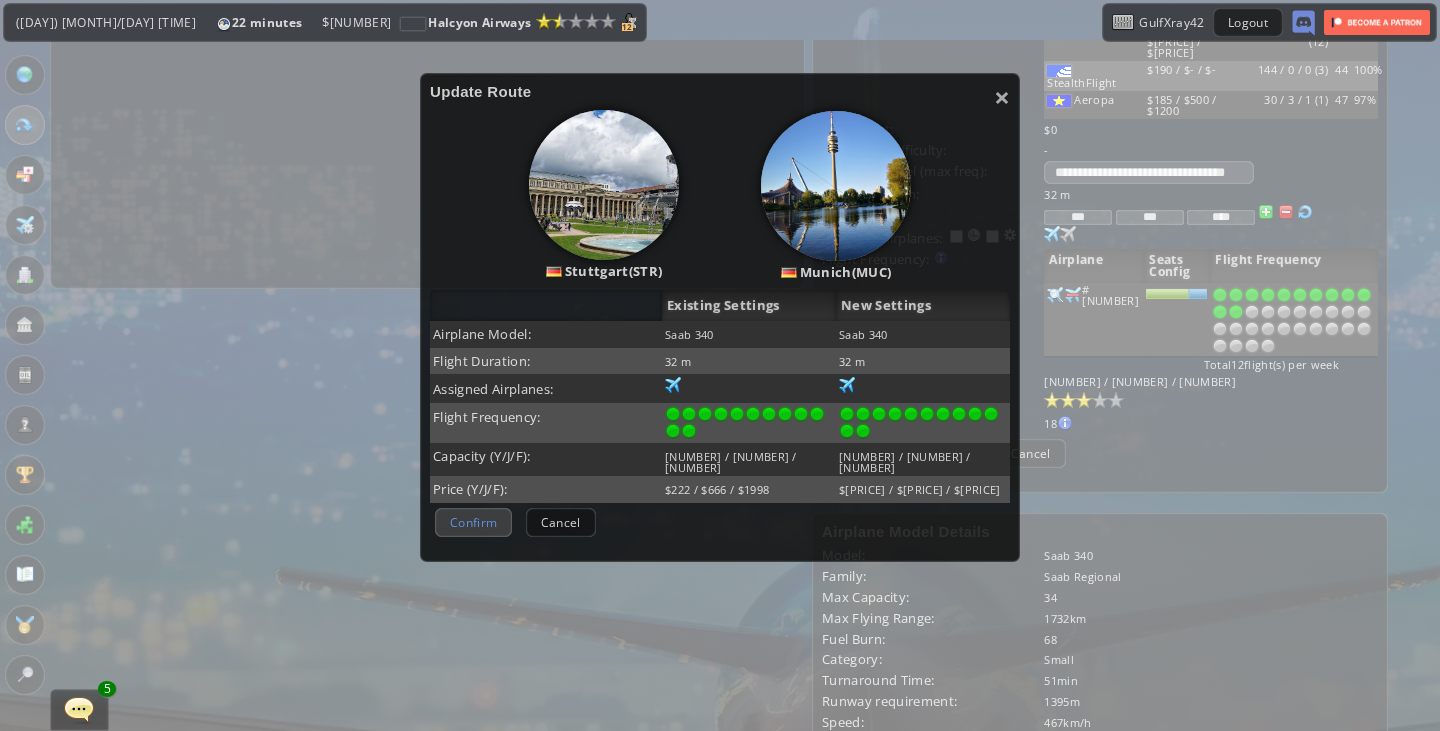 click on "Confirm" at bounding box center (473, 522) 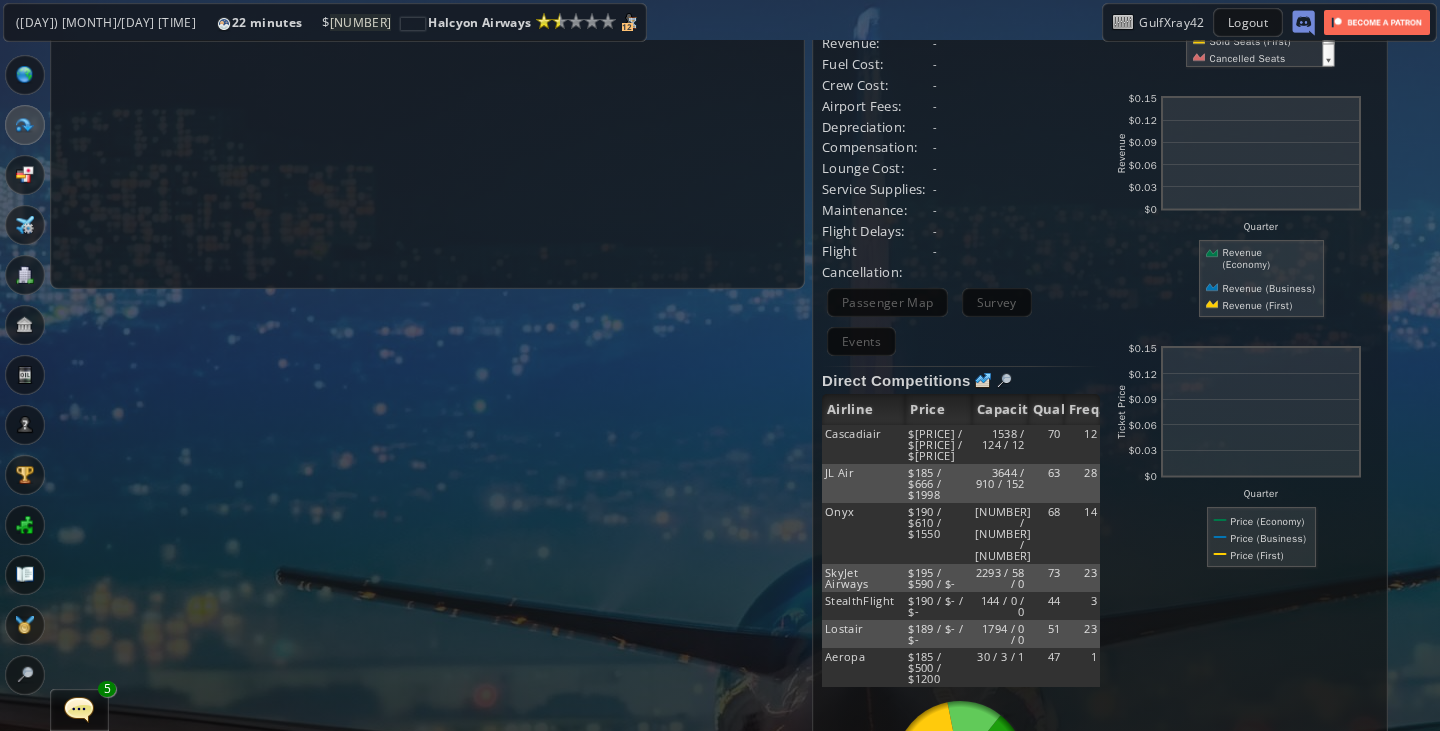 scroll, scrollTop: 0, scrollLeft: 0, axis: both 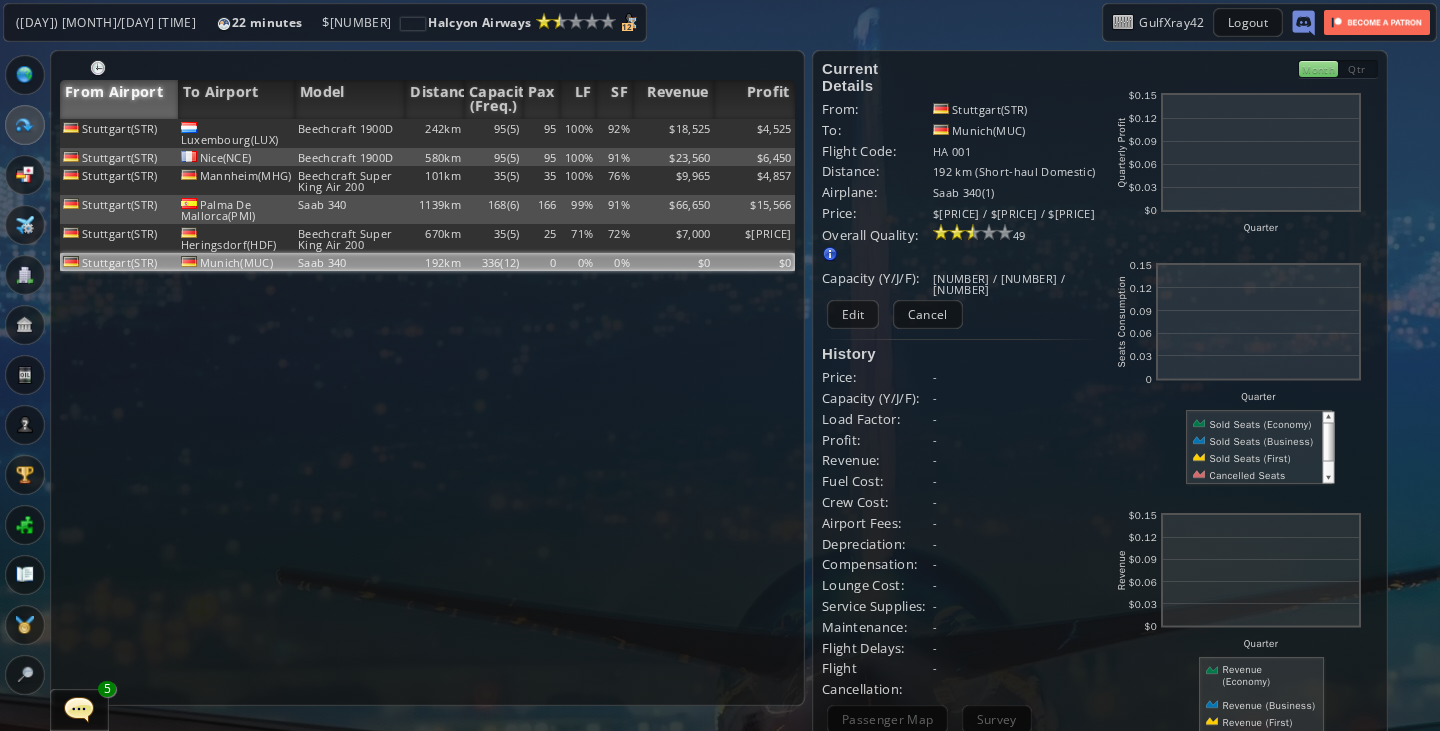 click on "Stuttgart(STR) Luxembourg(LUX) Beechcraft 1900D [NUMBER]km [NUMBER]([NUMBER]) [NUMBER] 100% [NUMBER]% $[PRICE] $[PRICE] Stuttgart(STR) Nice(NCE) Beechcraft 1900D [NUMBER]km [NUMBER]([NUMBER]) [NUMBER] 100% [NUMBER]% $[PRICE] $[PRICE] Stuttgart(STR) Mannheim(MHG) Beechcraft Super King Air 200 [NUMBER]km [NUMBER]([NUMBER]) [NUMBER] 100% [NUMBER]% $[PRICE] $[PRICE] Stuttgart(STR) Palma De Mallorca(PMI) Saab 340 [NUMBER]km [NUMBER]([NUMBER]) [NUMBER] 99% [NUMBER]% $[PRICE] $[PRICE] Stuttgart(STR) Heringsdorf(HDF) Beechcraft Super King Air 200 [NUMBER]km [NUMBER]([NUMBER]) [NUMBER] 71% [NUMBER]% $[PRICE] $([PRICE]) Stuttgart(STR) Munich(MUC) Saab 340 [NUMBER]km [NUMBER]([NUMBER]) 0 0% 0% $0 $0
No flights yet
First build your Headquarters
Then select the Destination Airport from the world map" at bounding box center [427, 412] 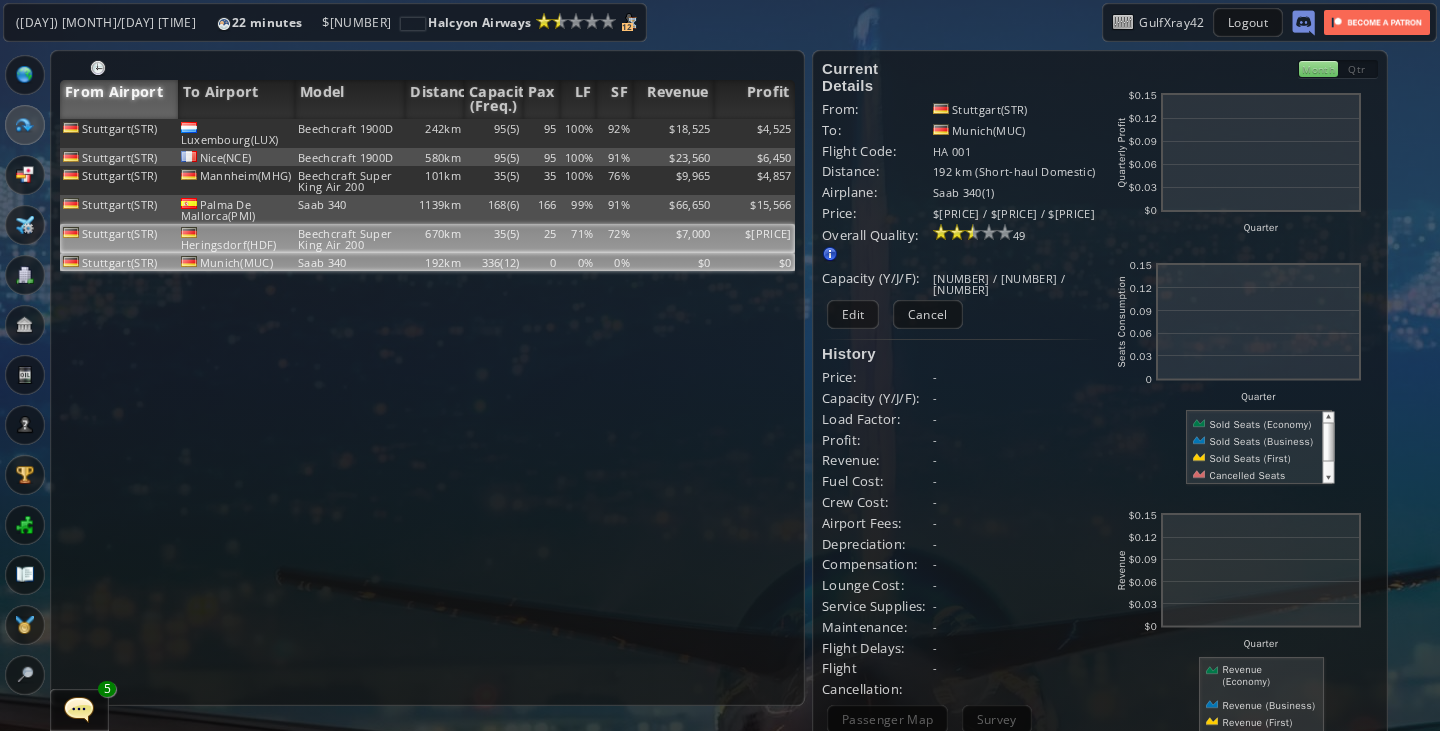 click on "$[PRICE]" at bounding box center (754, 133) 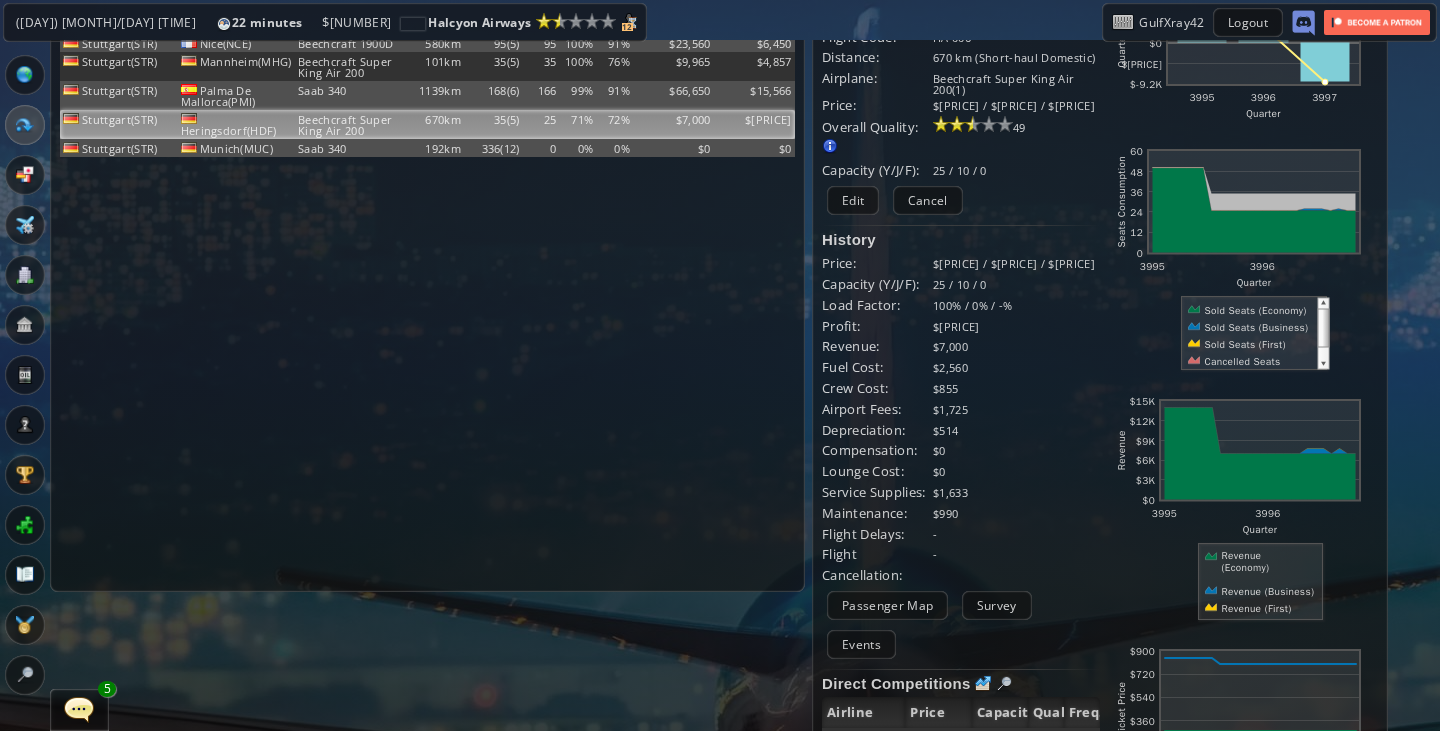 scroll, scrollTop: 115, scrollLeft: 0, axis: vertical 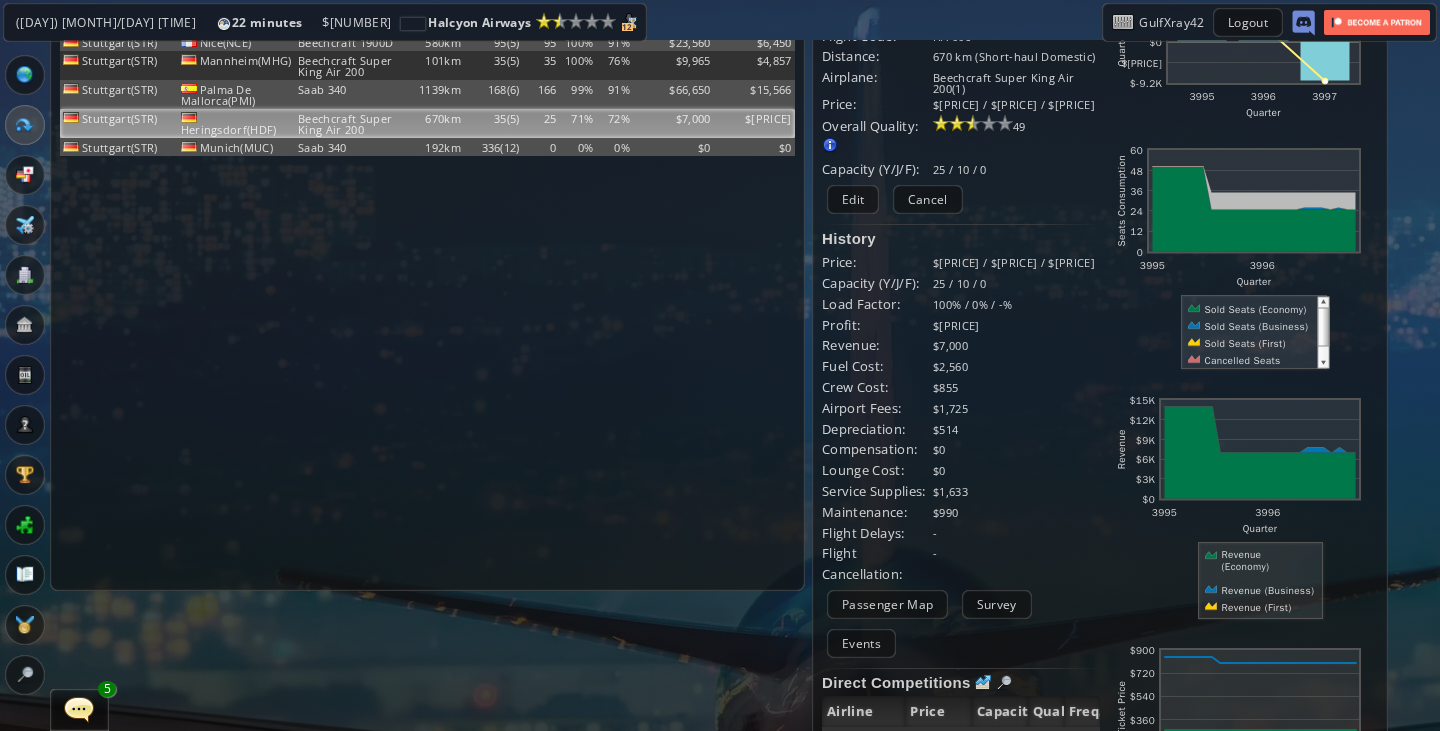 drag, startPoint x: 1090, startPoint y: 243, endPoint x: 1004, endPoint y: 479, distance: 251.18121 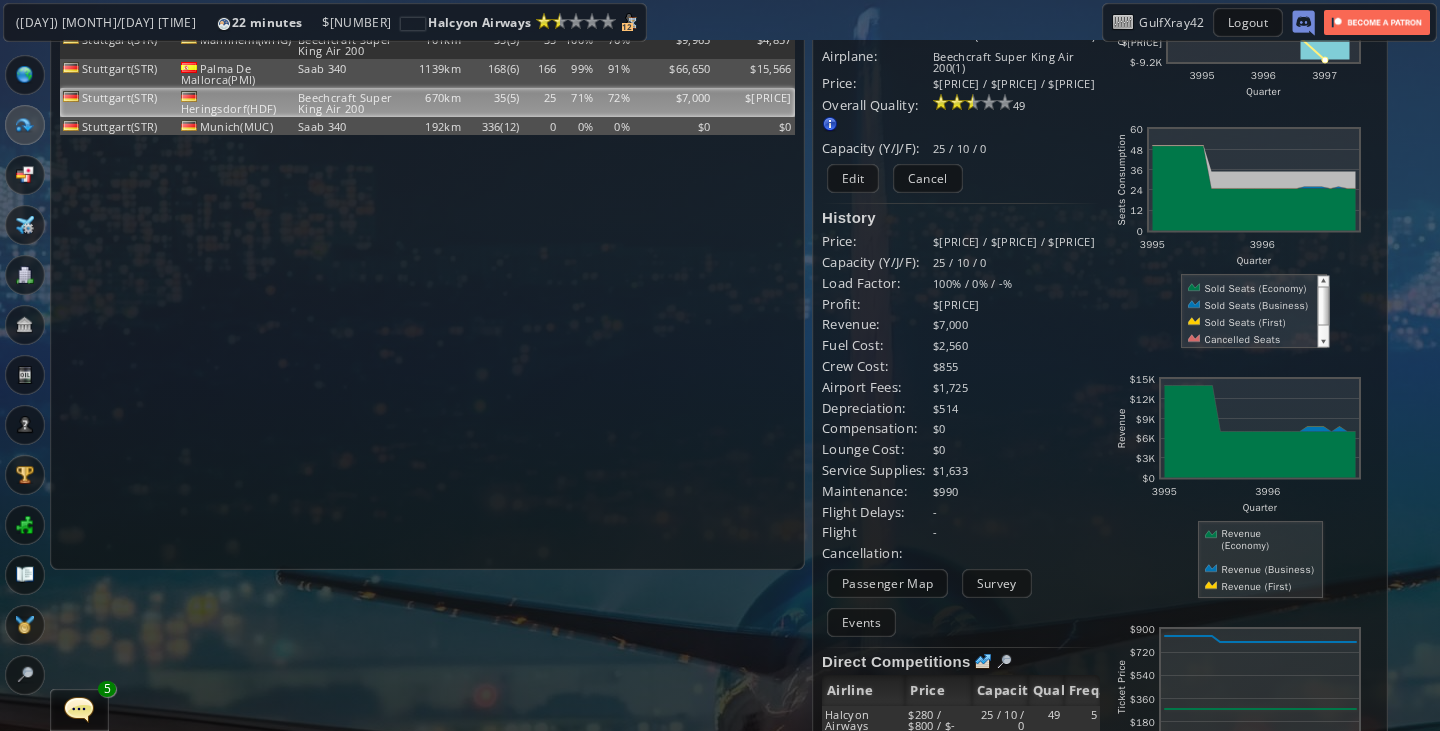 scroll, scrollTop: 135, scrollLeft: 0, axis: vertical 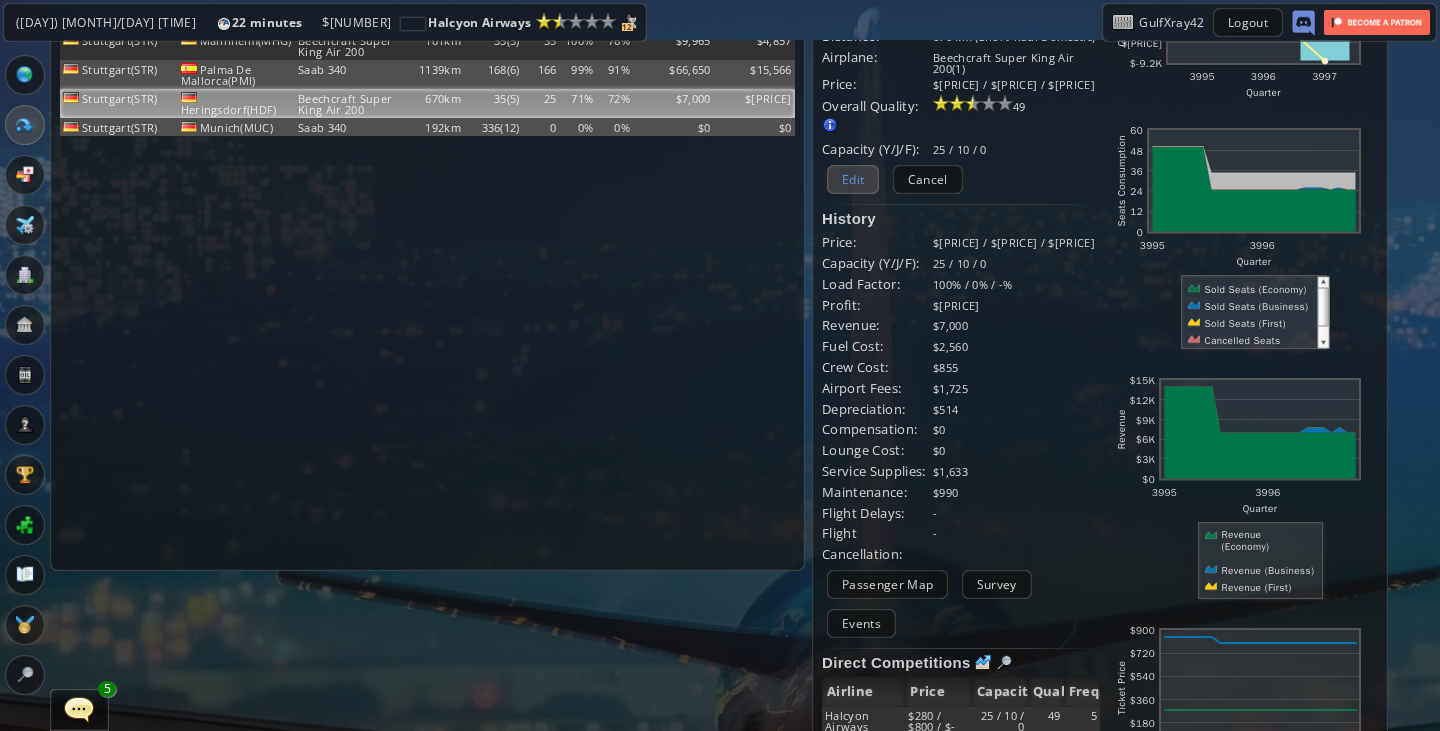 click on "Edit" at bounding box center (853, 179) 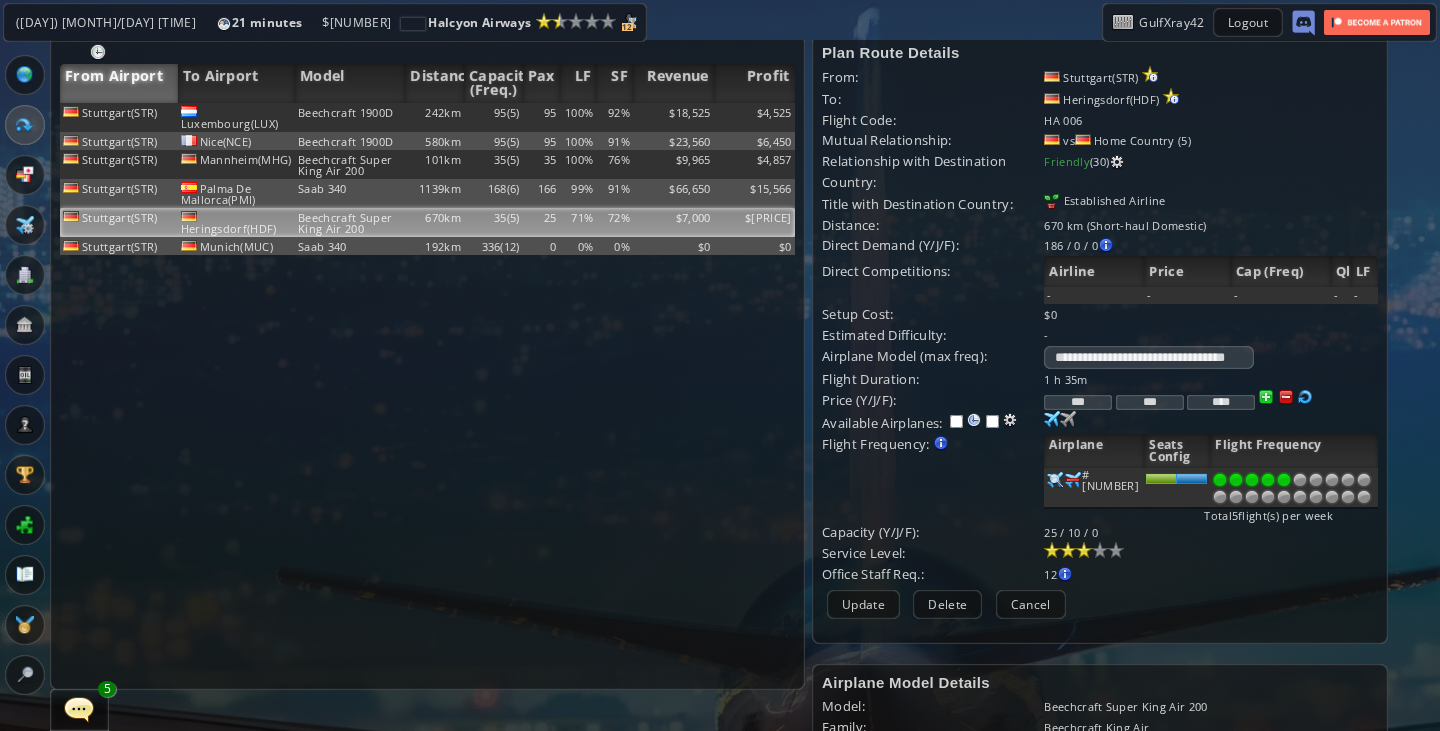 scroll, scrollTop: 29, scrollLeft: 0, axis: vertical 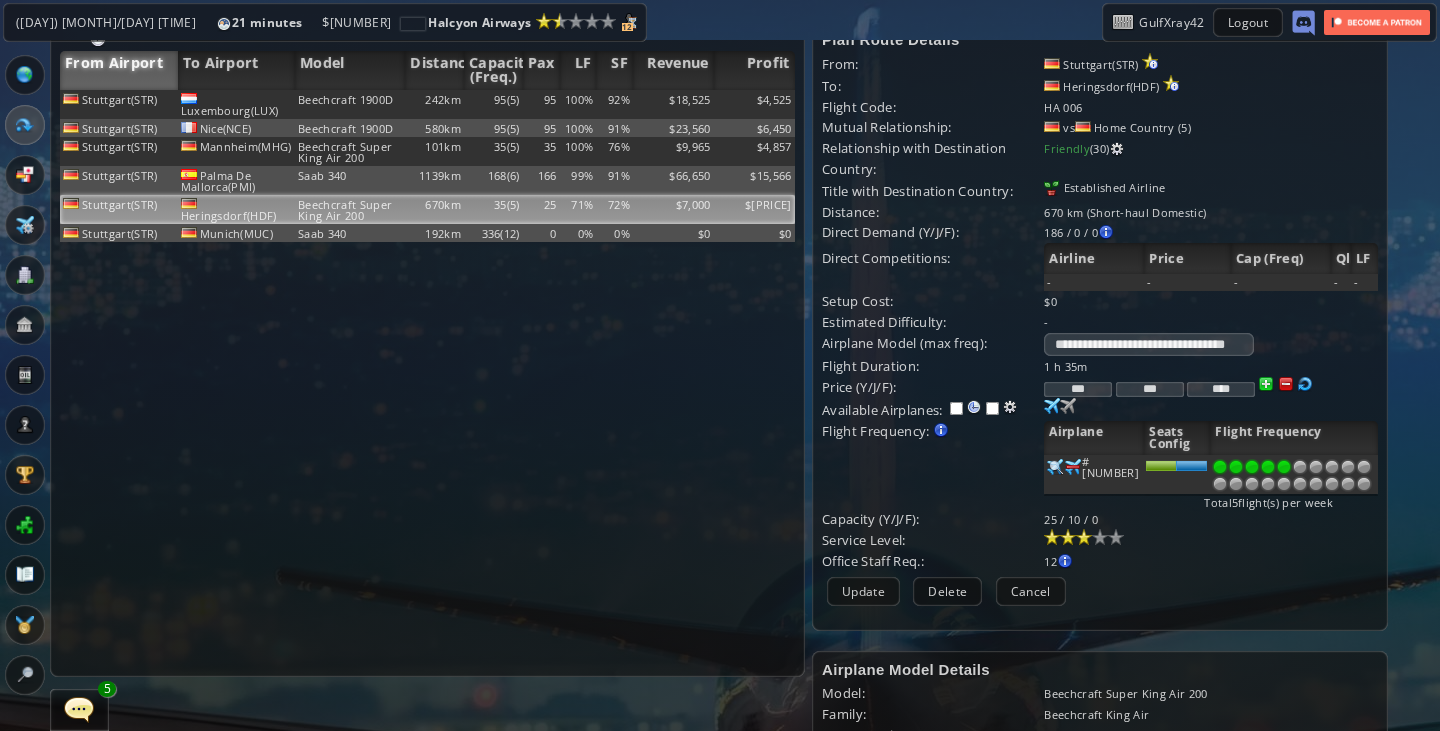 click on "***" at bounding box center [1078, 389] 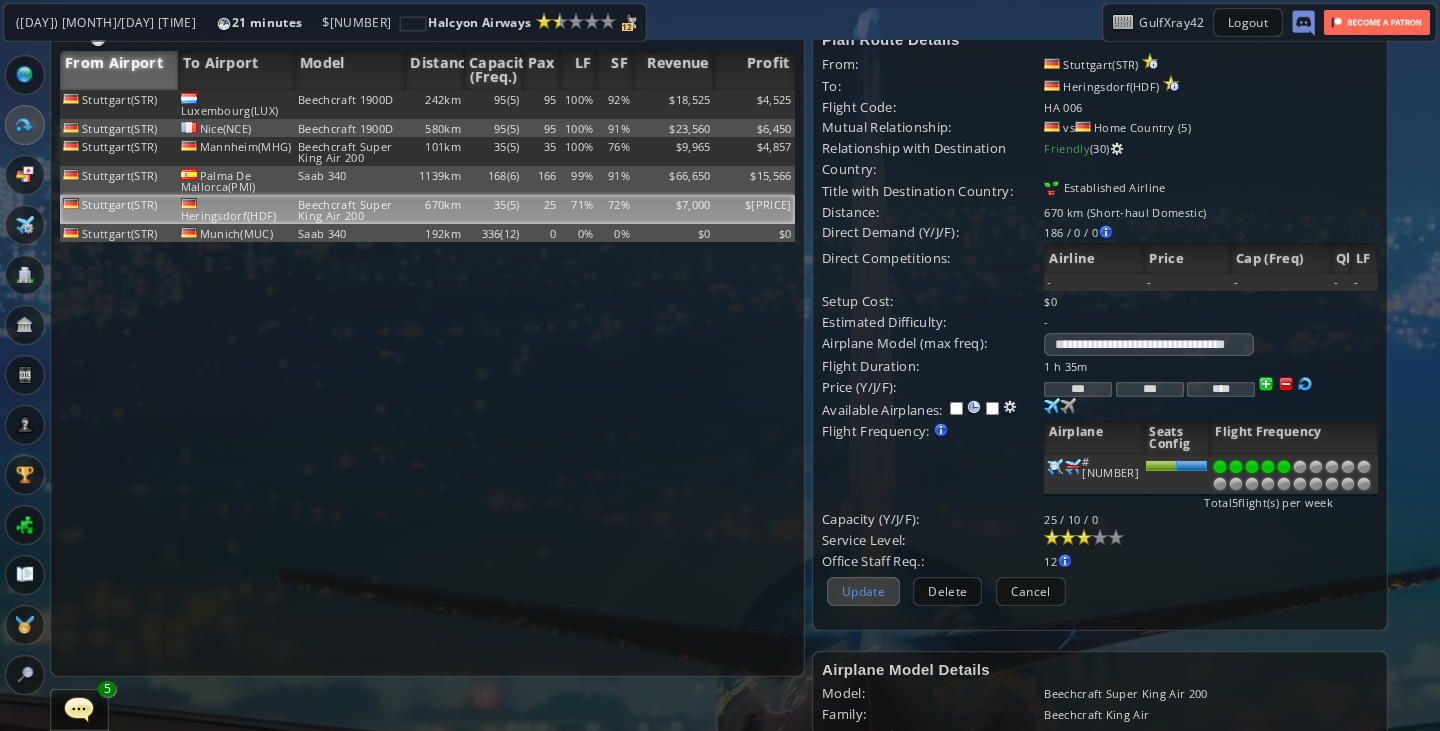 type on "***" 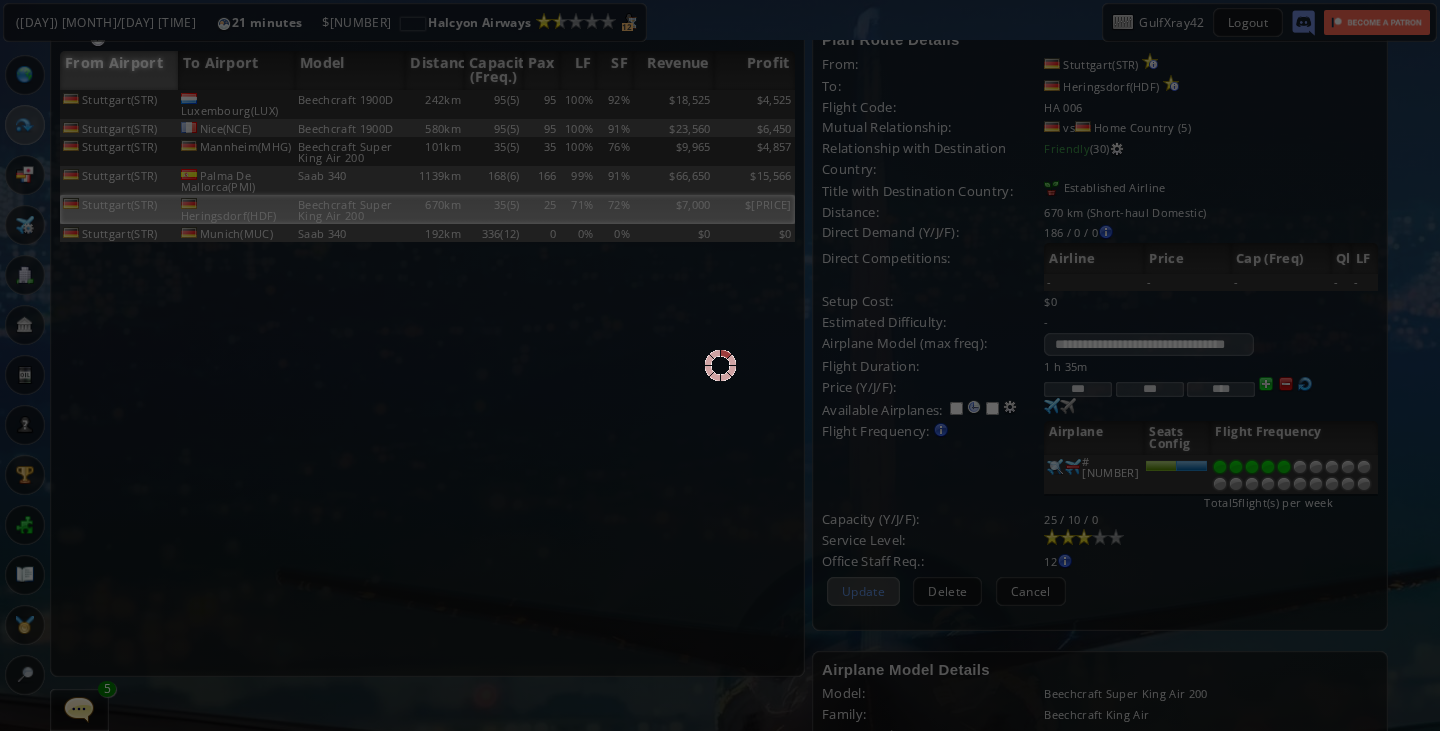 scroll, scrollTop: 130, scrollLeft: 0, axis: vertical 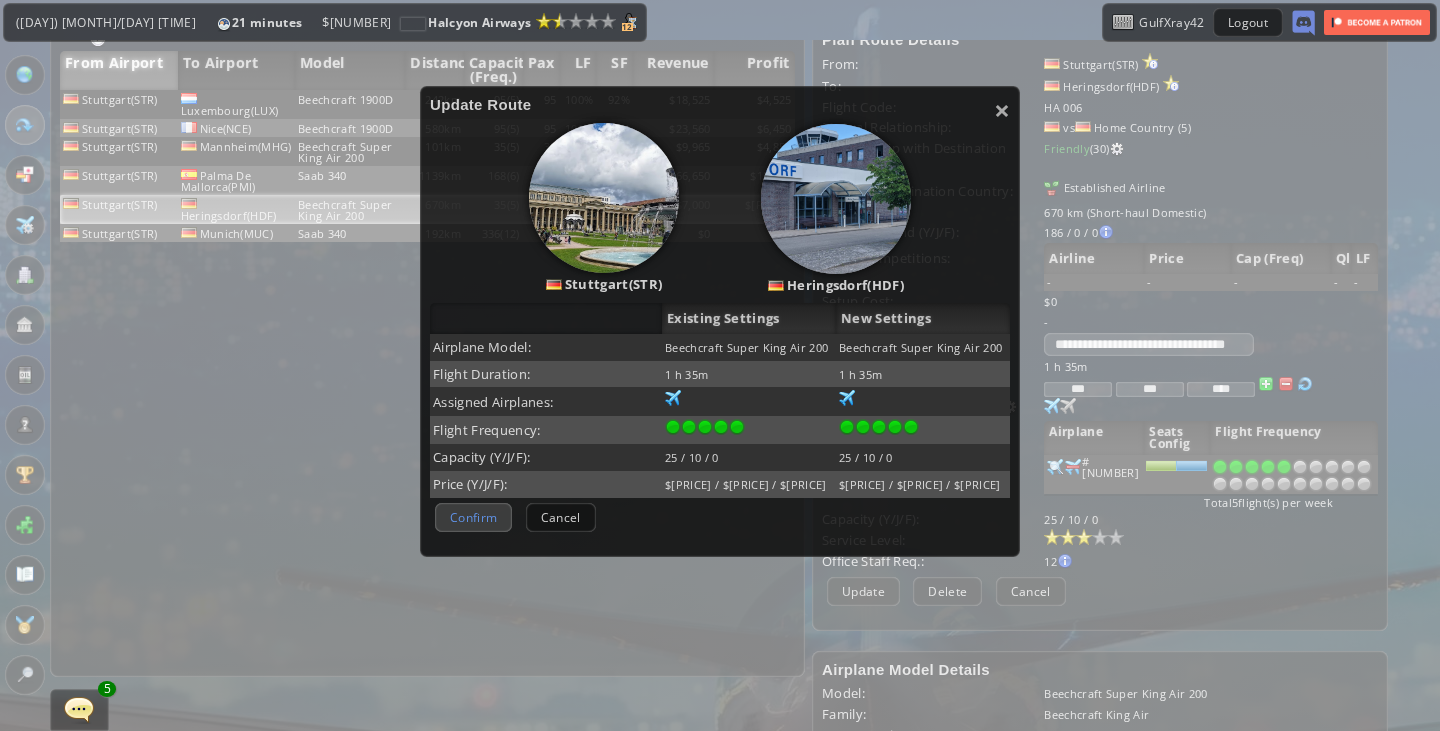 click on "Confirm" at bounding box center (473, 517) 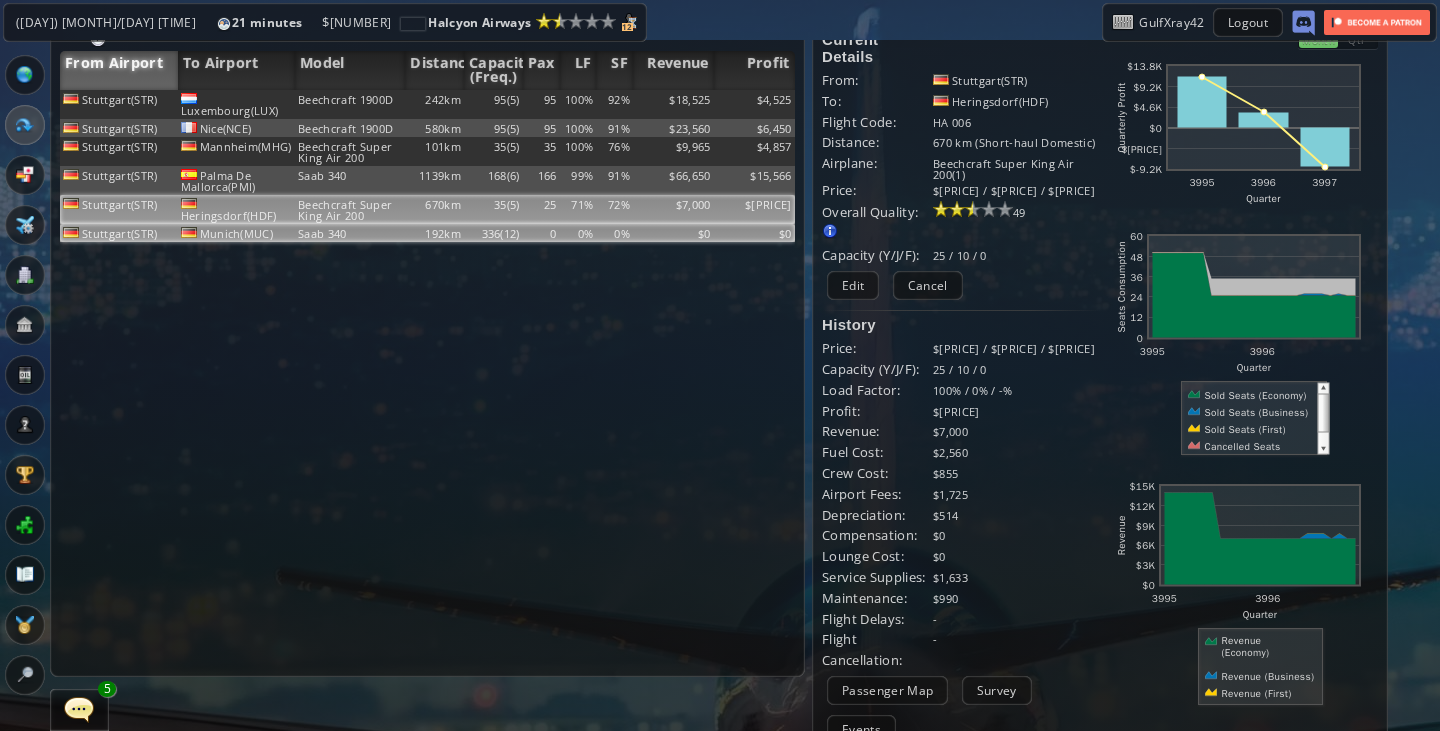 click on "336(12)" at bounding box center (493, 104) 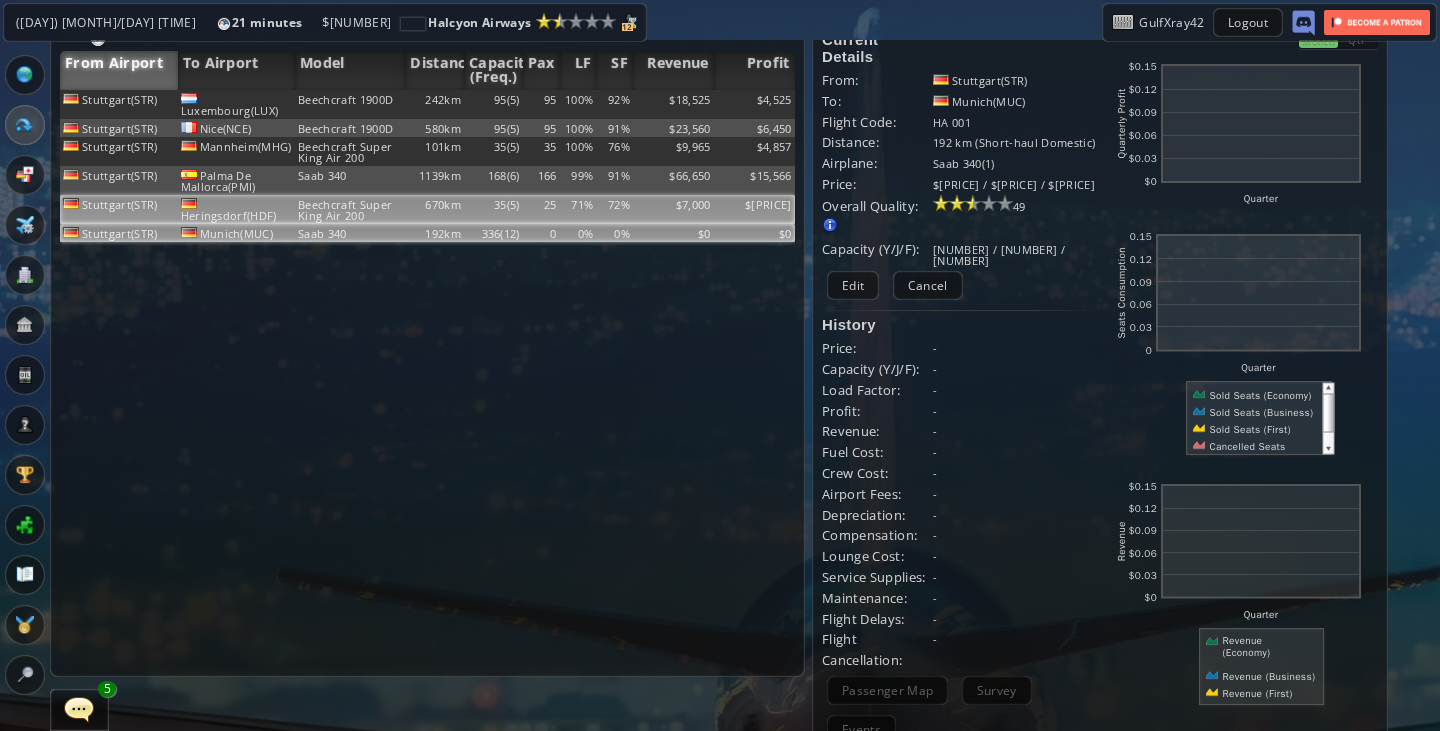 click on "670km" at bounding box center (434, 104) 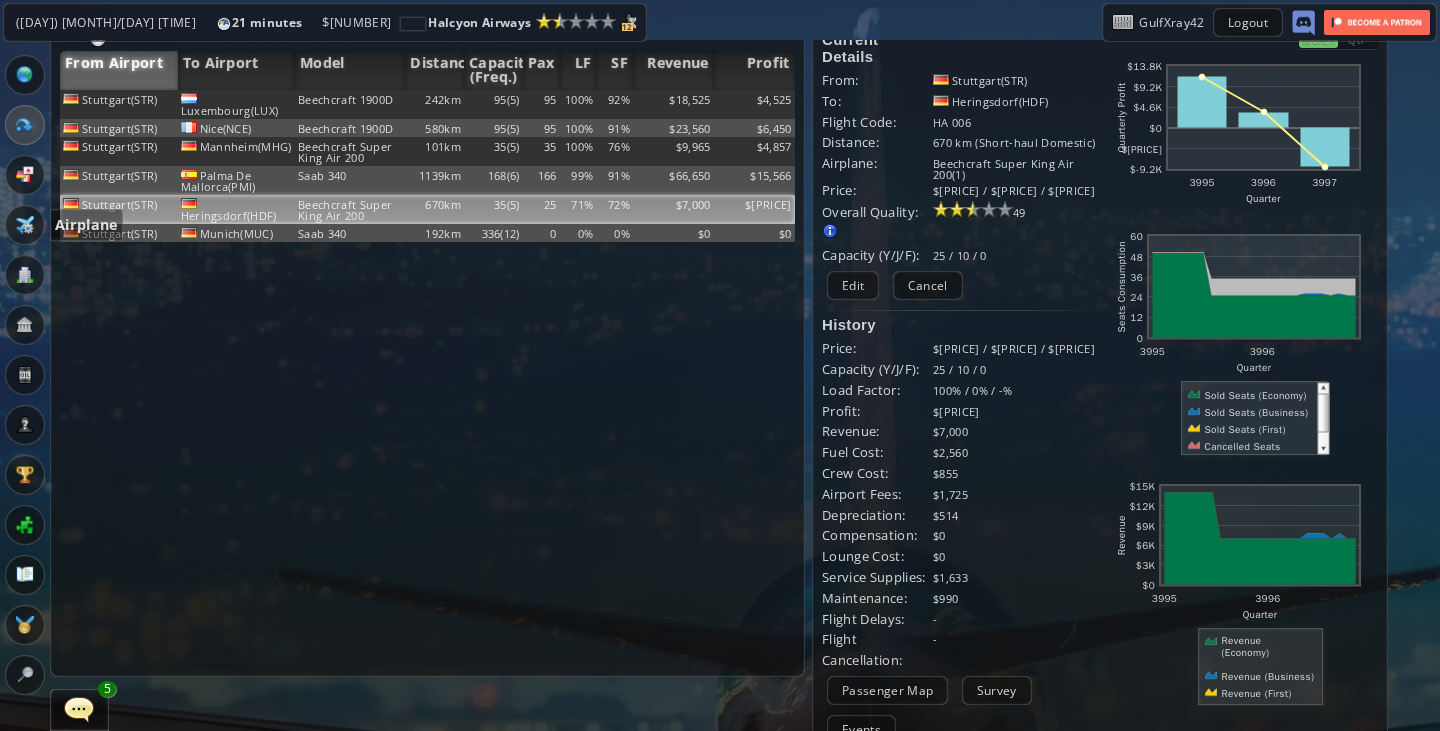 click at bounding box center (25, 225) 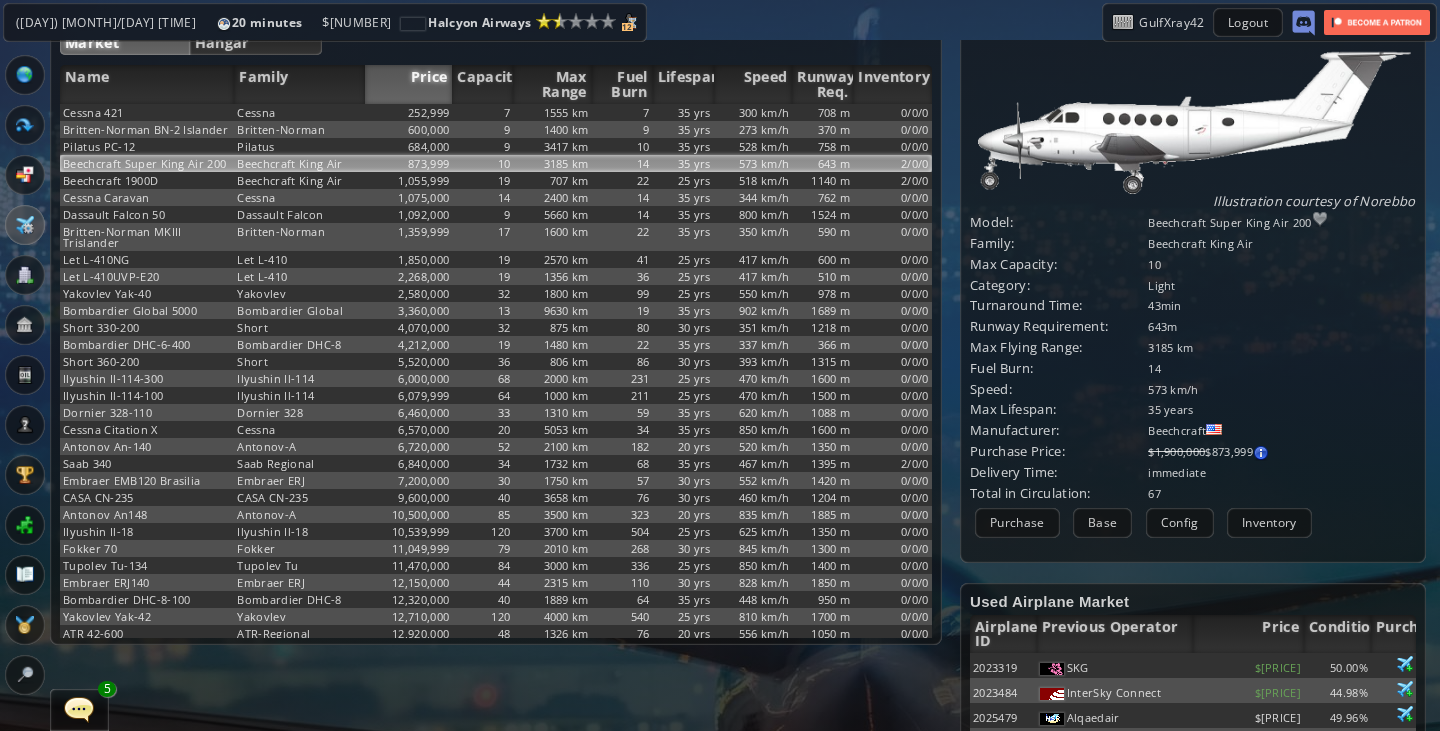 click on "SKG" at bounding box center [1115, 665] 